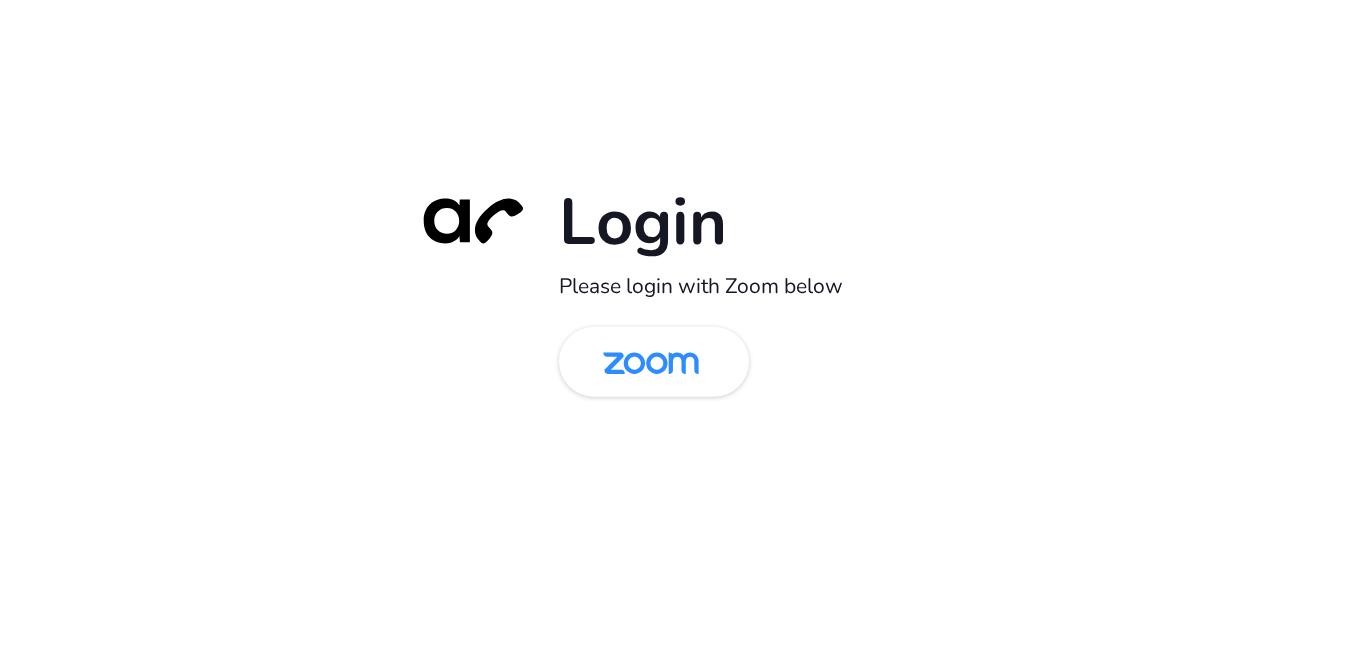 scroll, scrollTop: 0, scrollLeft: 0, axis: both 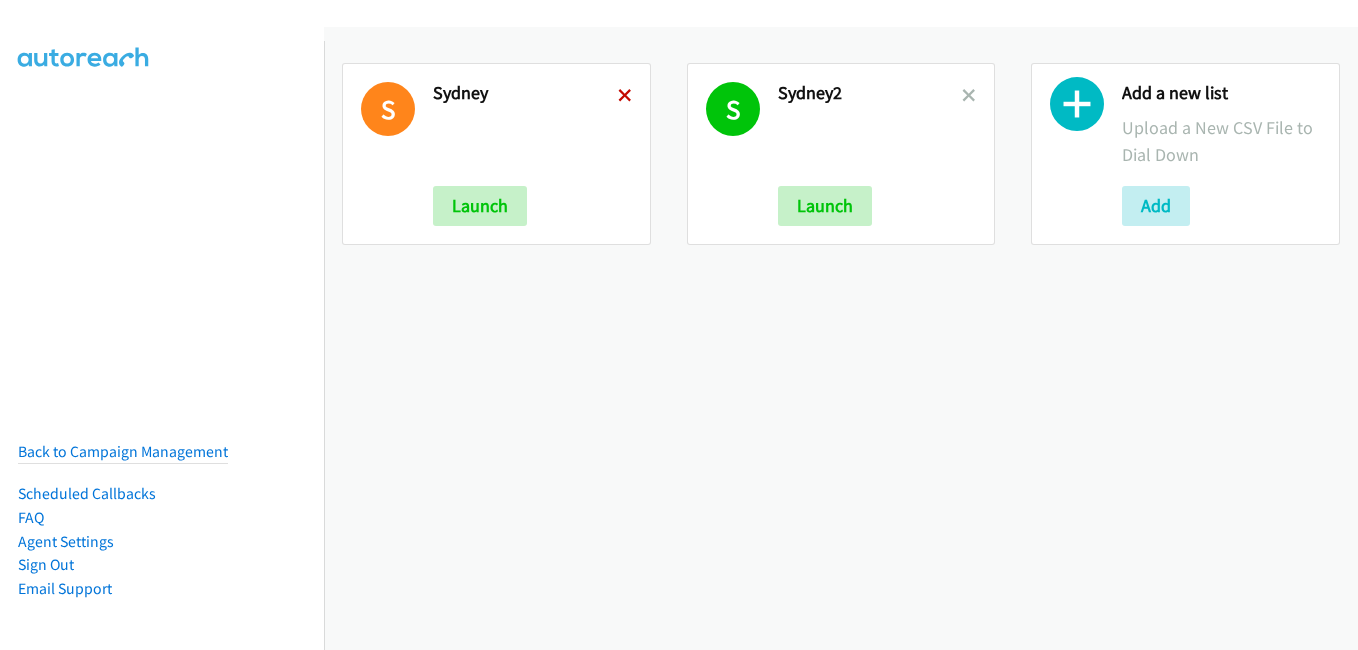 click at bounding box center [625, 97] 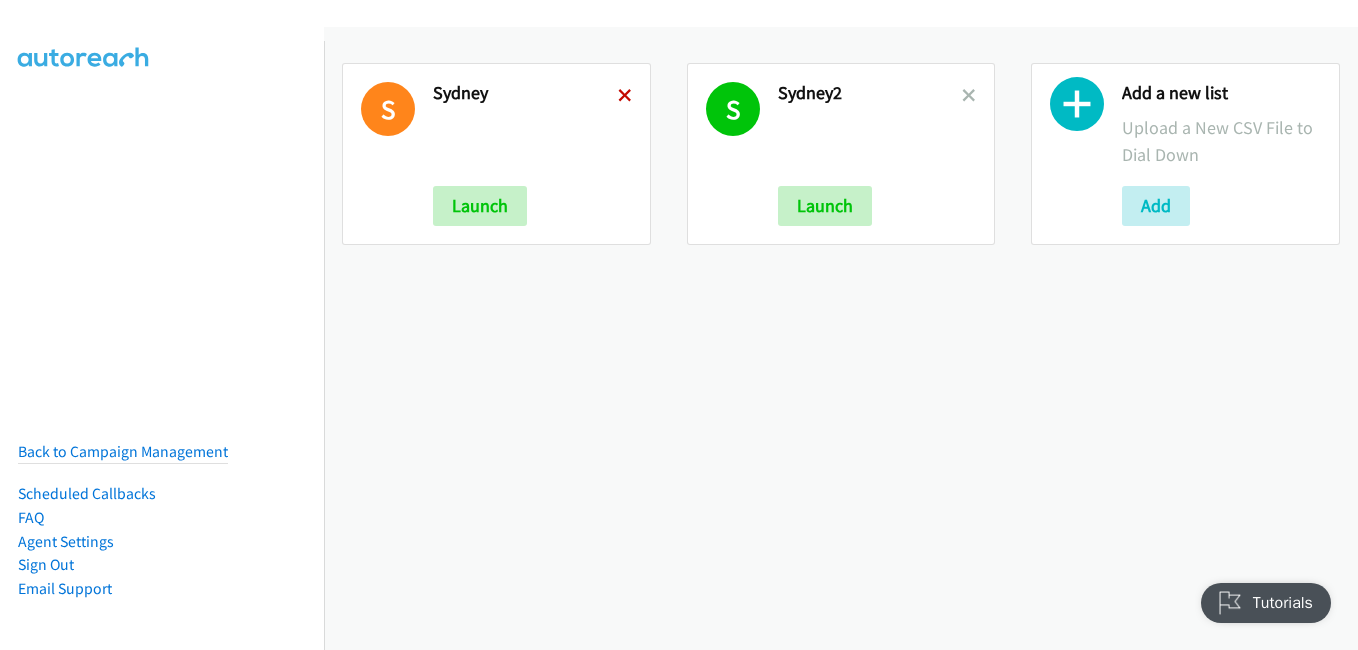 scroll, scrollTop: 0, scrollLeft: 0, axis: both 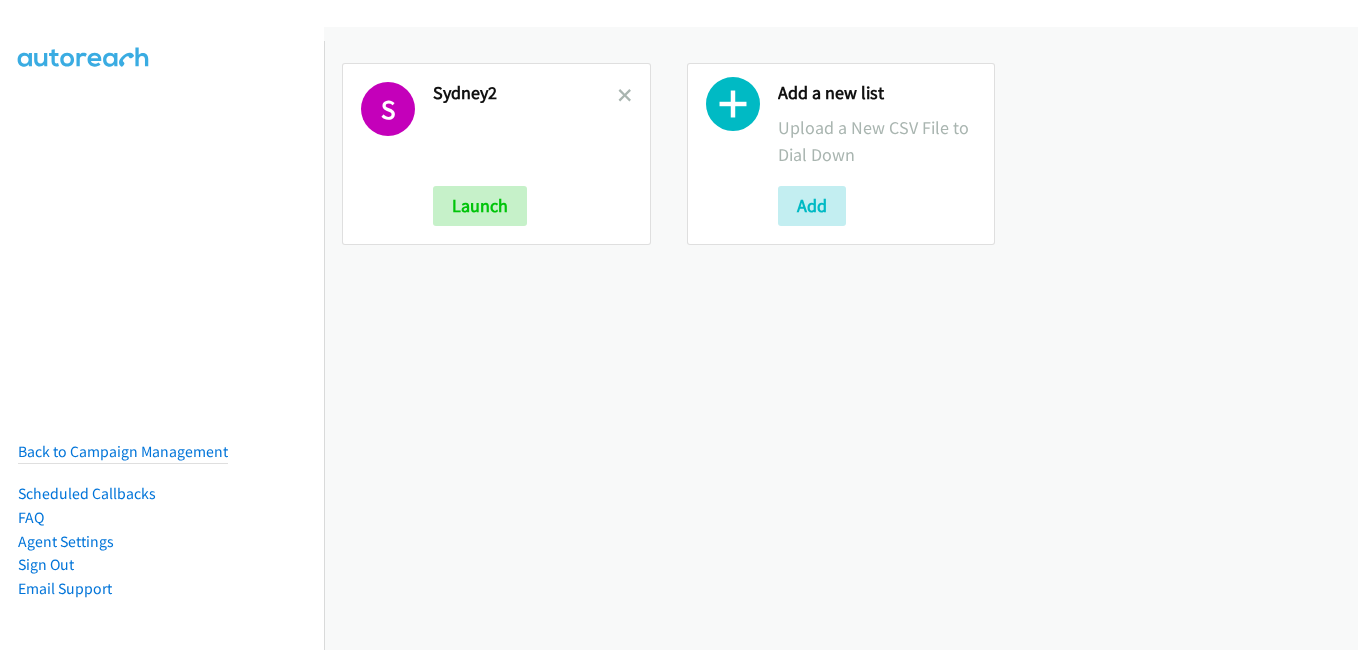 click at bounding box center [625, 97] 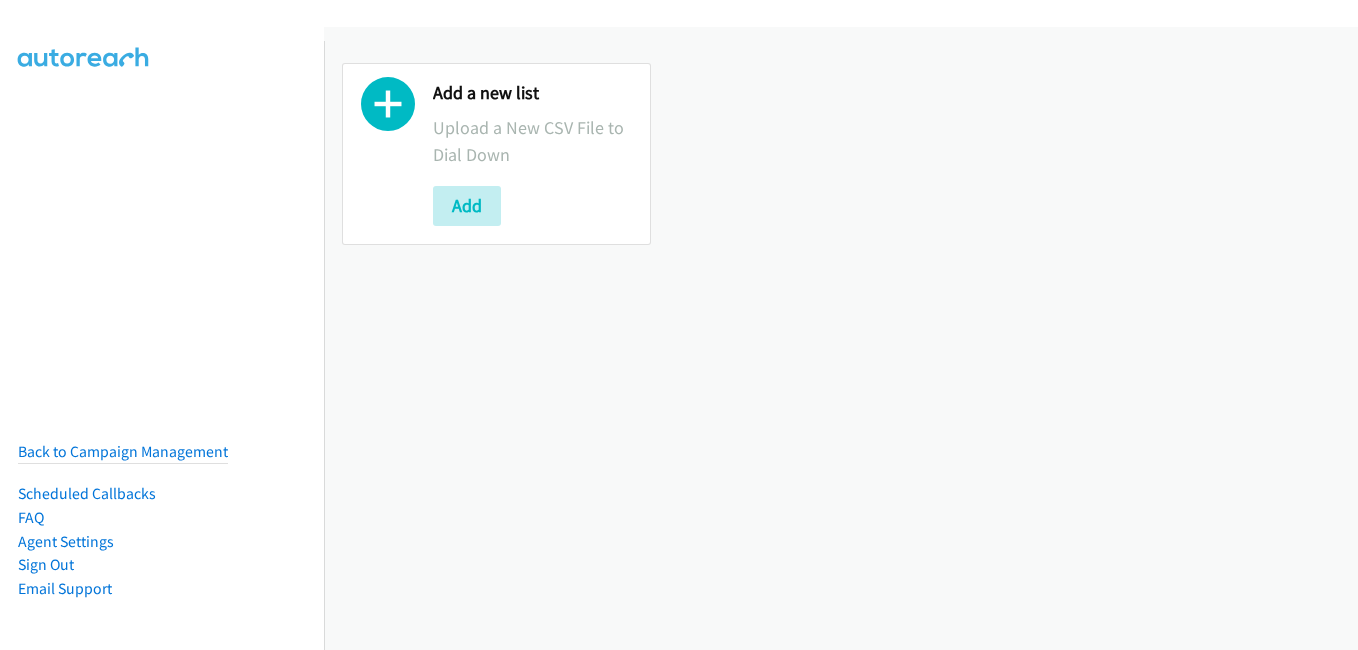scroll, scrollTop: 0, scrollLeft: 0, axis: both 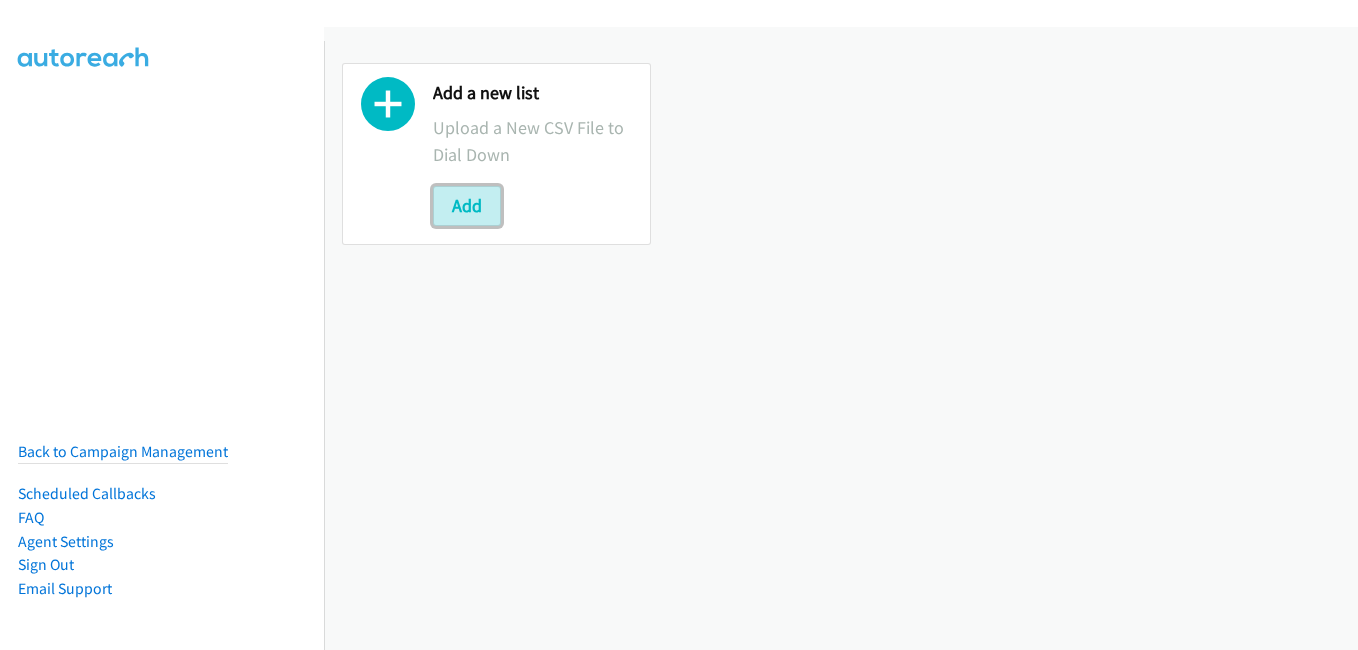 click on "Add" at bounding box center [467, 206] 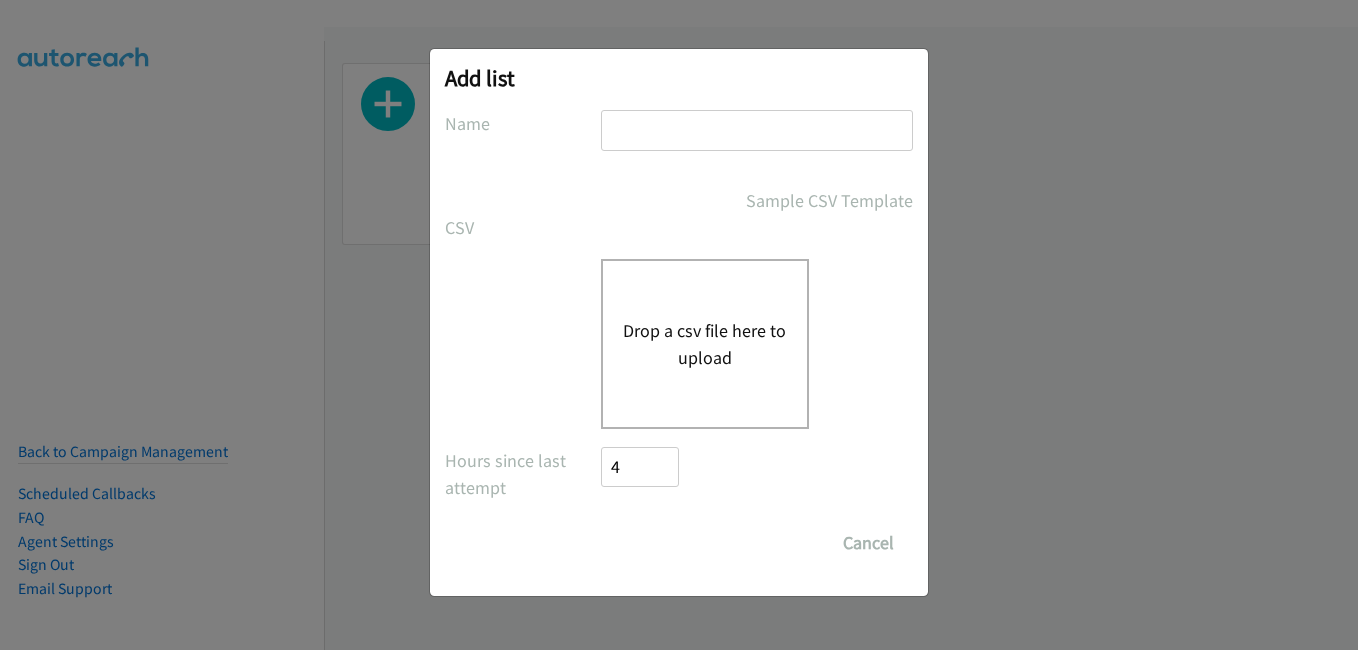 click at bounding box center (757, 130) 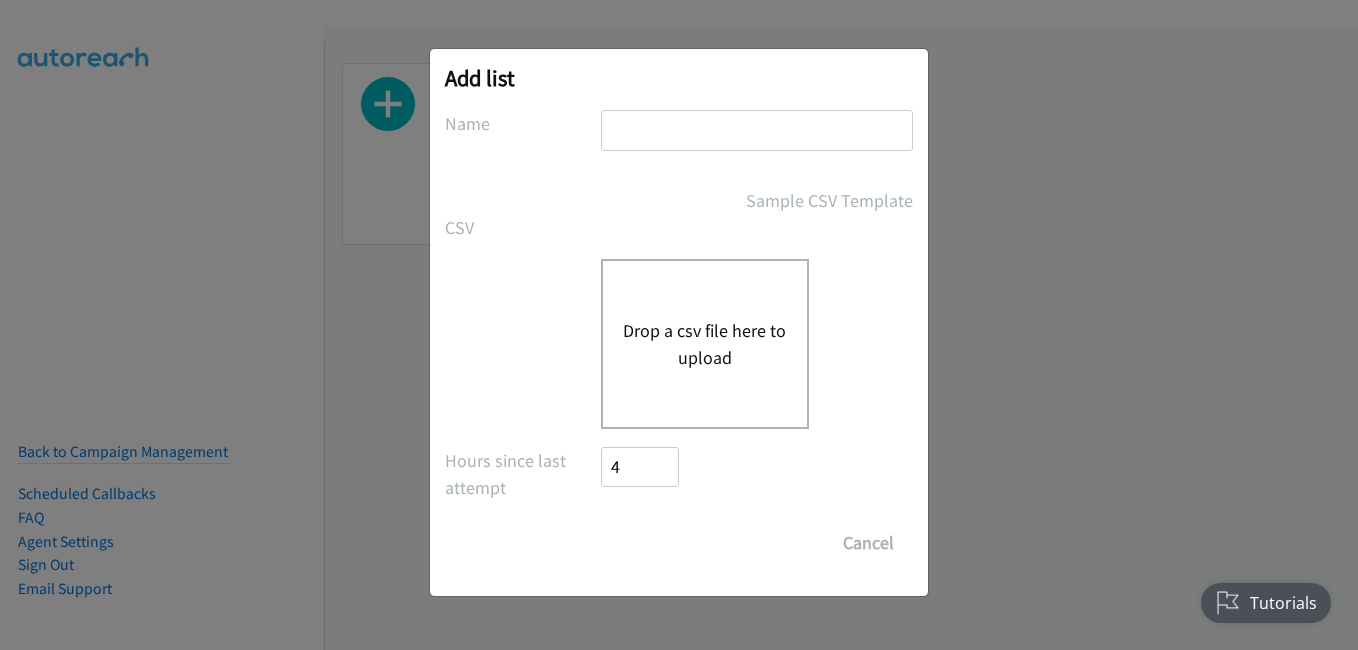 scroll, scrollTop: 0, scrollLeft: 0, axis: both 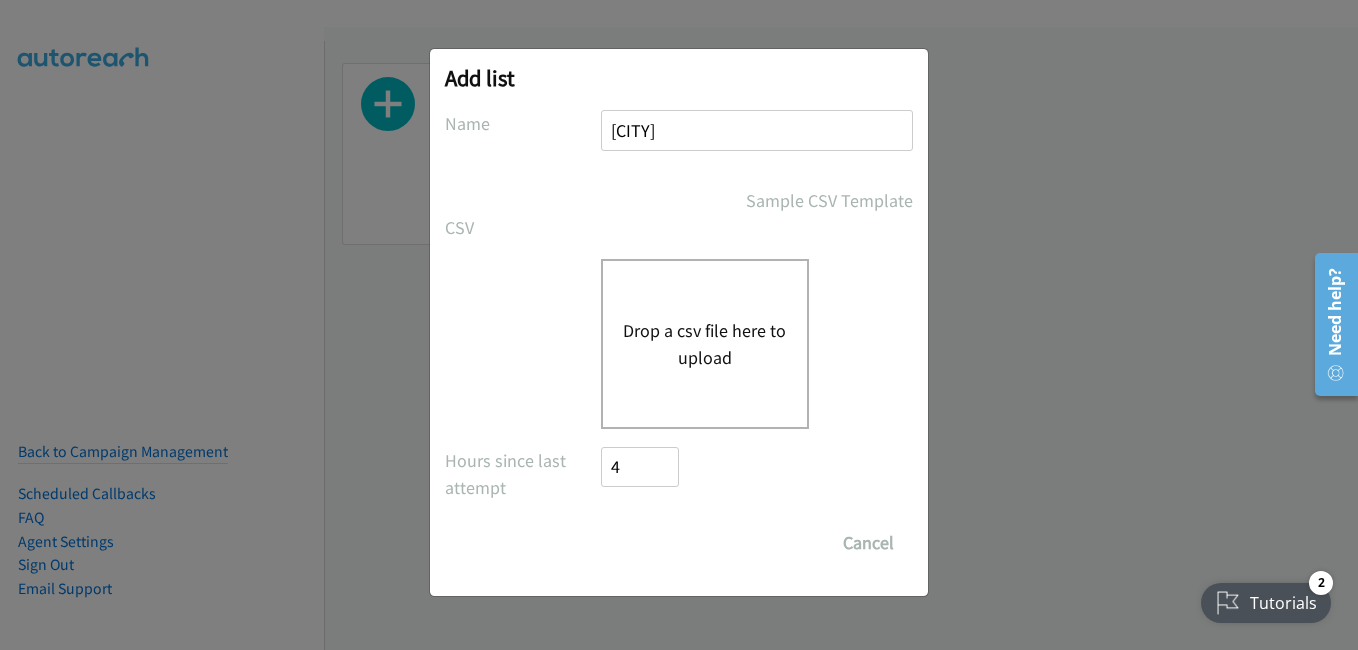 type on "[CITY]" 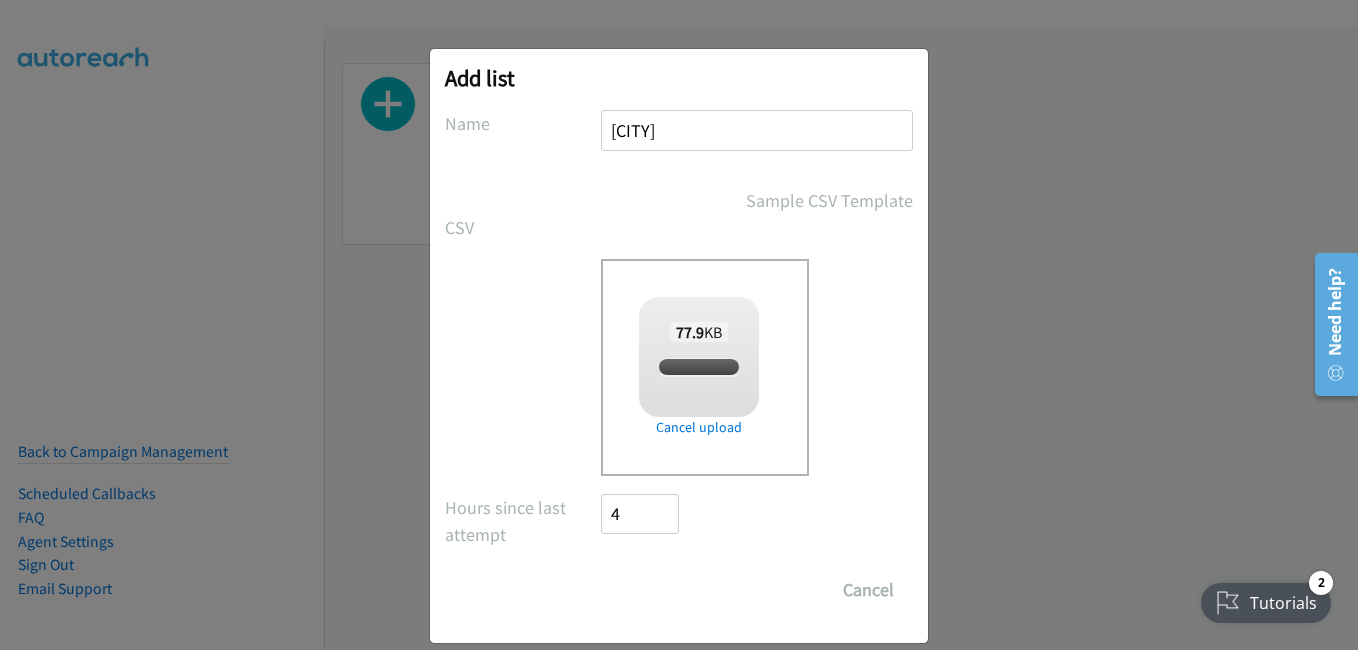checkbox on "true" 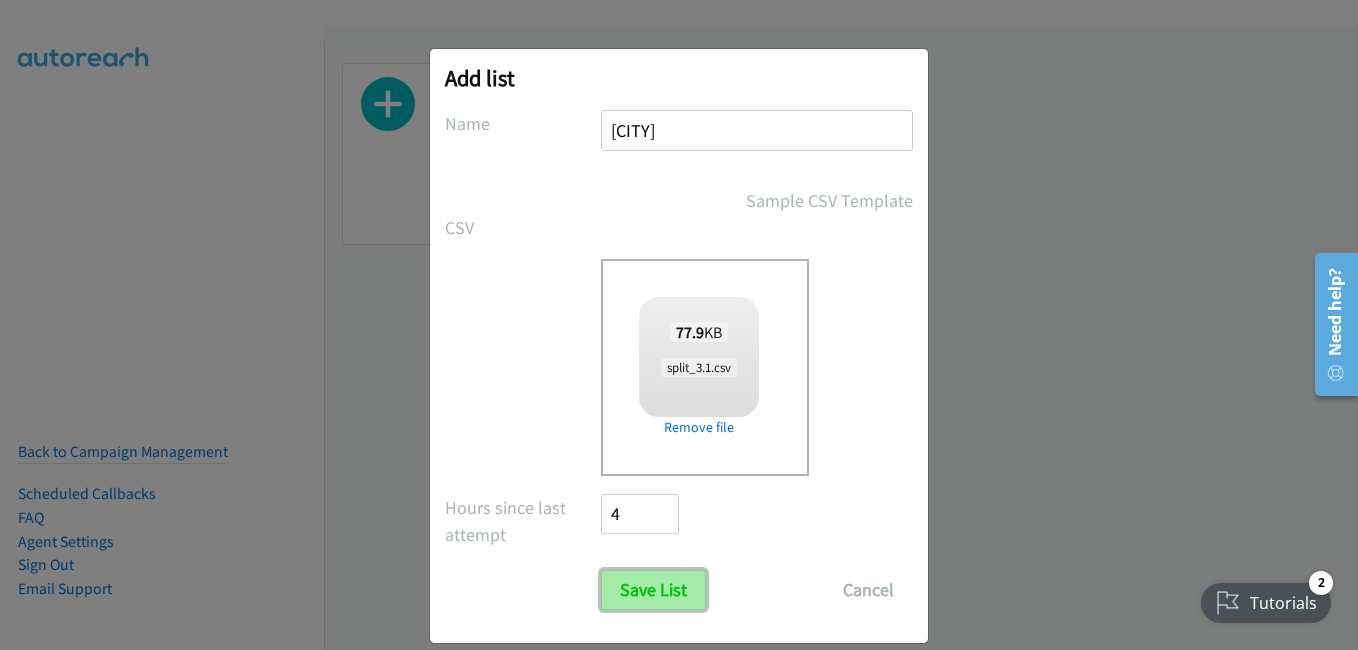 click on "Save List" at bounding box center (653, 590) 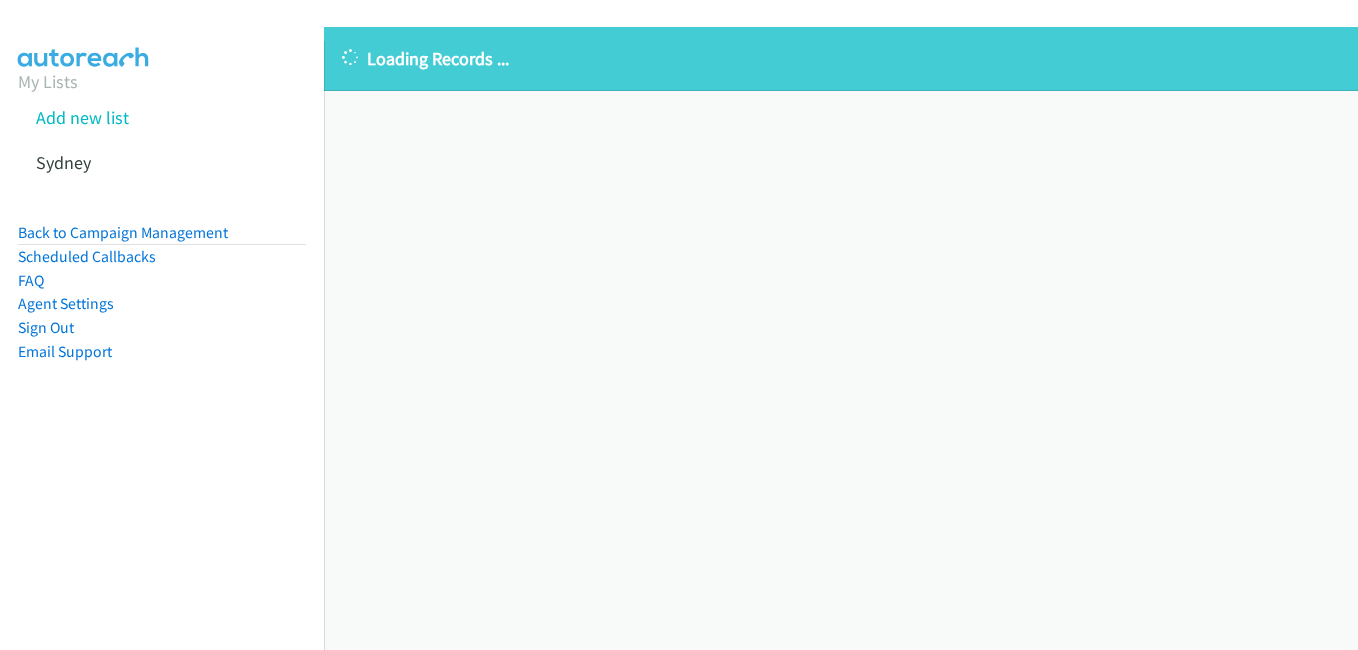 scroll, scrollTop: 0, scrollLeft: 0, axis: both 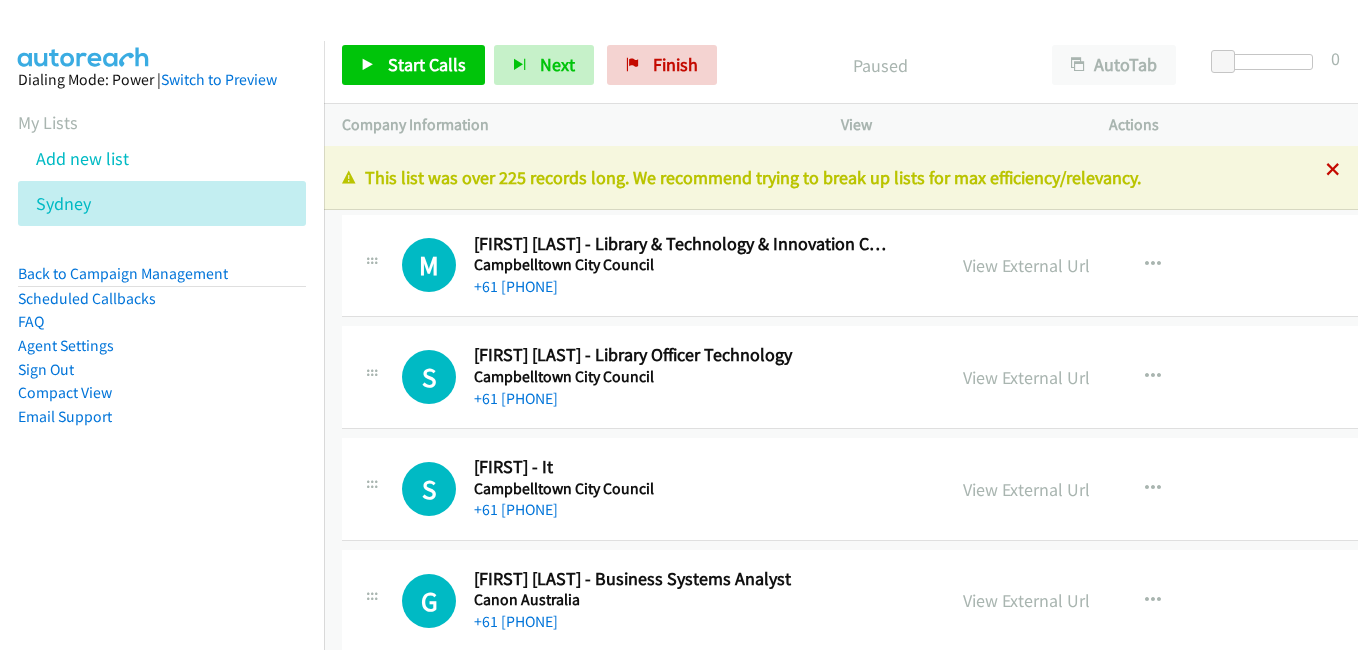 click at bounding box center (1333, 171) 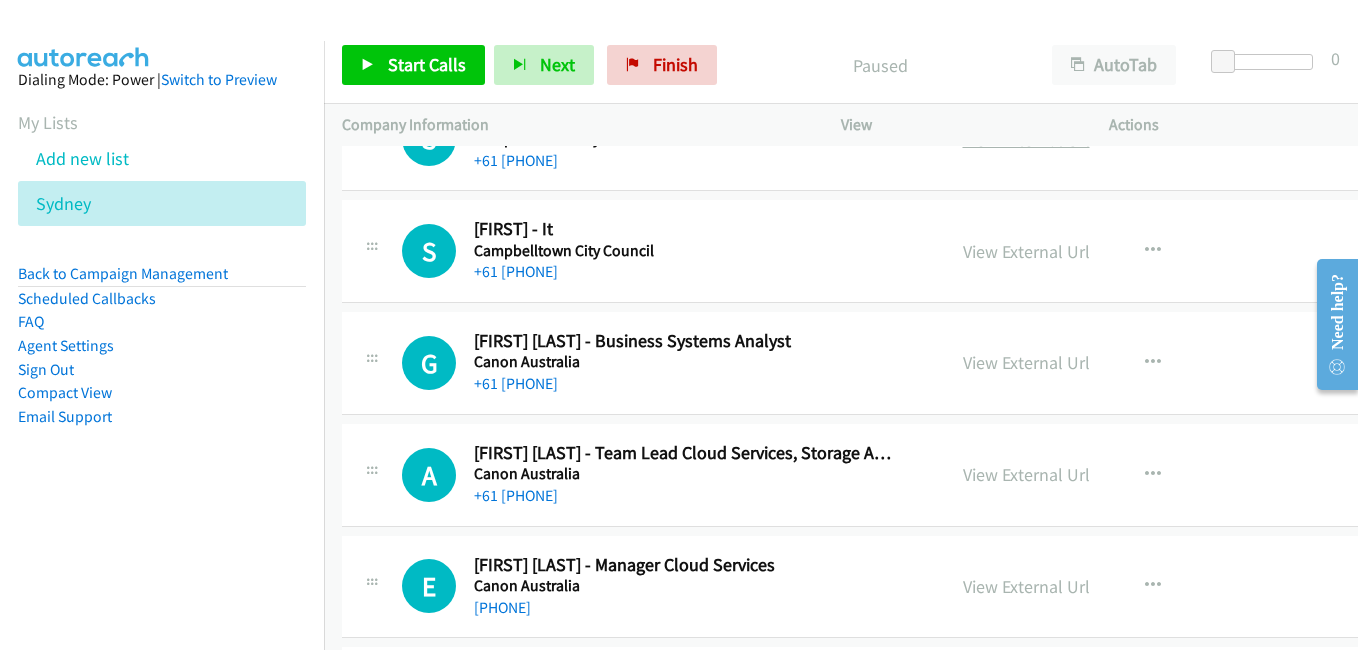 scroll, scrollTop: 200, scrollLeft: 0, axis: vertical 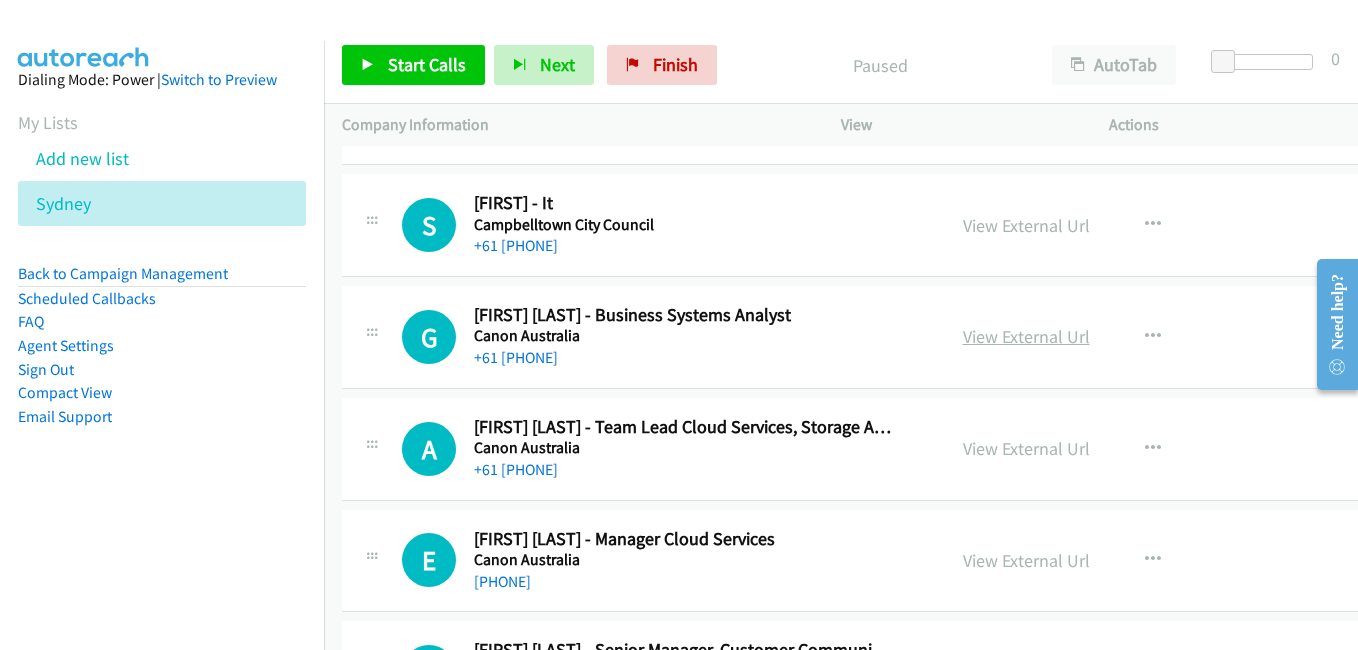 click on "View External Url" at bounding box center (1026, 336) 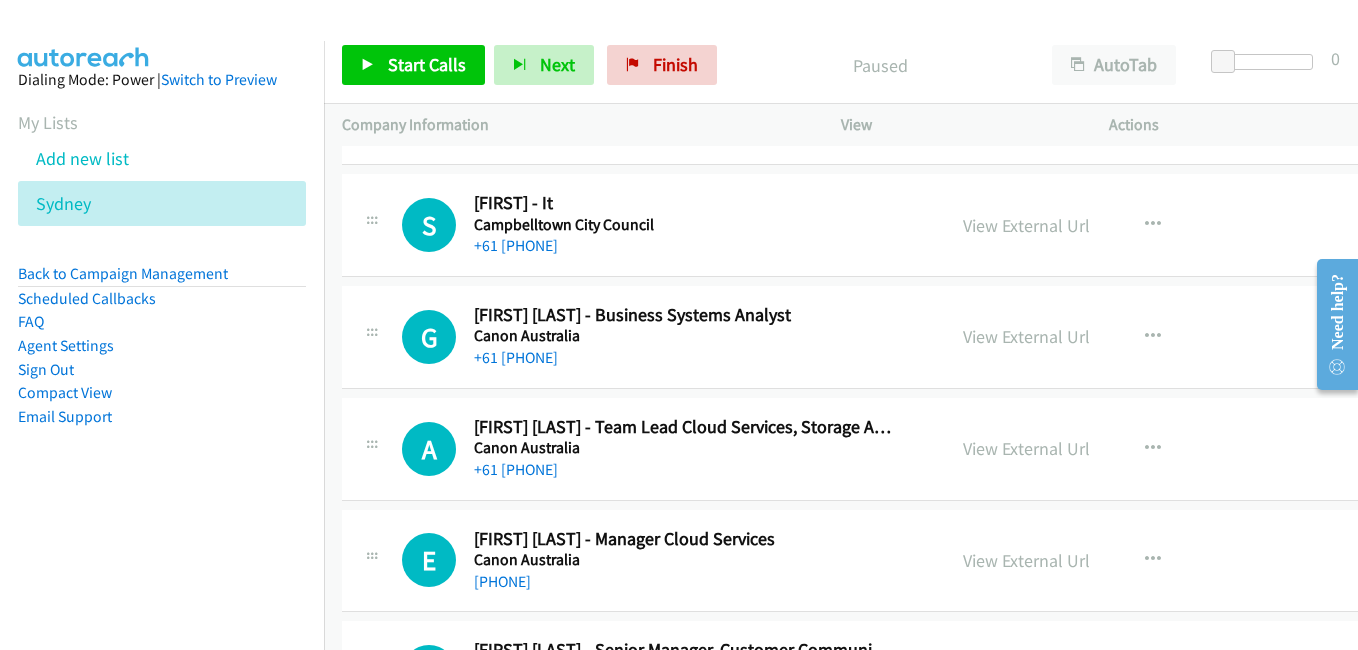 scroll, scrollTop: 300, scrollLeft: 0, axis: vertical 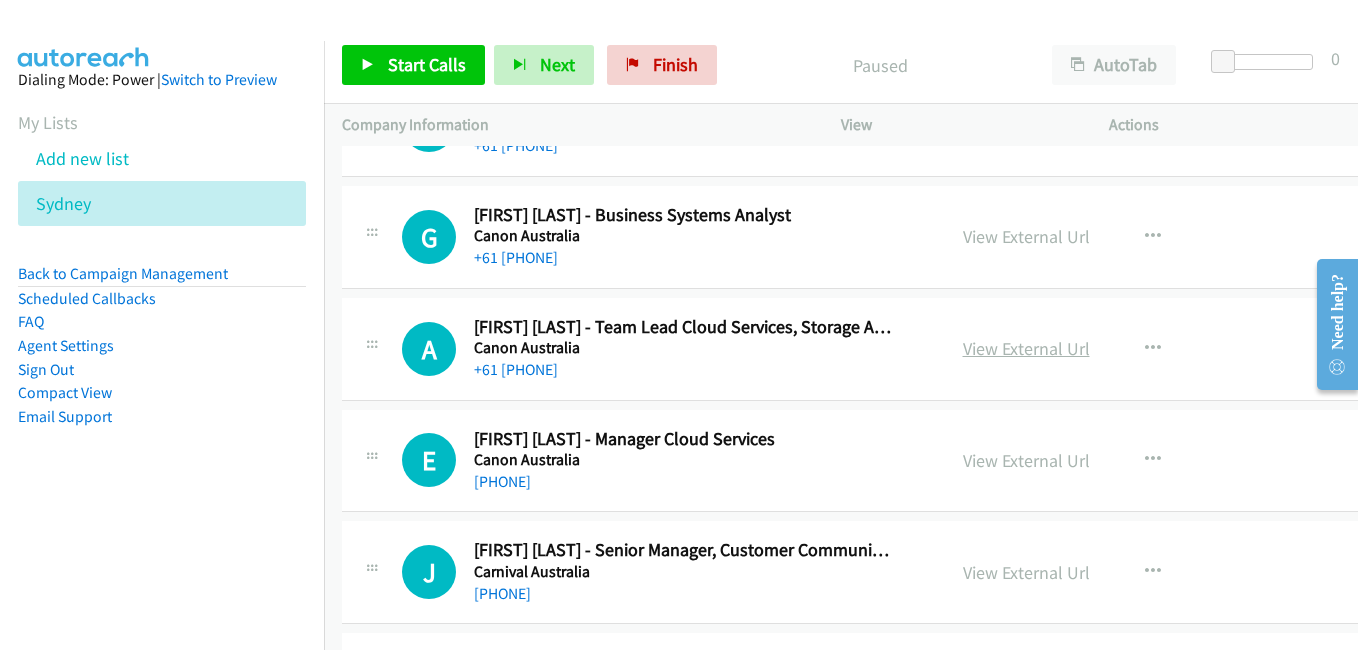 click on "View External Url" at bounding box center [1026, 348] 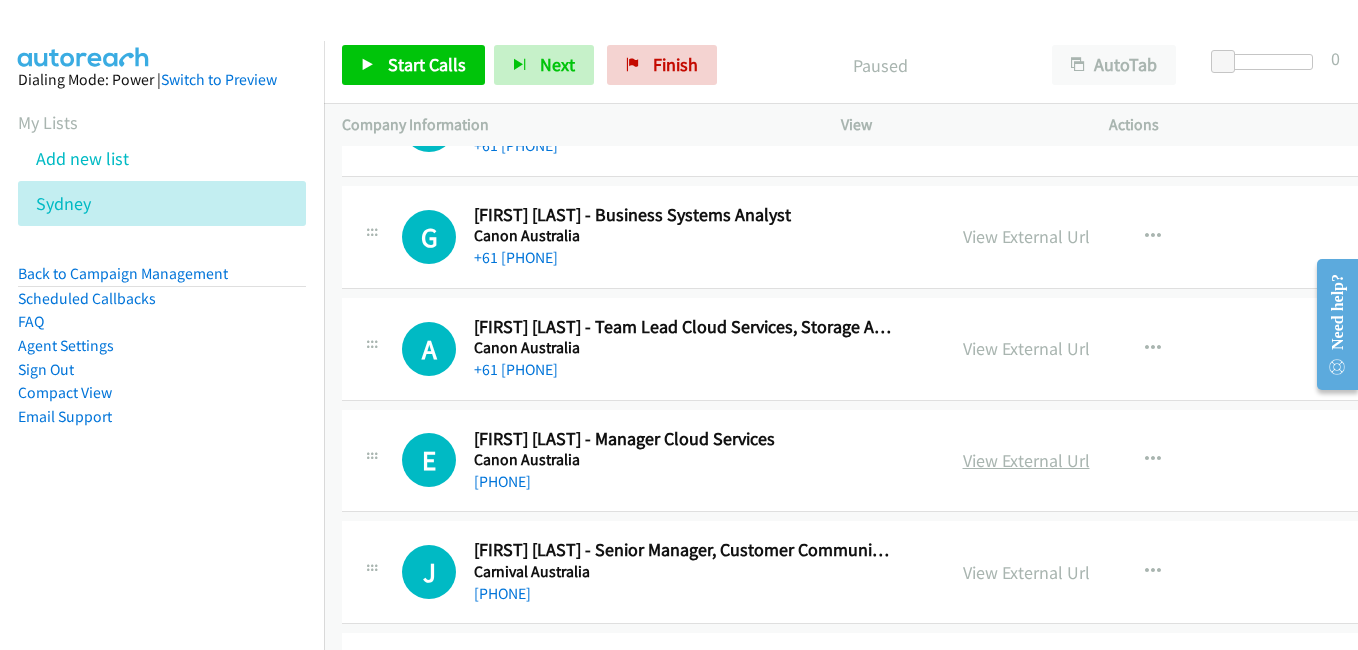 click on "View External Url" at bounding box center [1026, 460] 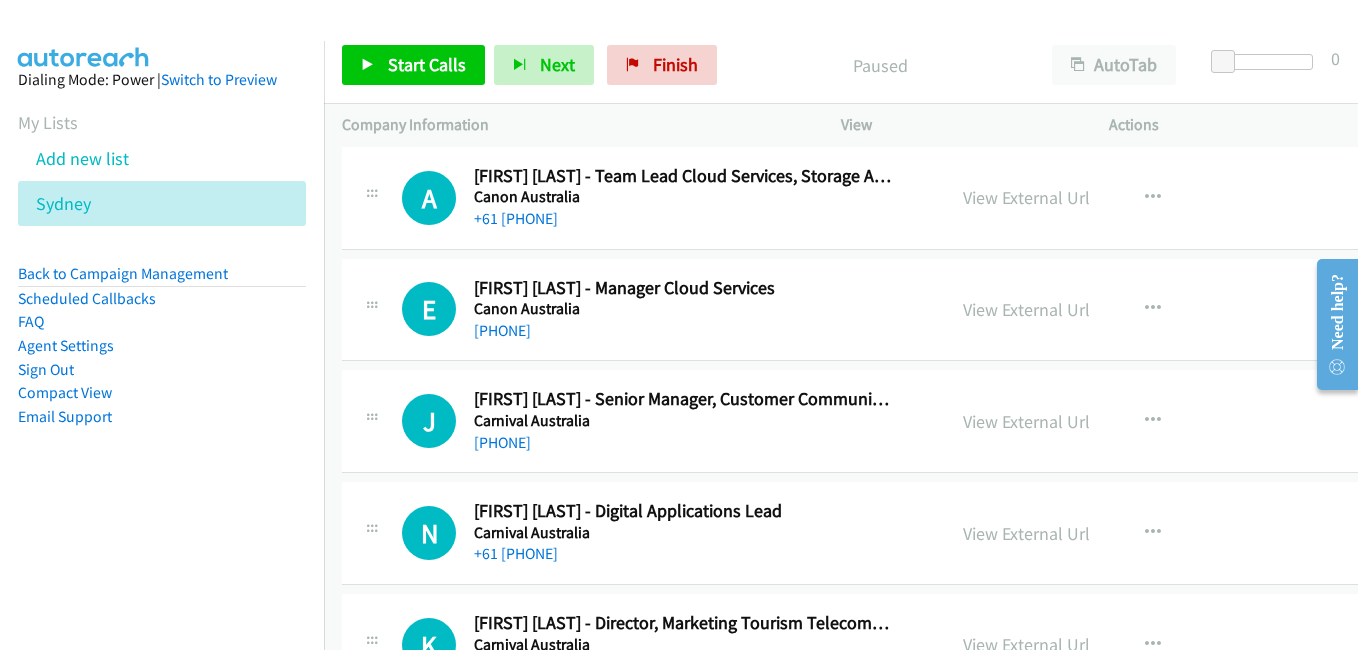 scroll, scrollTop: 500, scrollLeft: 0, axis: vertical 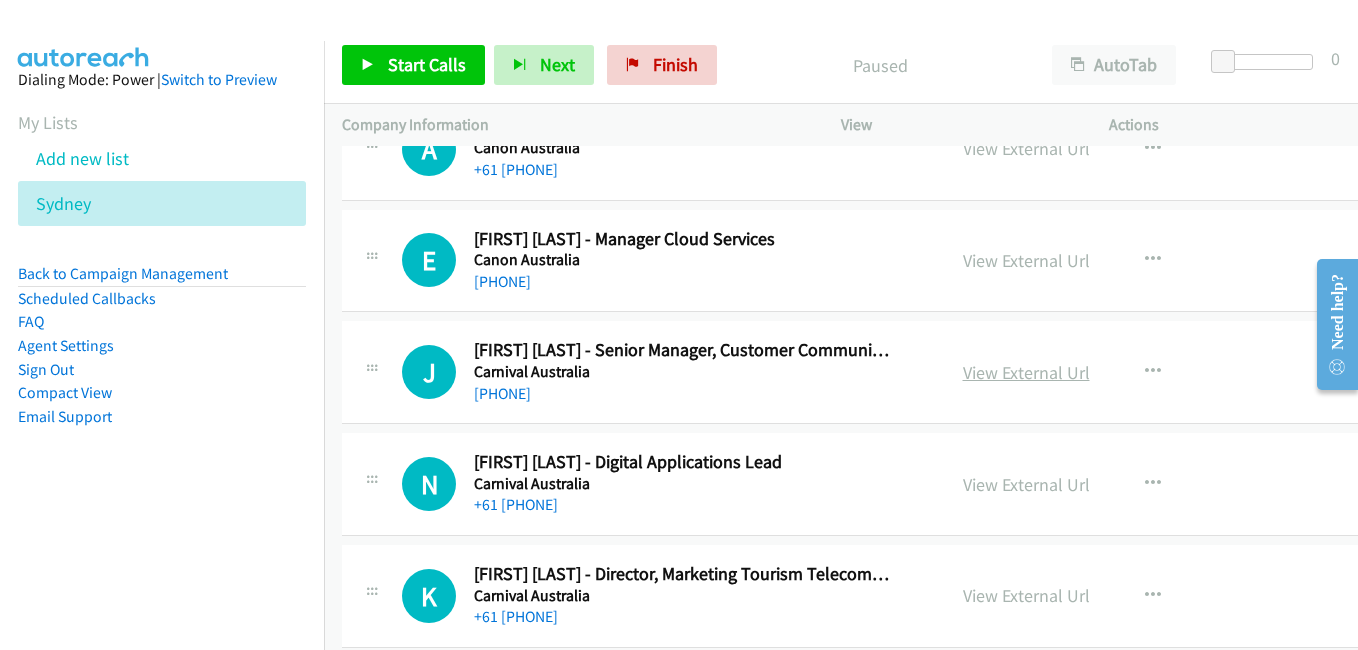 click on "View External Url" at bounding box center (1026, 372) 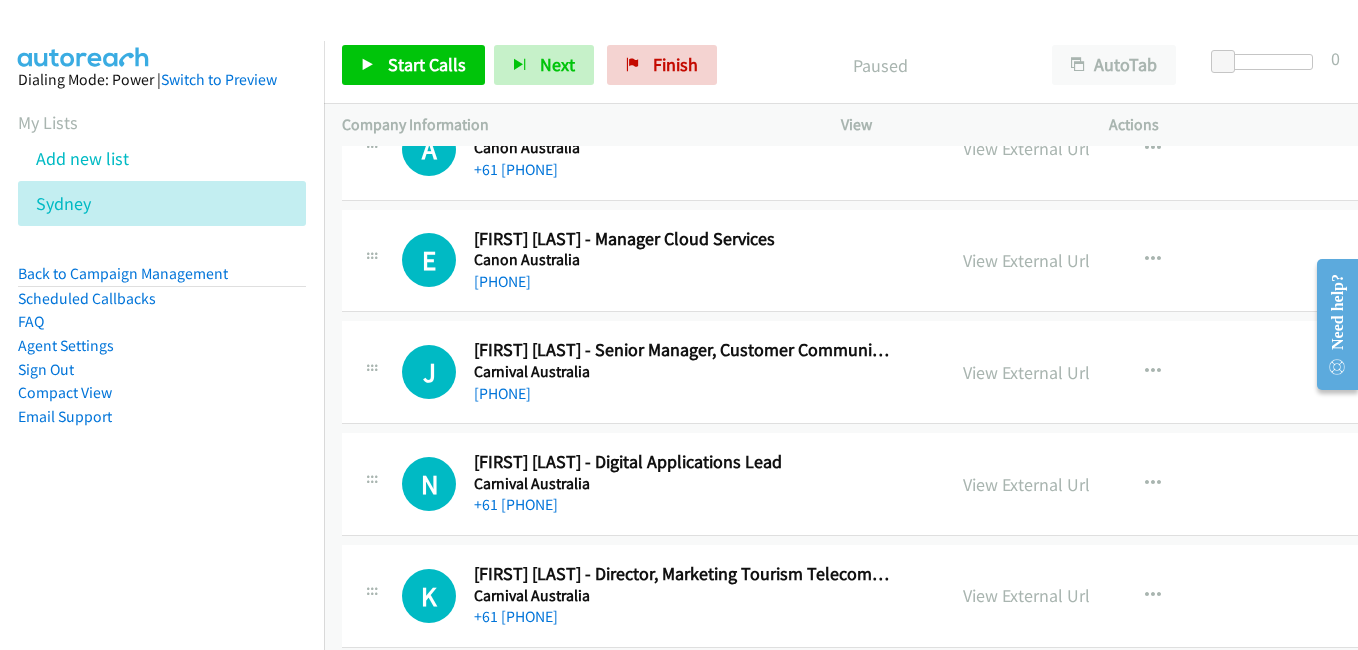scroll, scrollTop: 600, scrollLeft: 0, axis: vertical 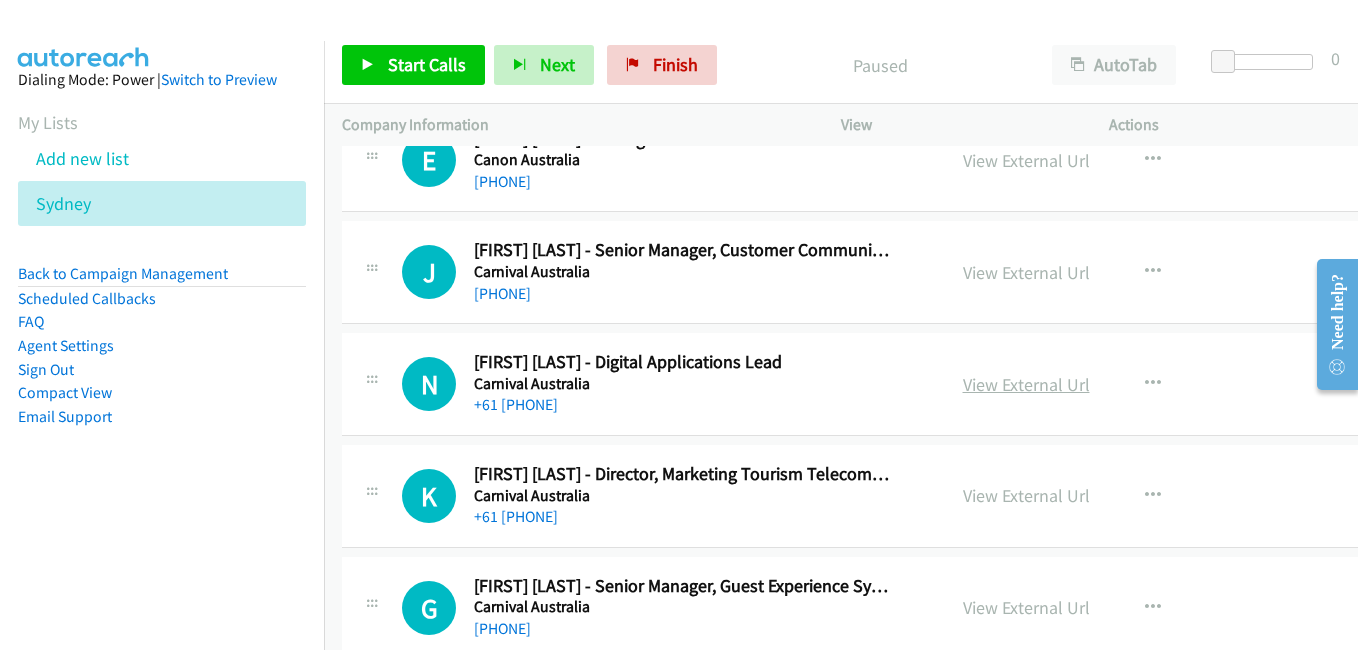 click on "View External Url" at bounding box center (1026, 384) 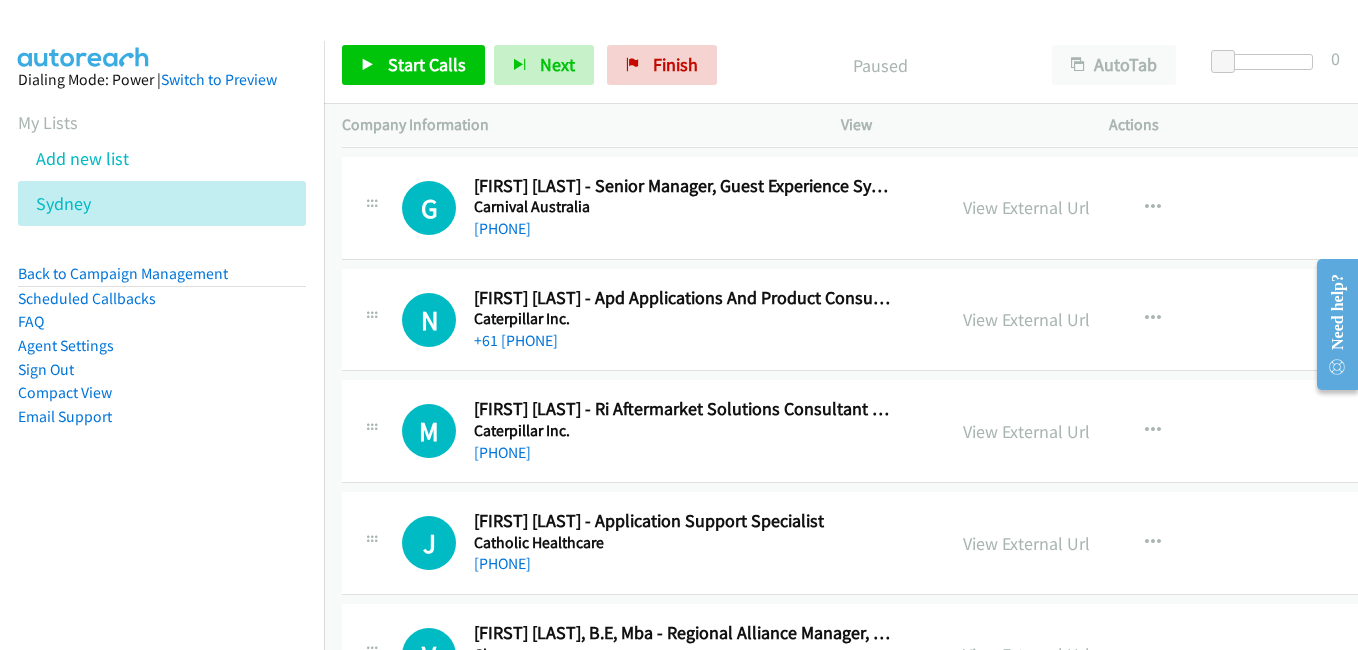 scroll, scrollTop: 1200, scrollLeft: 0, axis: vertical 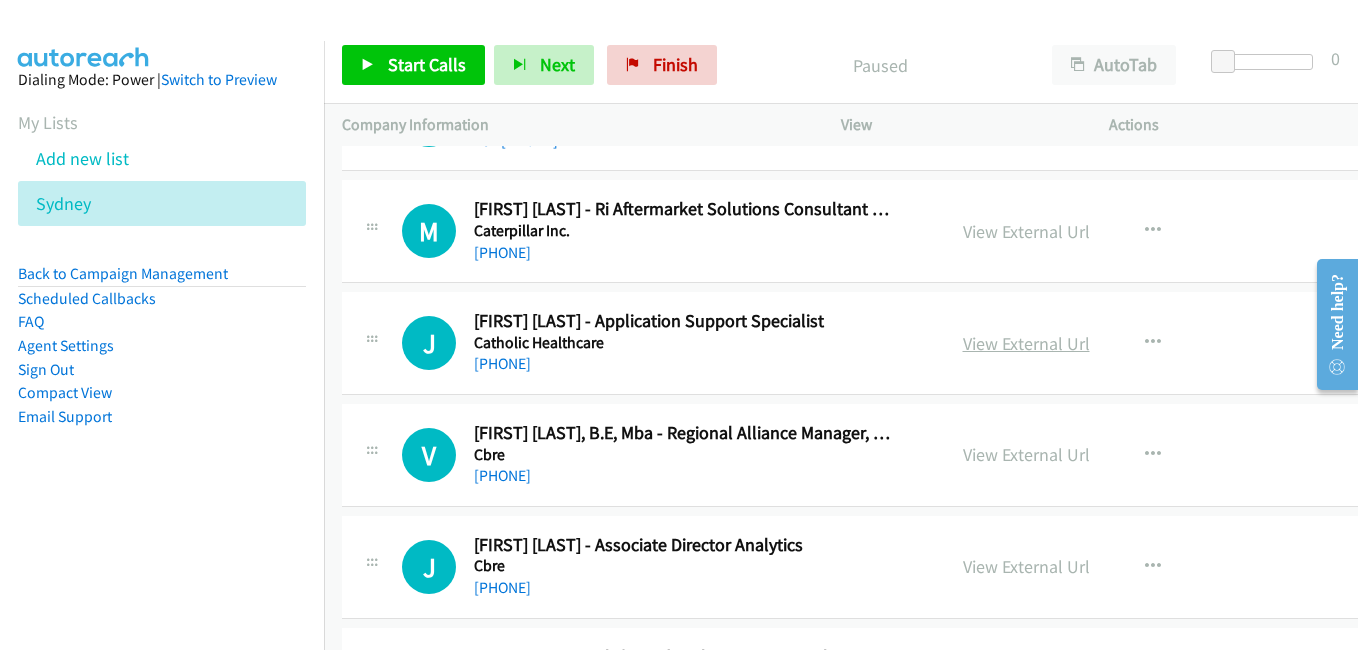 click on "View External Url" at bounding box center (1026, 343) 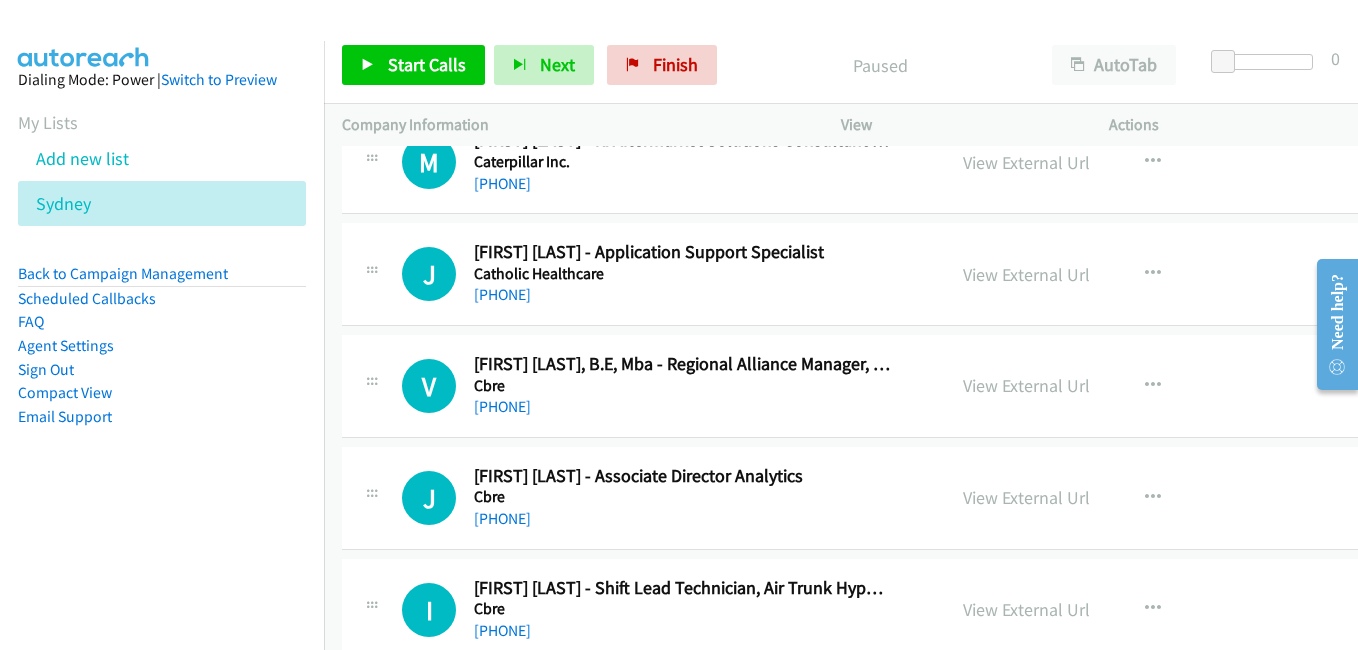 scroll, scrollTop: 1300, scrollLeft: 0, axis: vertical 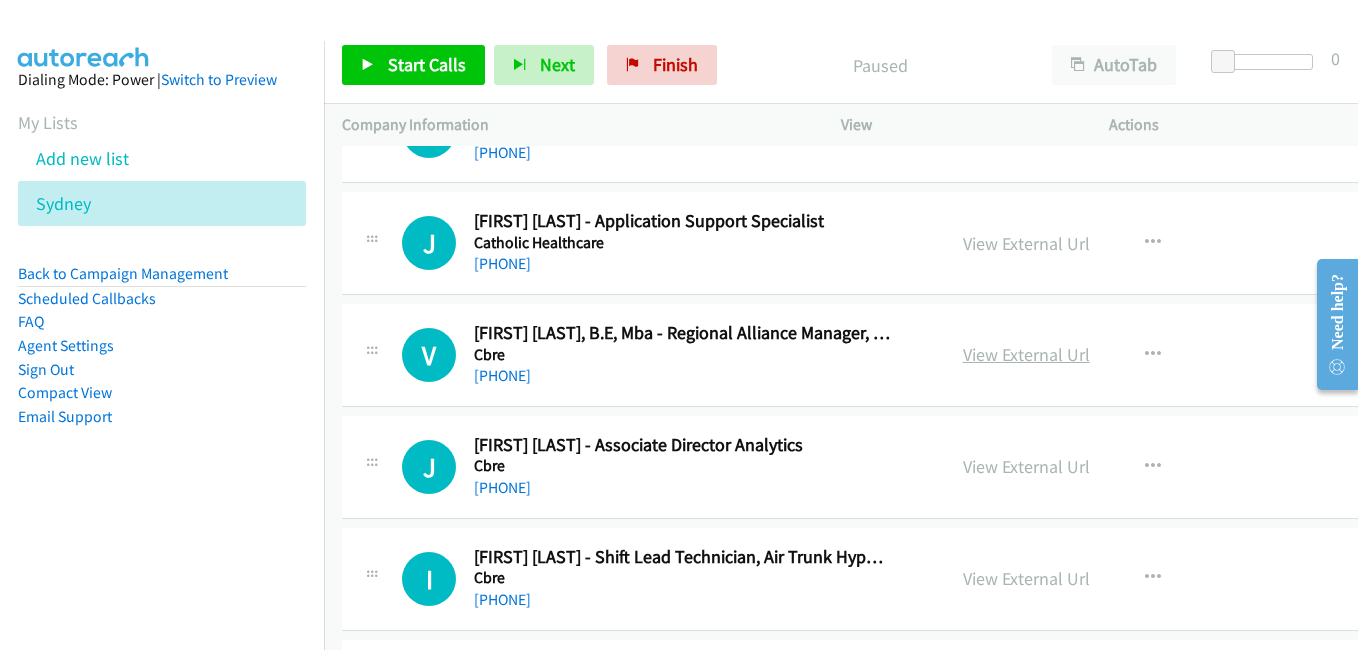 click on "View External Url" at bounding box center (1026, 354) 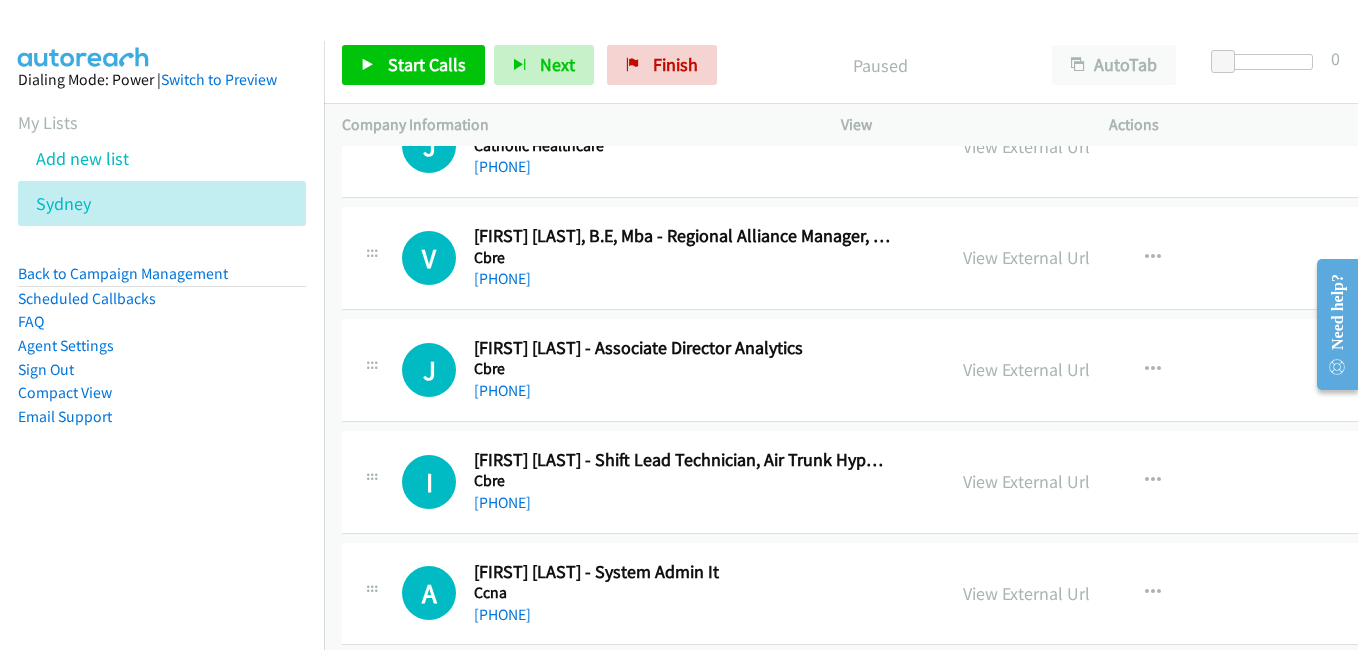 scroll, scrollTop: 1400, scrollLeft: 0, axis: vertical 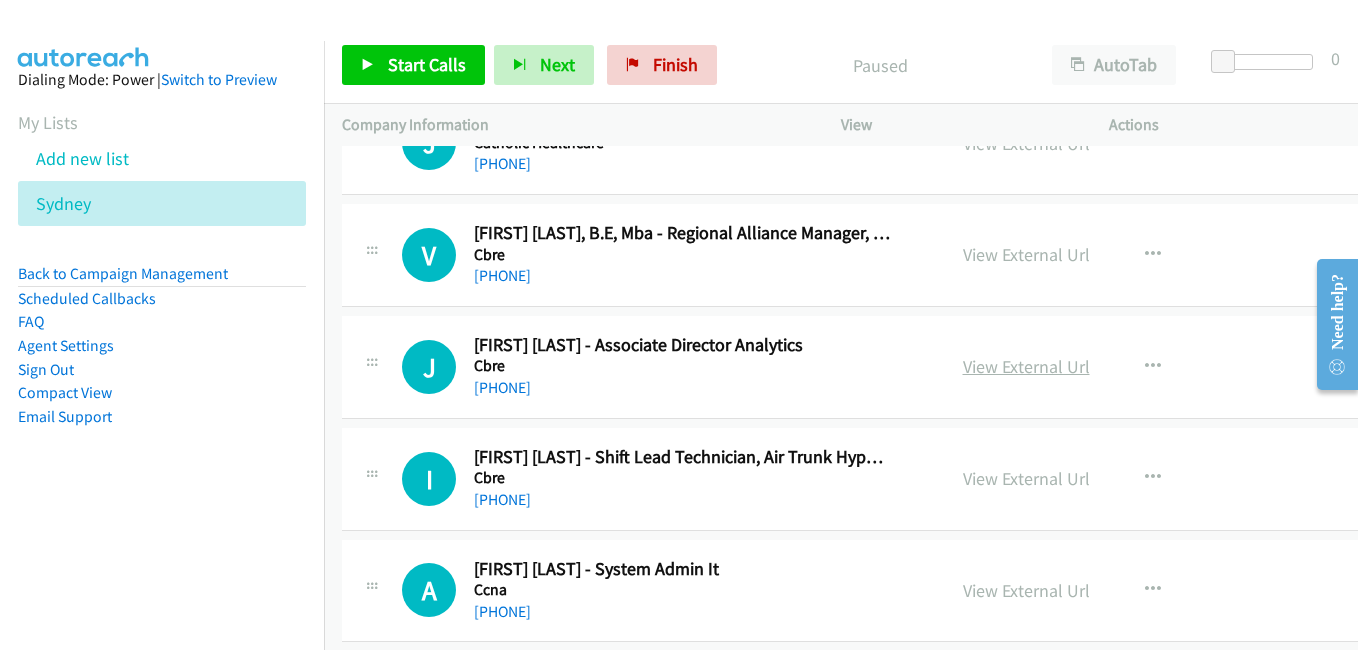 click on "View External Url" at bounding box center (1026, 366) 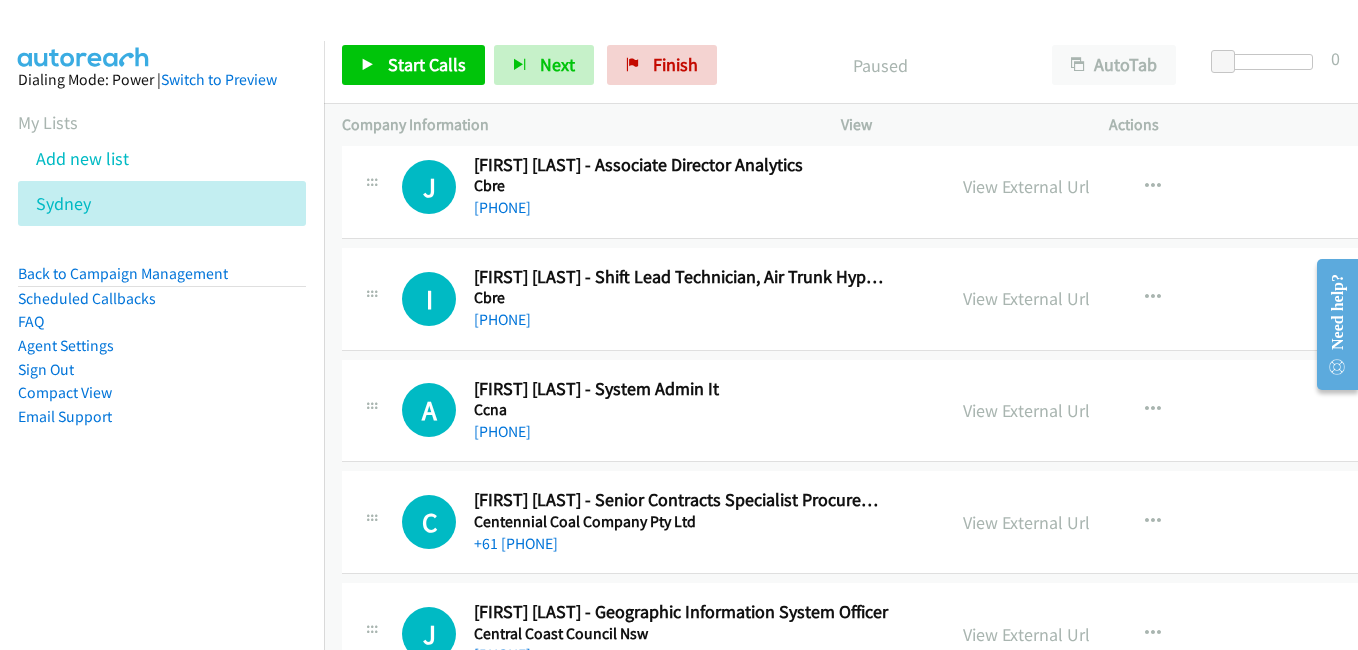 scroll, scrollTop: 1600, scrollLeft: 0, axis: vertical 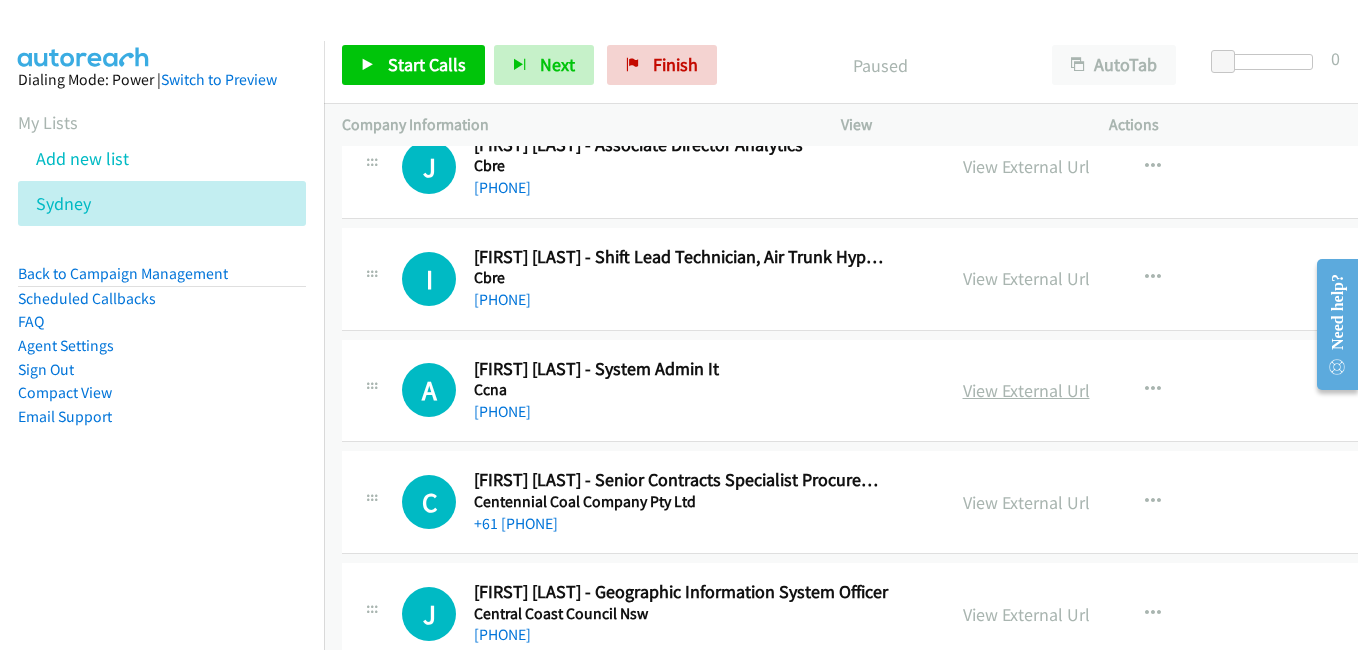 click on "View External Url" at bounding box center (1026, 390) 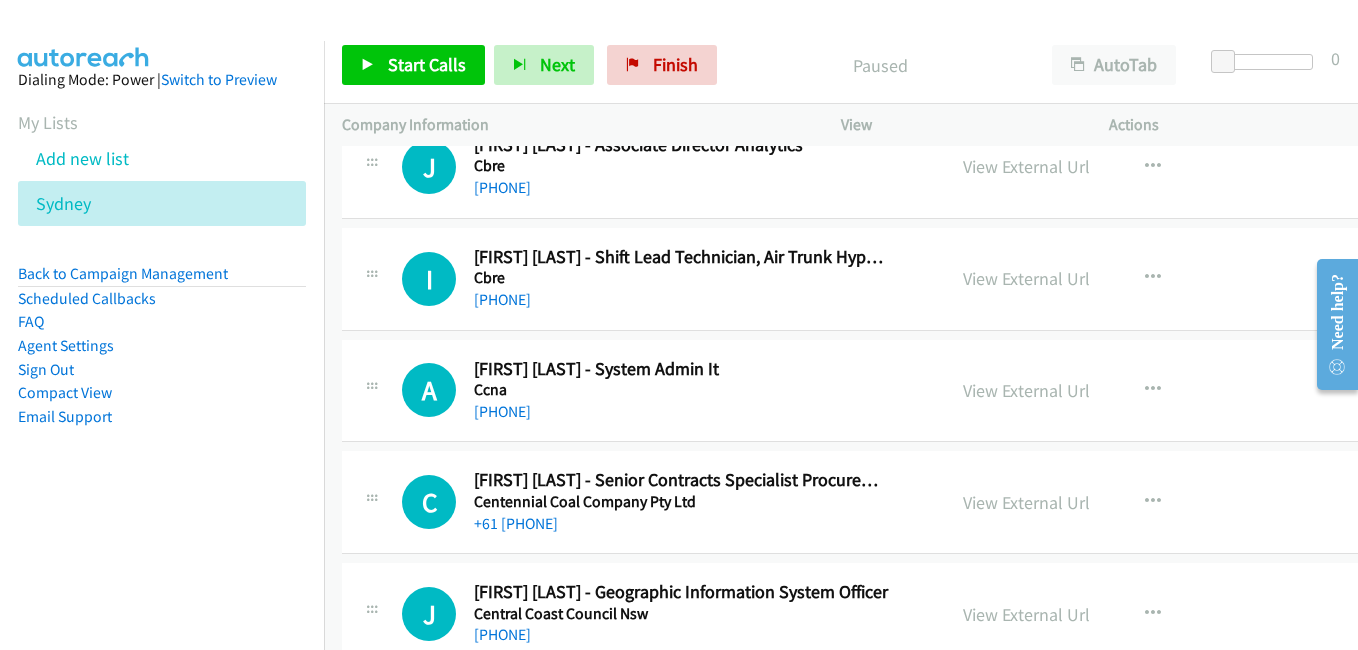 scroll, scrollTop: 1700, scrollLeft: 0, axis: vertical 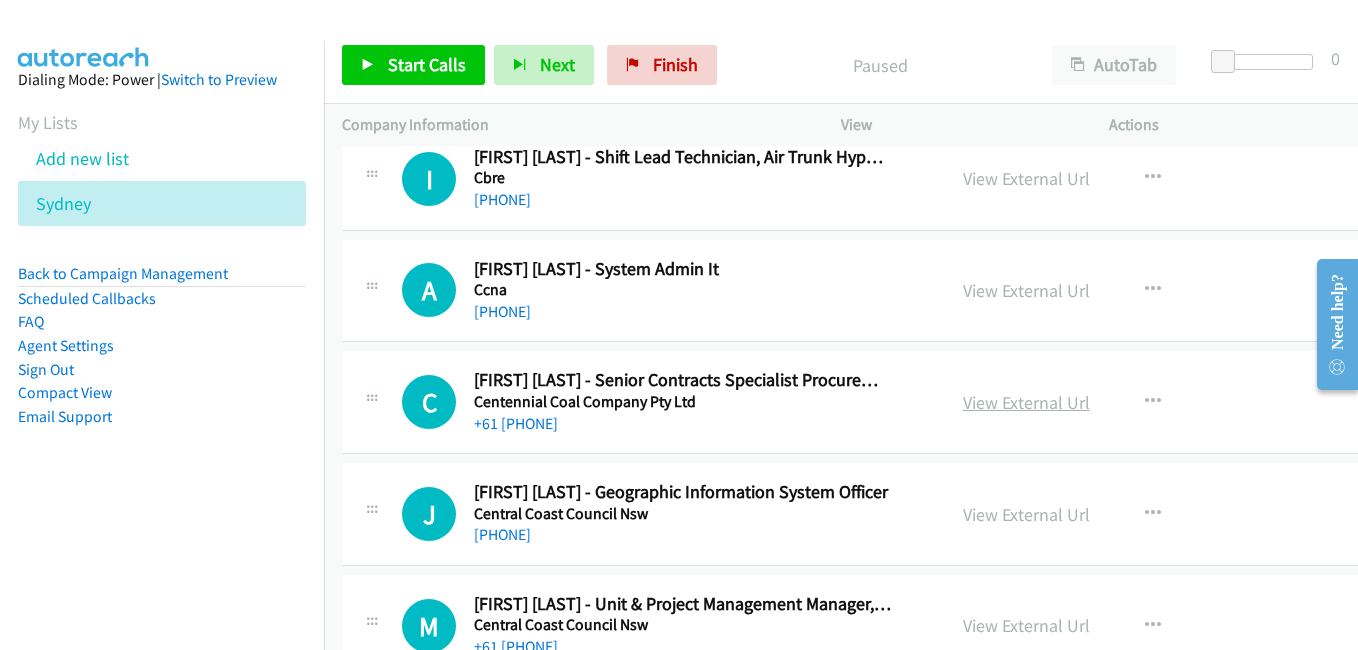 click on "View External Url" at bounding box center [1026, 402] 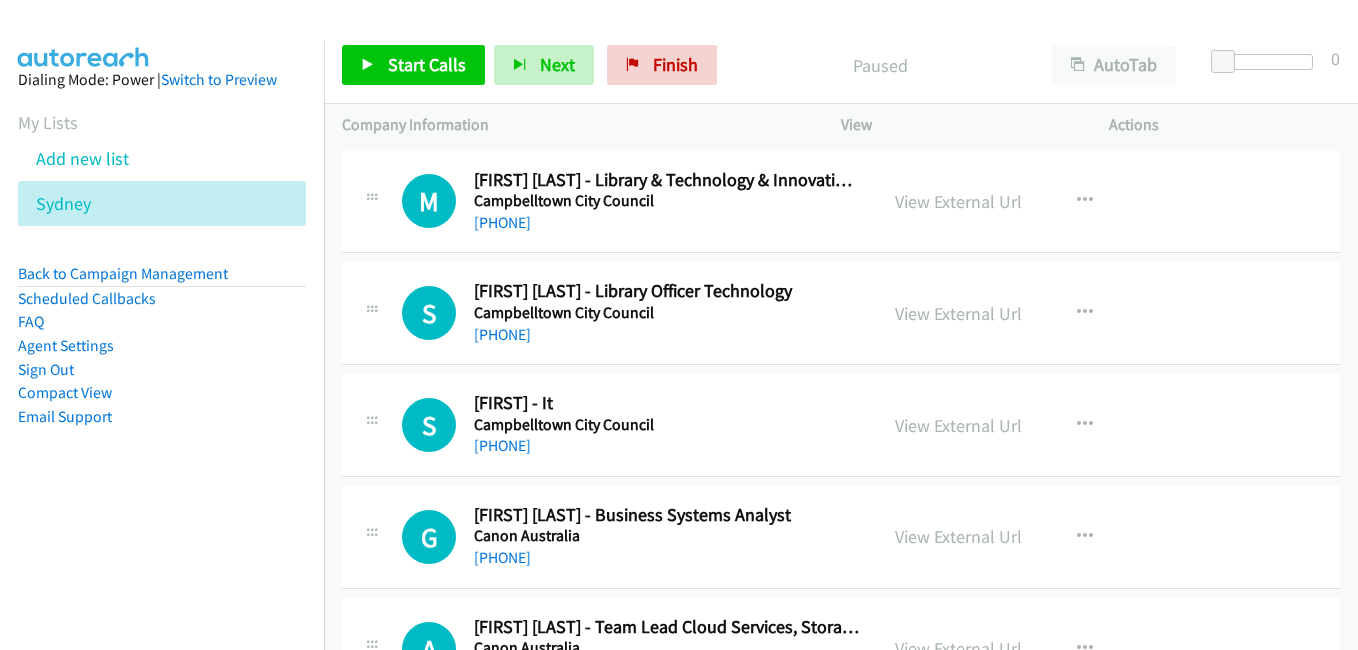 scroll, scrollTop: 0, scrollLeft: 0, axis: both 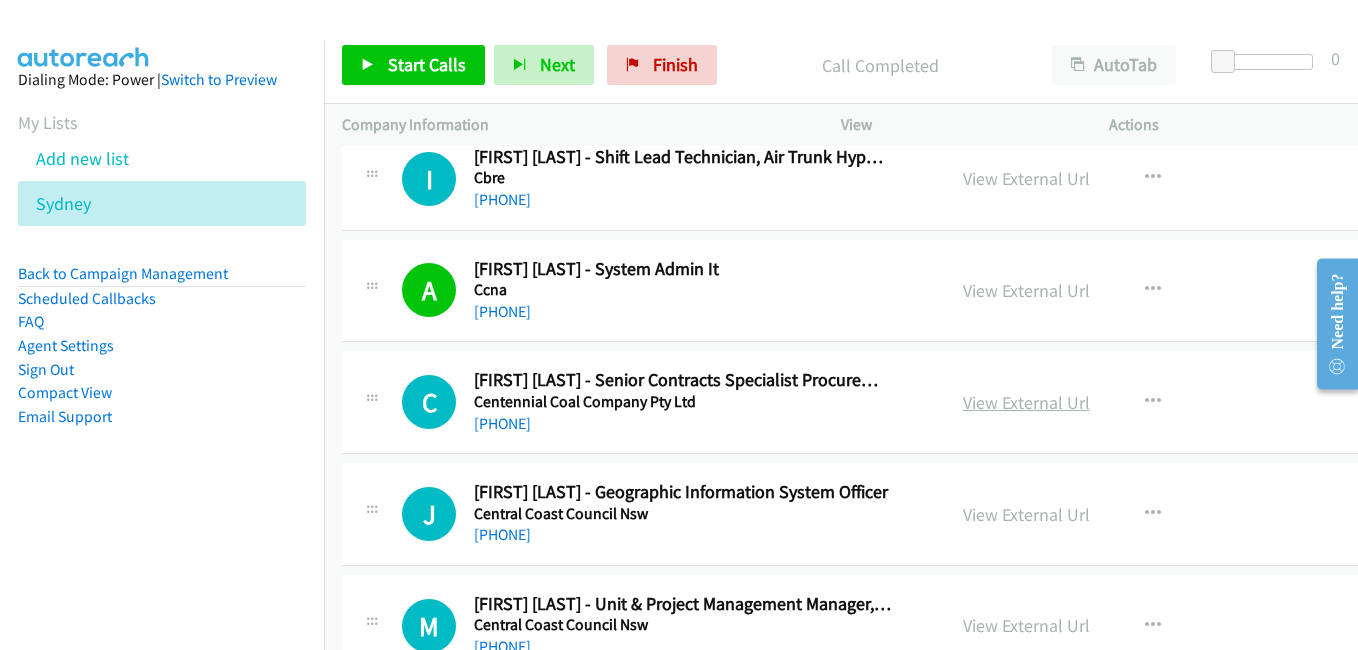 click on "View External Url" at bounding box center (1026, 402) 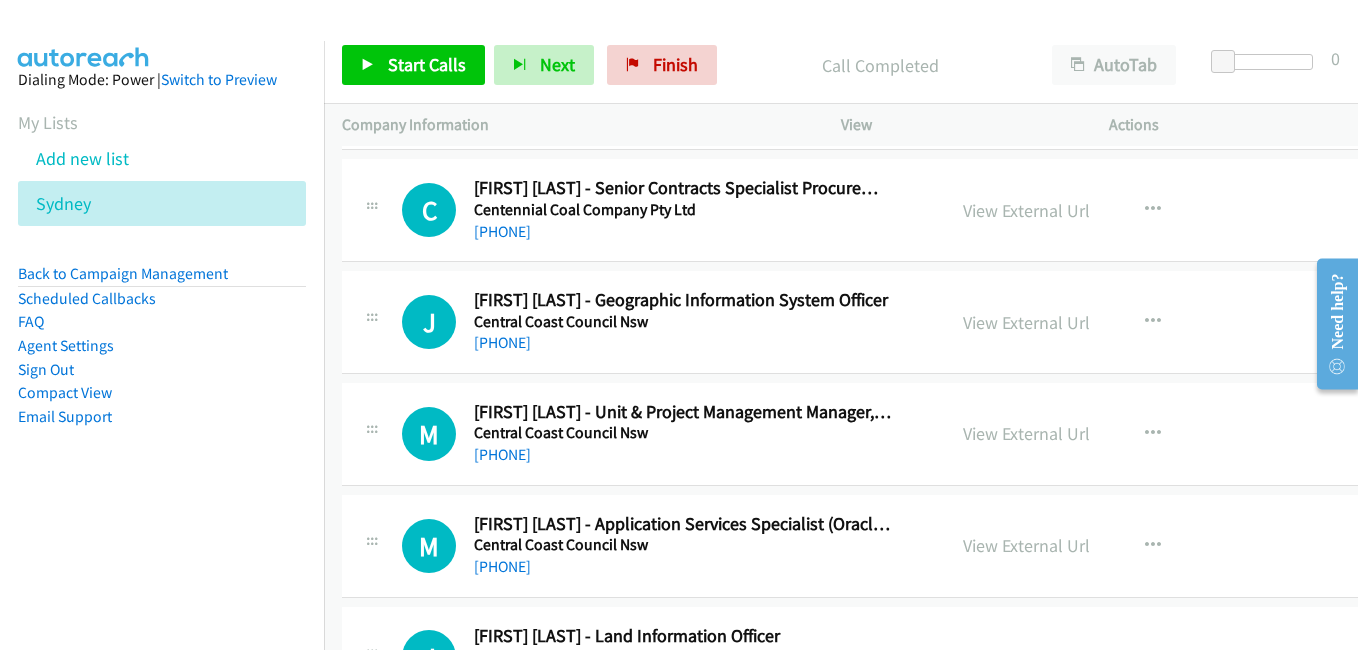 scroll, scrollTop: 1900, scrollLeft: 0, axis: vertical 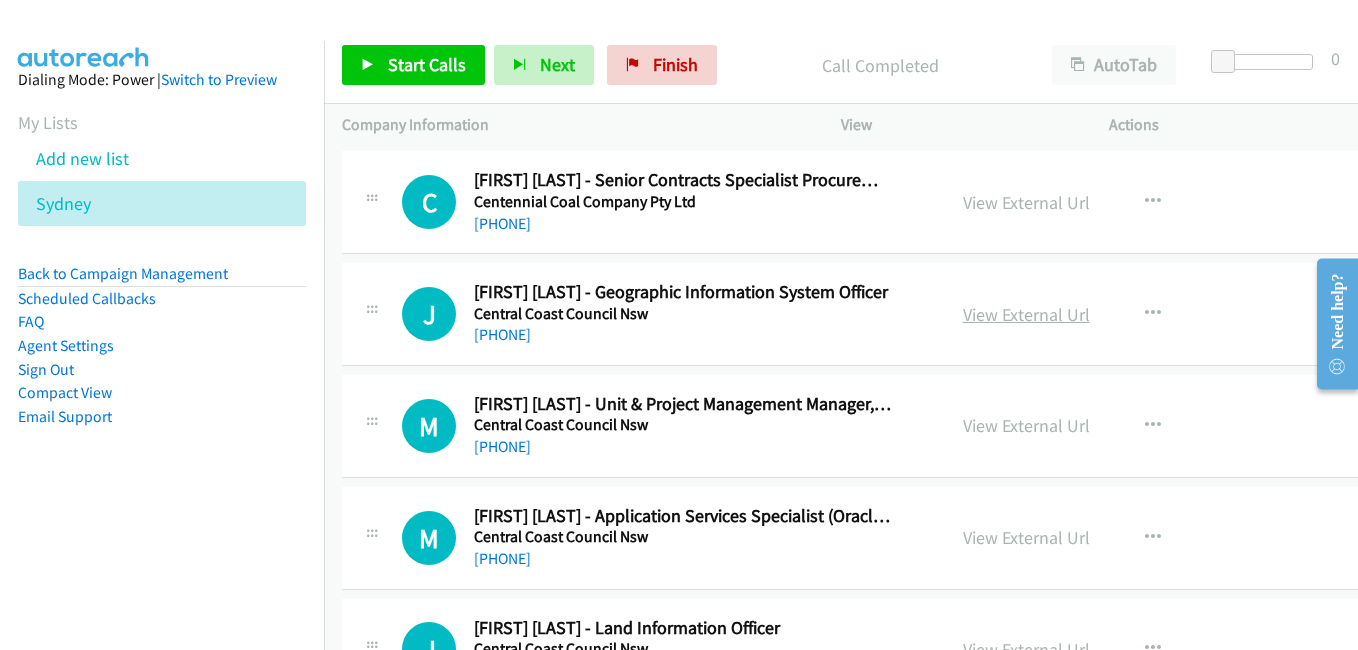 drag, startPoint x: 1026, startPoint y: 318, endPoint x: 1014, endPoint y: 316, distance: 12.165525 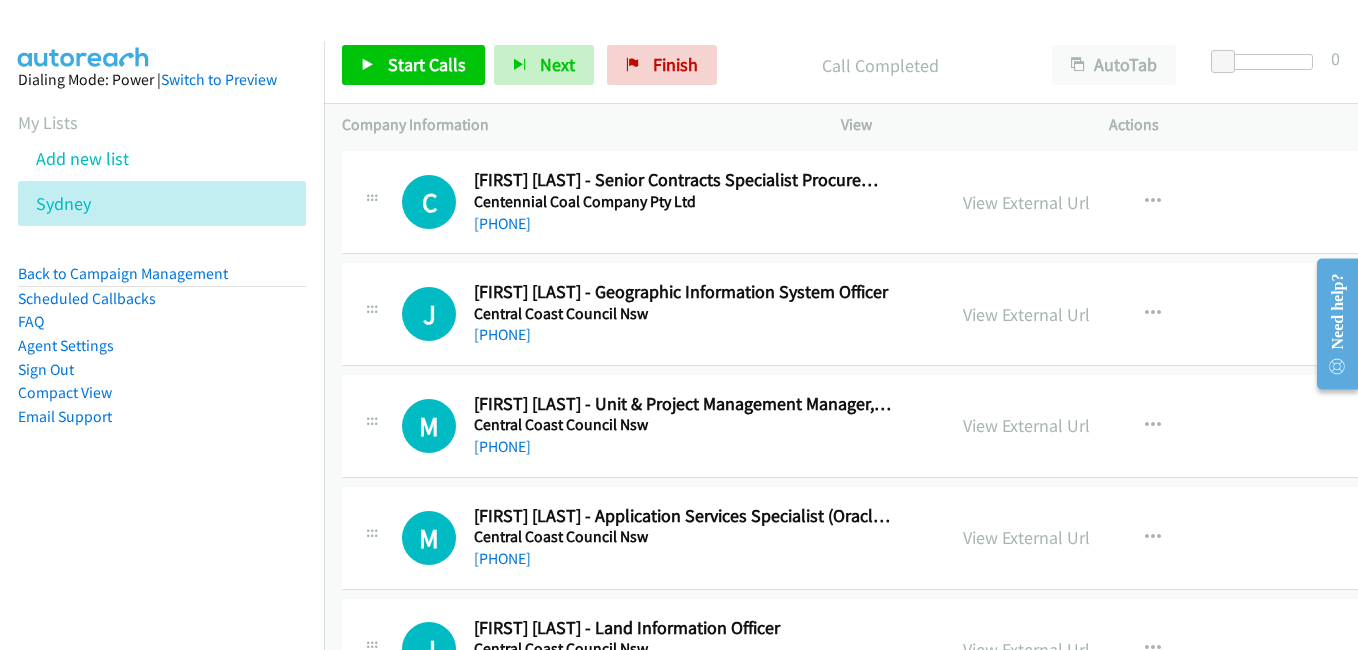 drag, startPoint x: 1031, startPoint y: 424, endPoint x: 974, endPoint y: 411, distance: 58.463665 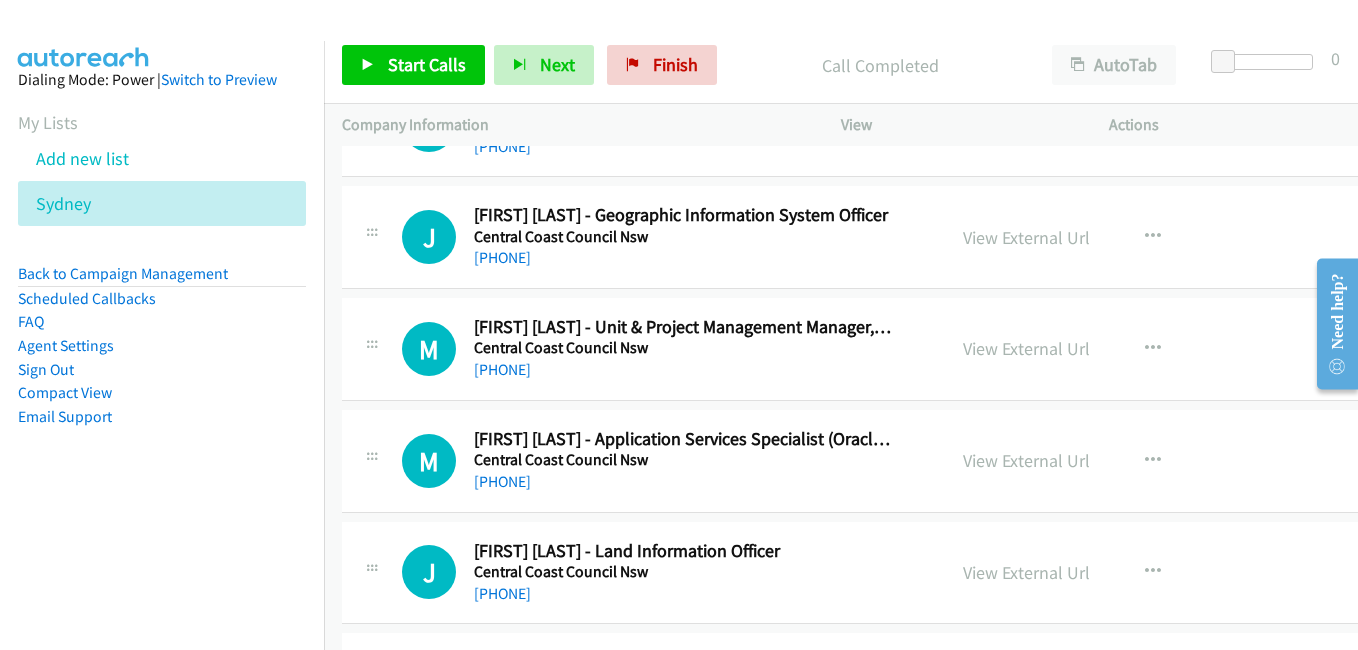 scroll, scrollTop: 2000, scrollLeft: 0, axis: vertical 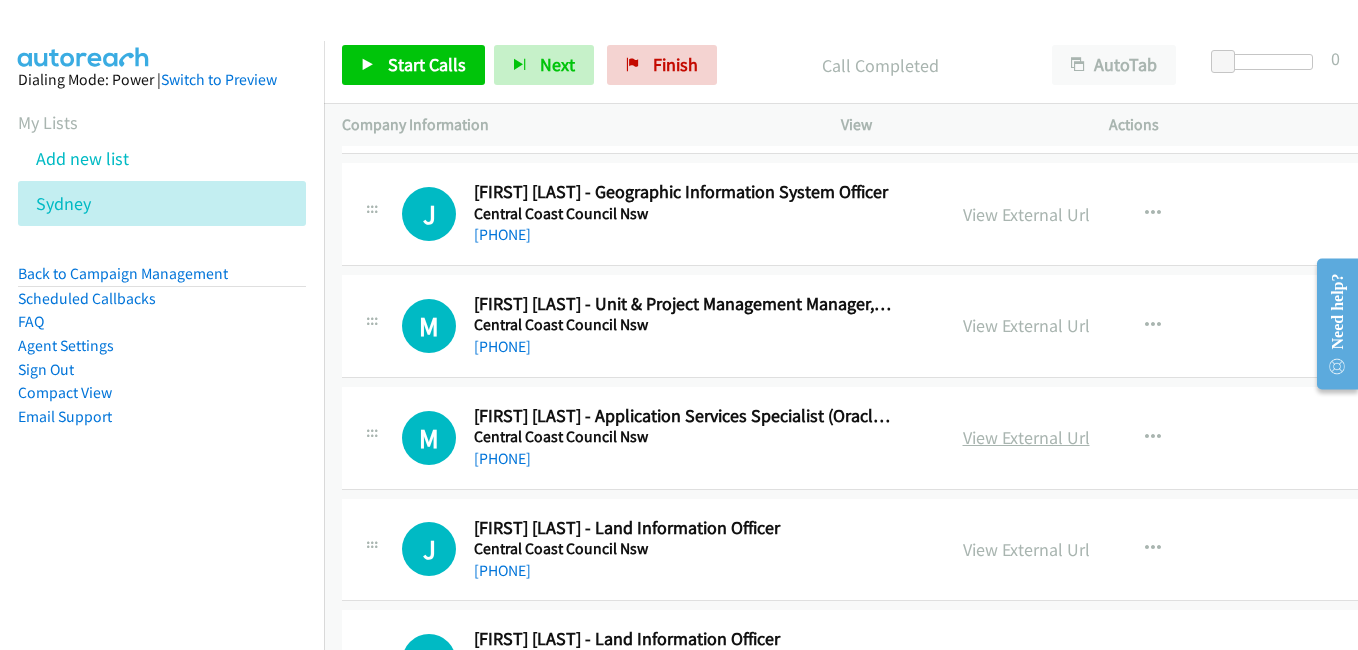 click on "View External Url" at bounding box center (1026, 437) 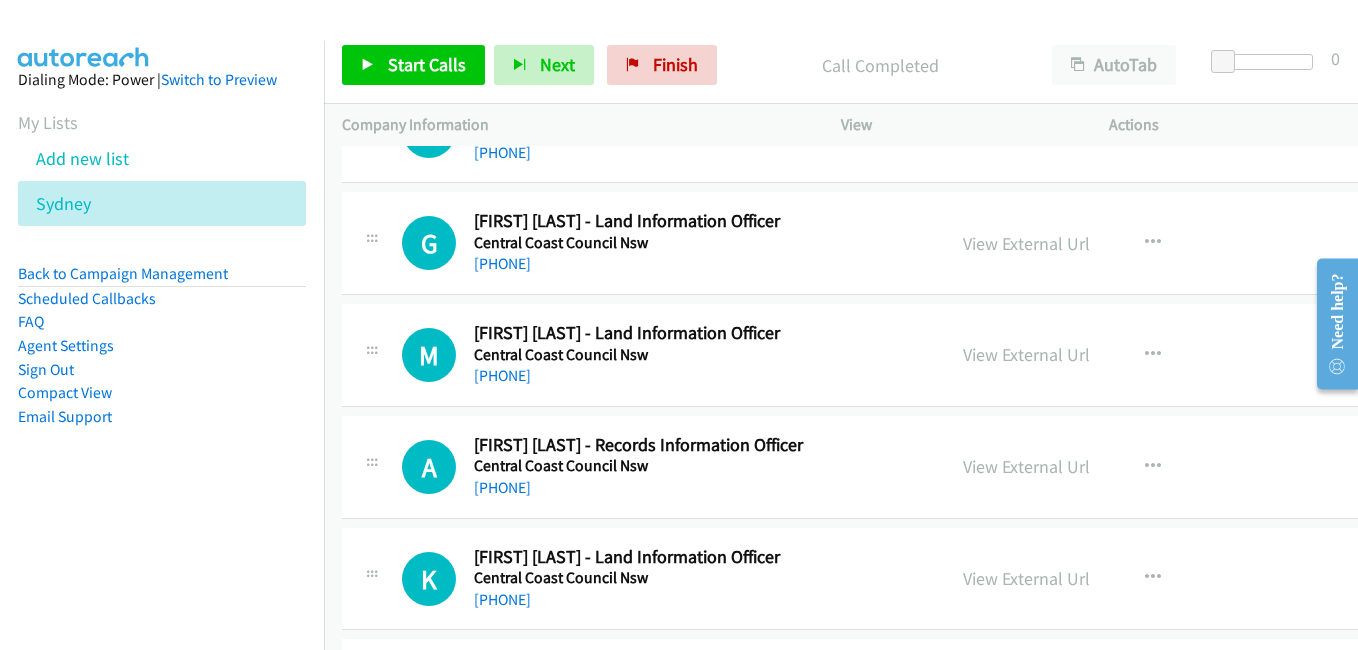 scroll, scrollTop: 2500, scrollLeft: 0, axis: vertical 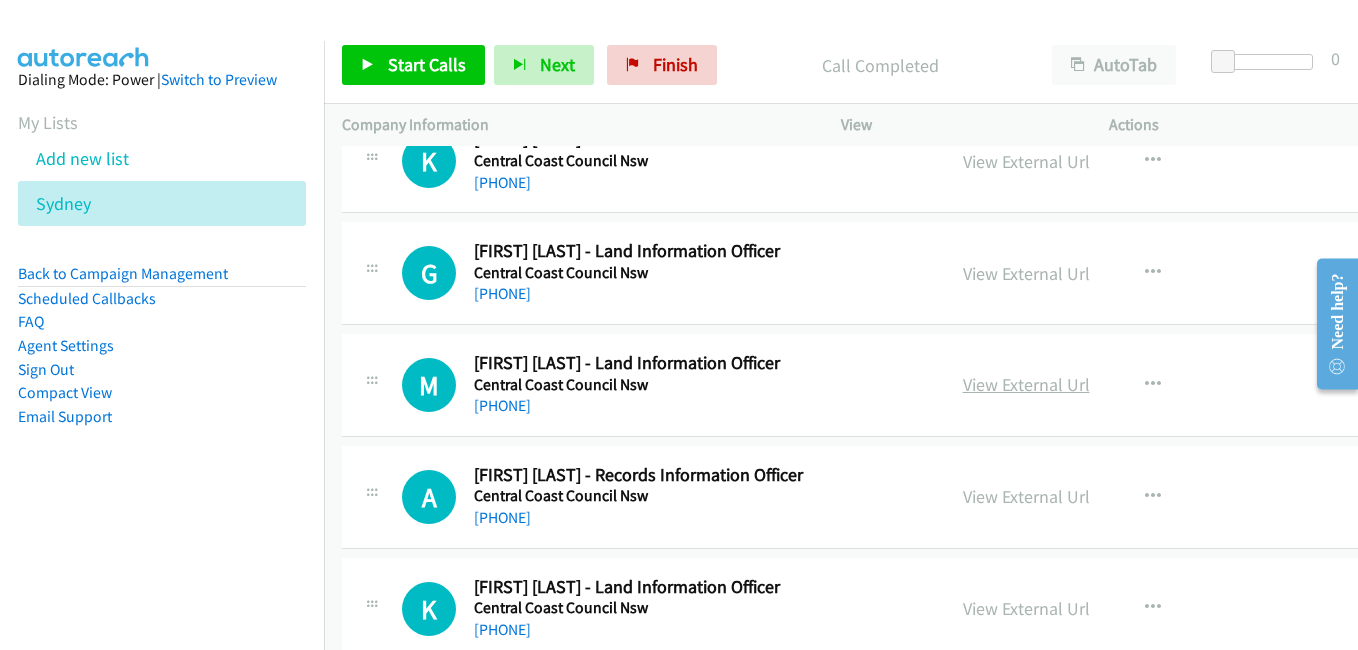 click on "View External Url" at bounding box center (1026, 384) 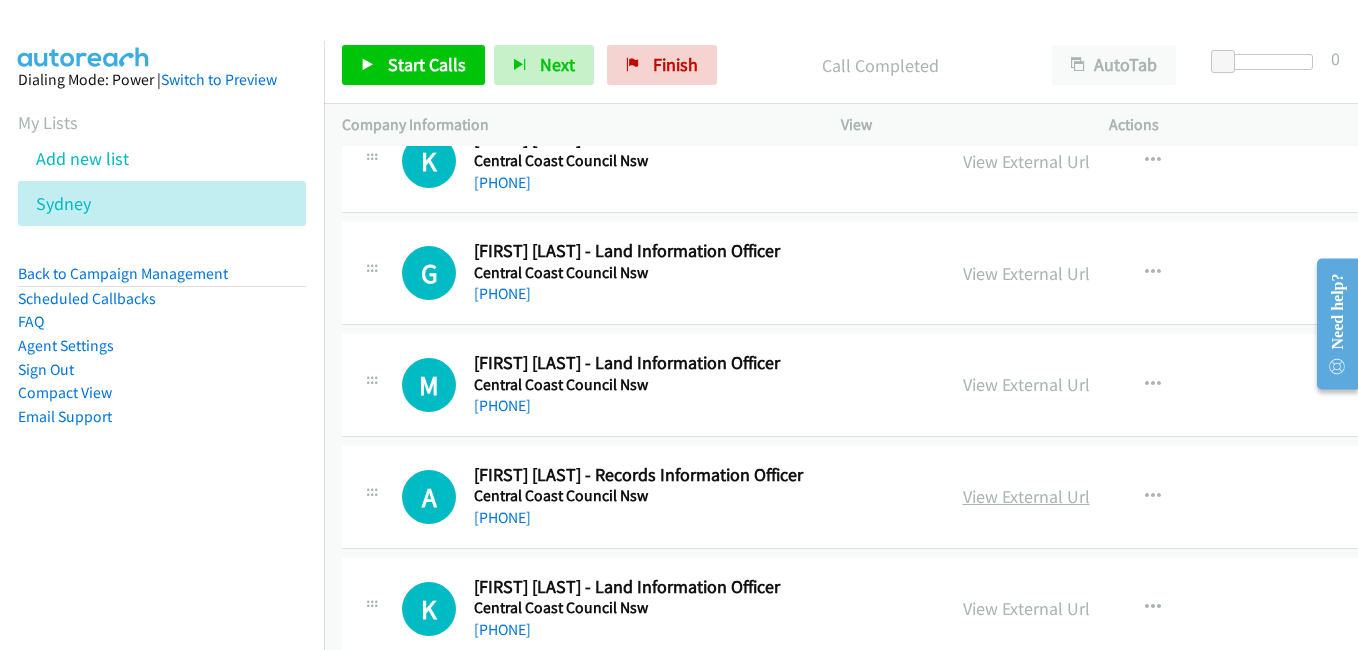 click on "View External Url" at bounding box center [1026, 496] 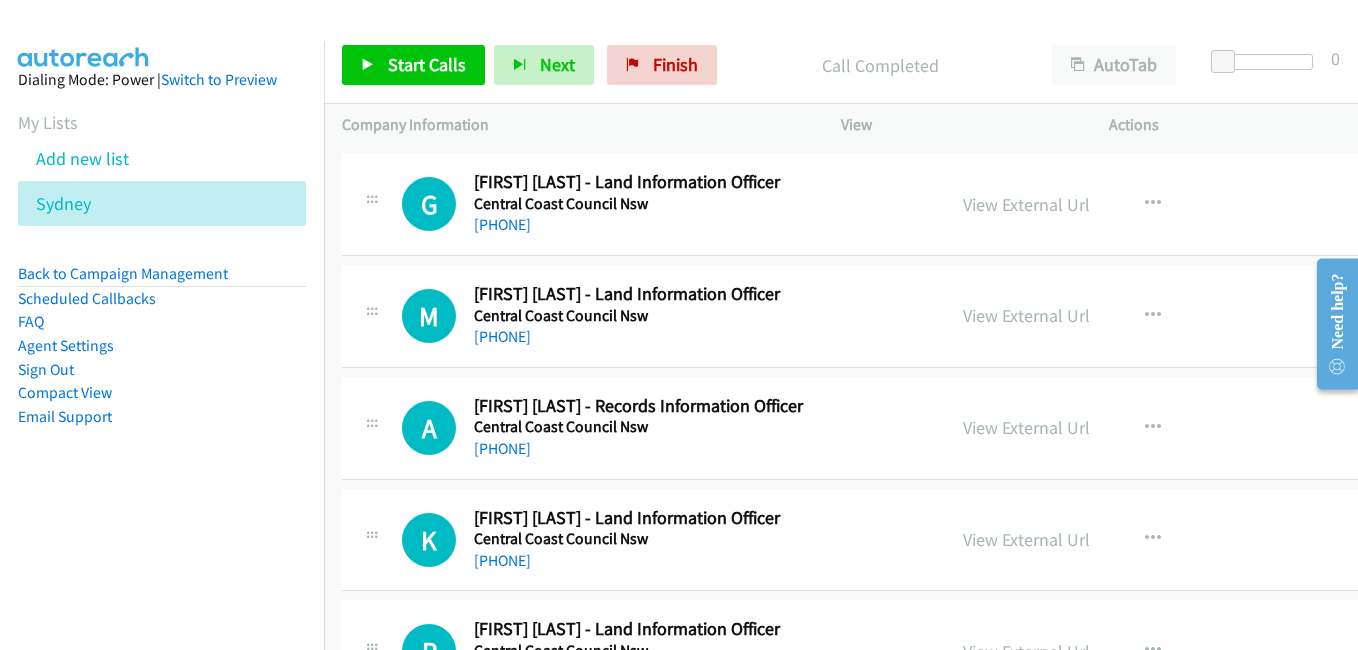 scroll, scrollTop: 2600, scrollLeft: 0, axis: vertical 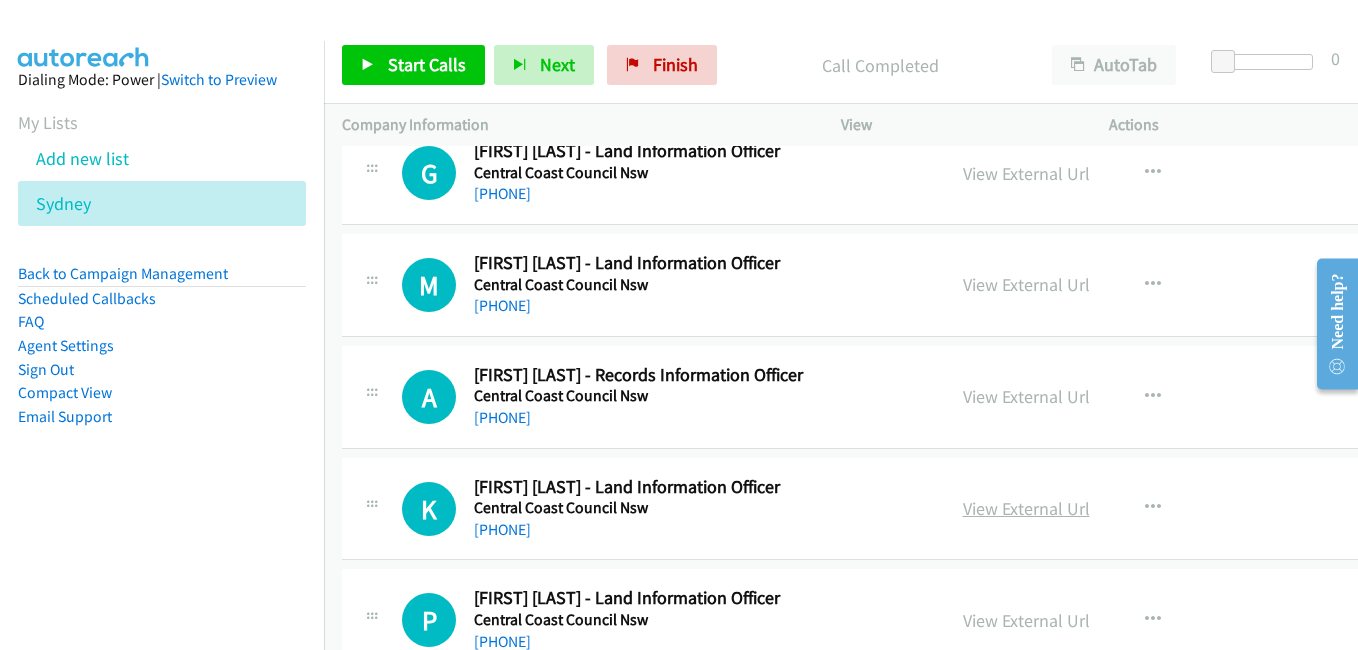 click on "View External Url" at bounding box center [1026, 508] 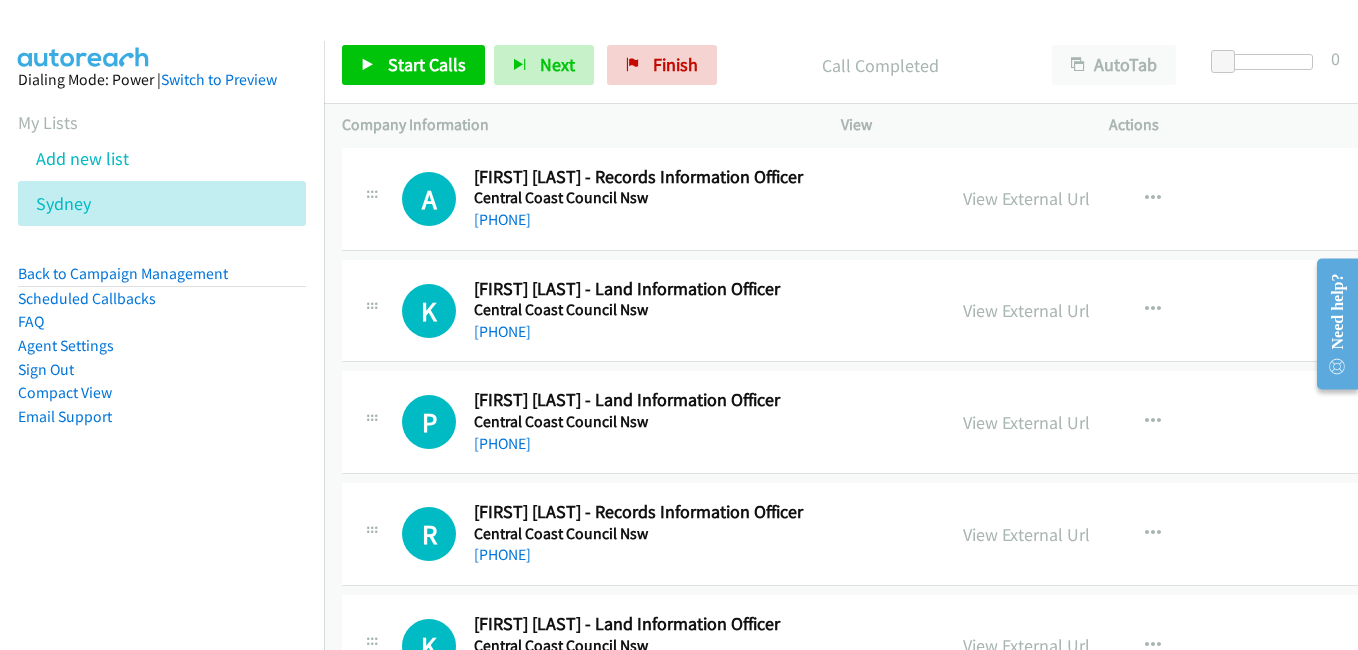 scroll, scrollTop: 2800, scrollLeft: 0, axis: vertical 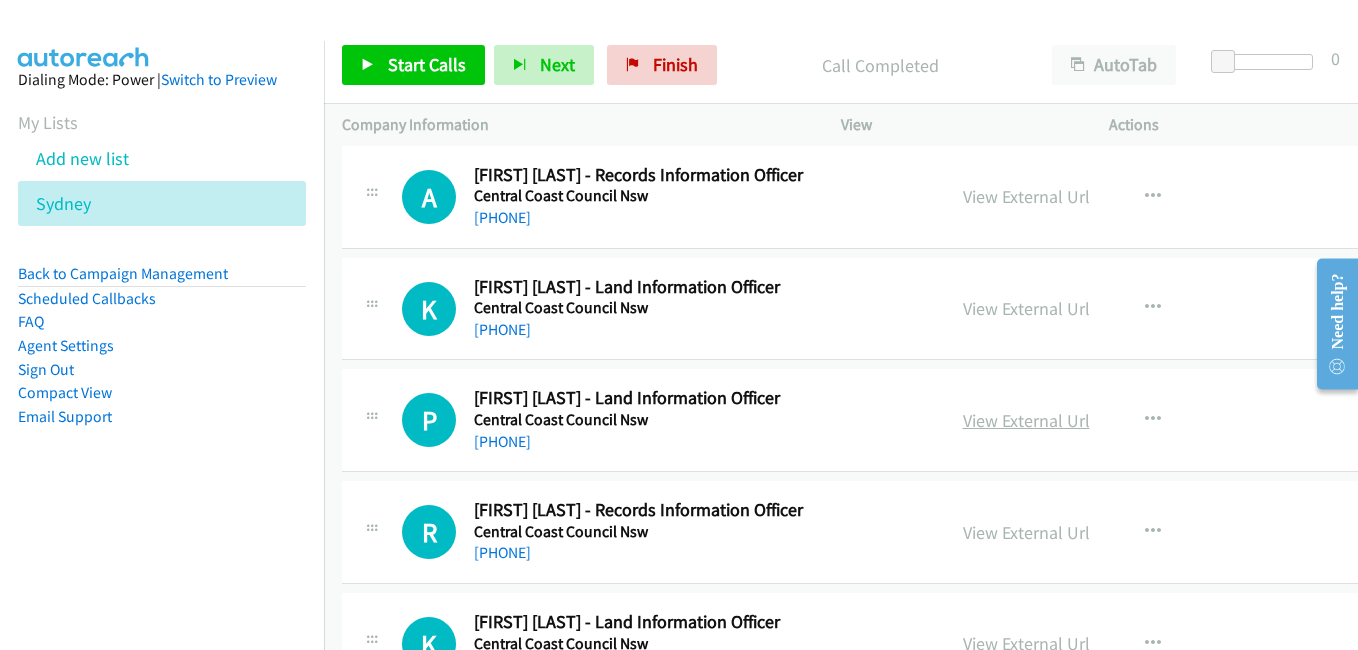 click on "View External Url" at bounding box center (1026, 420) 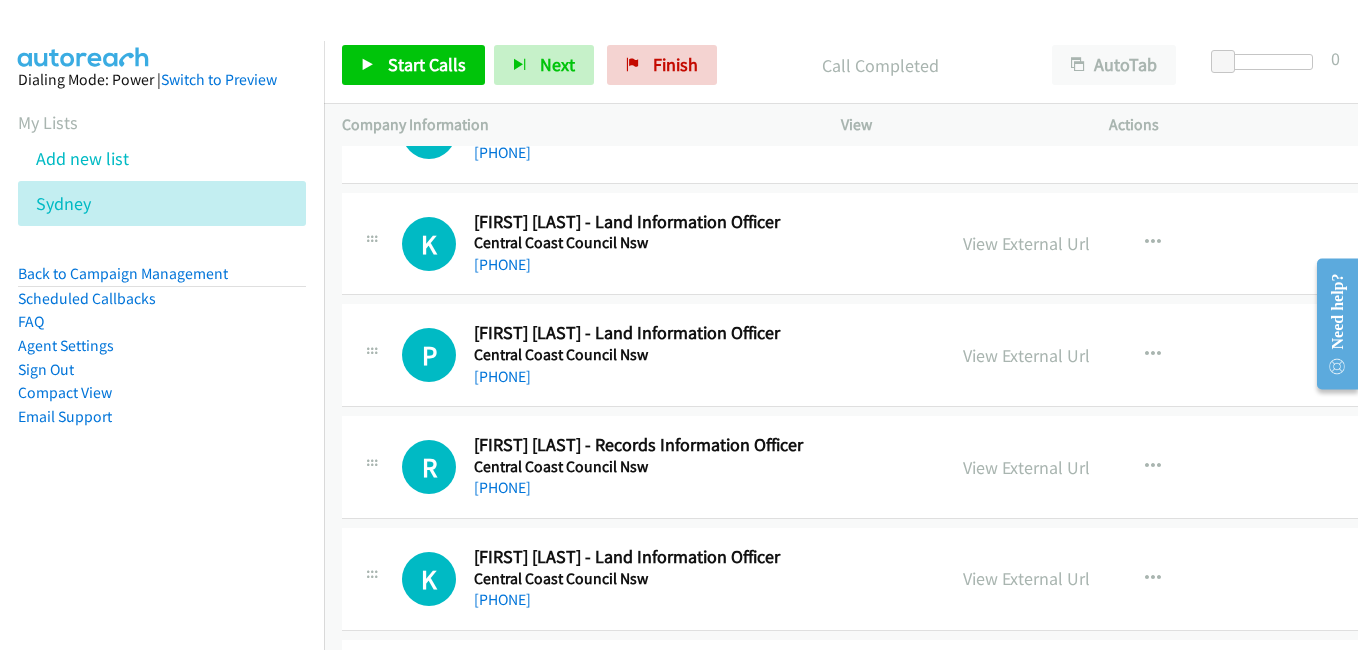 scroll, scrollTop: 2900, scrollLeft: 0, axis: vertical 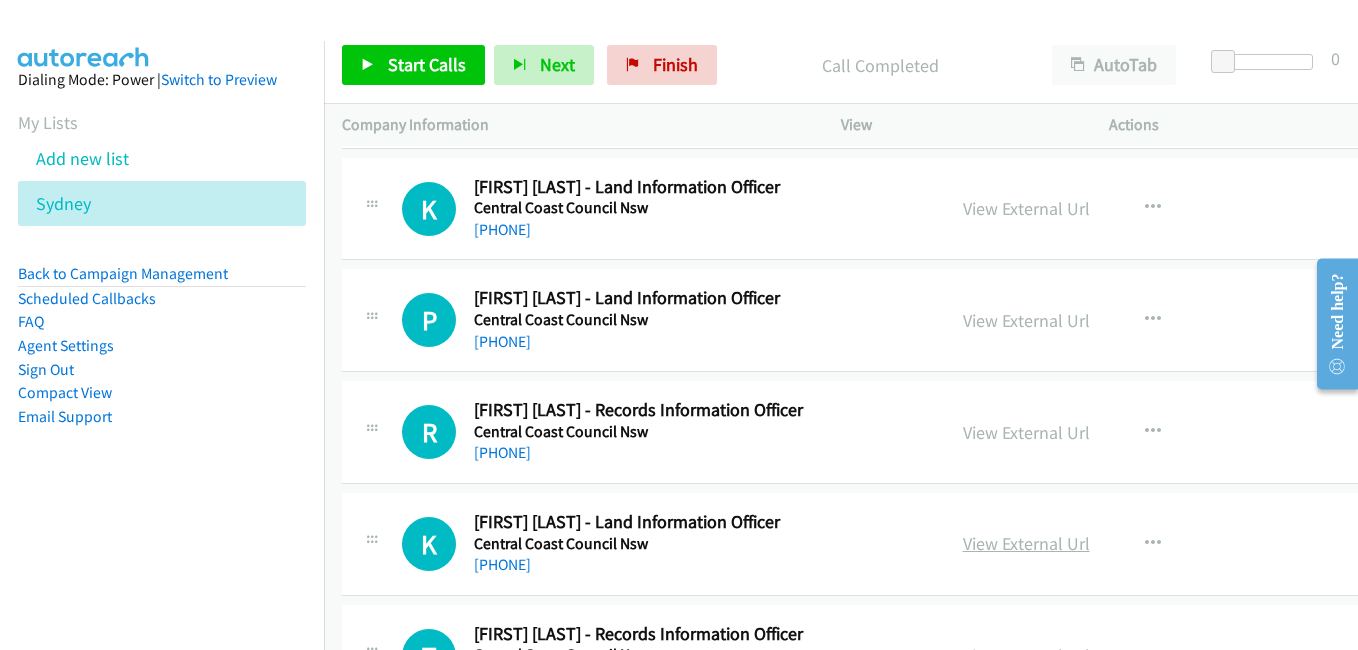 click on "View External Url" at bounding box center [1026, 543] 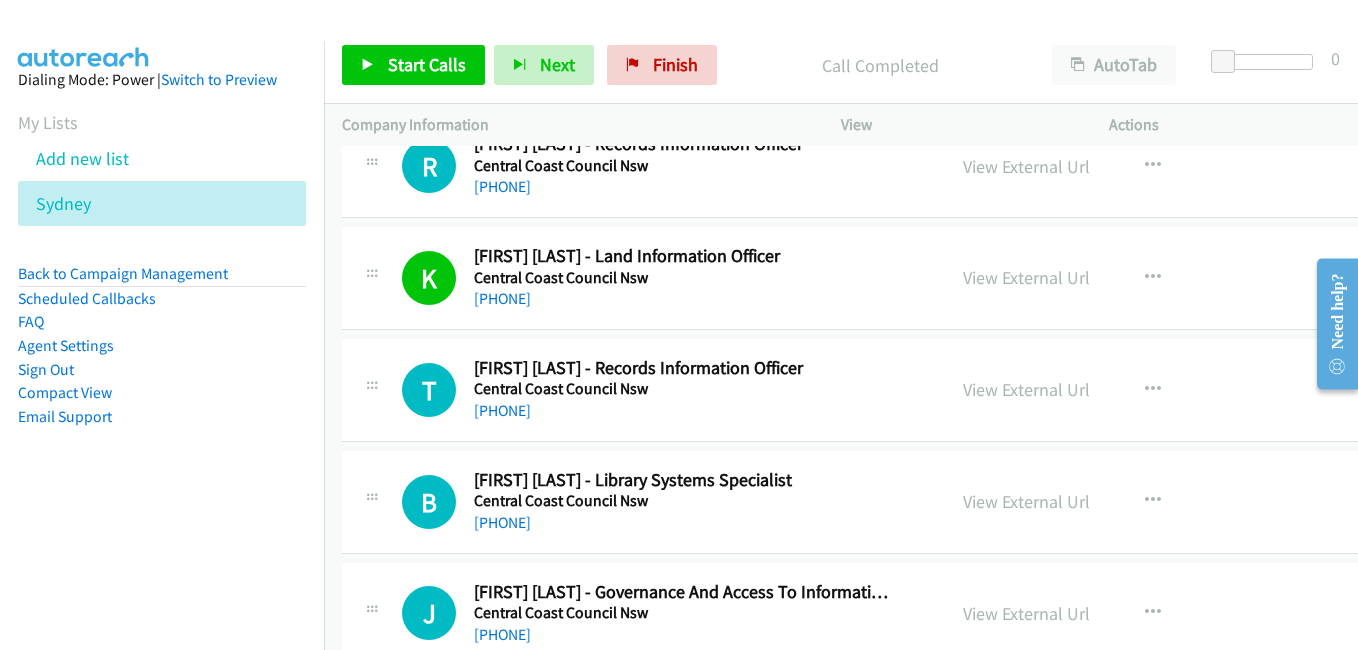 scroll, scrollTop: 3200, scrollLeft: 0, axis: vertical 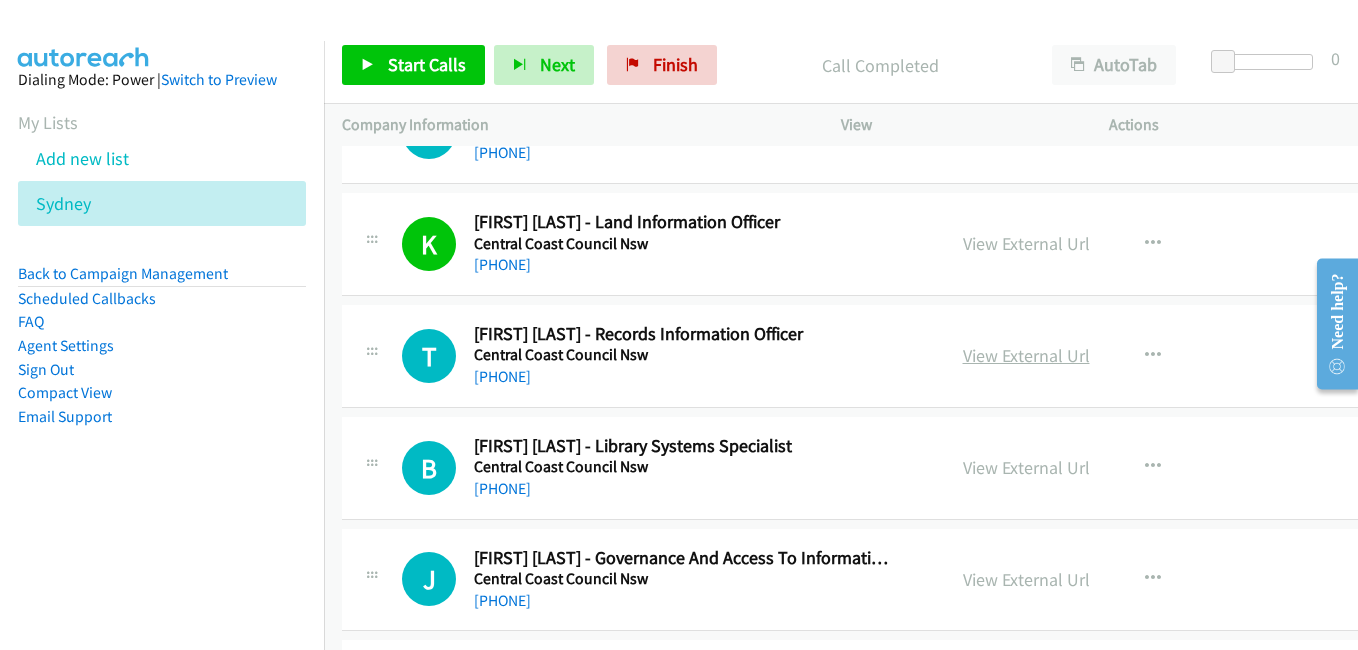 click on "View External Url" at bounding box center [1026, 355] 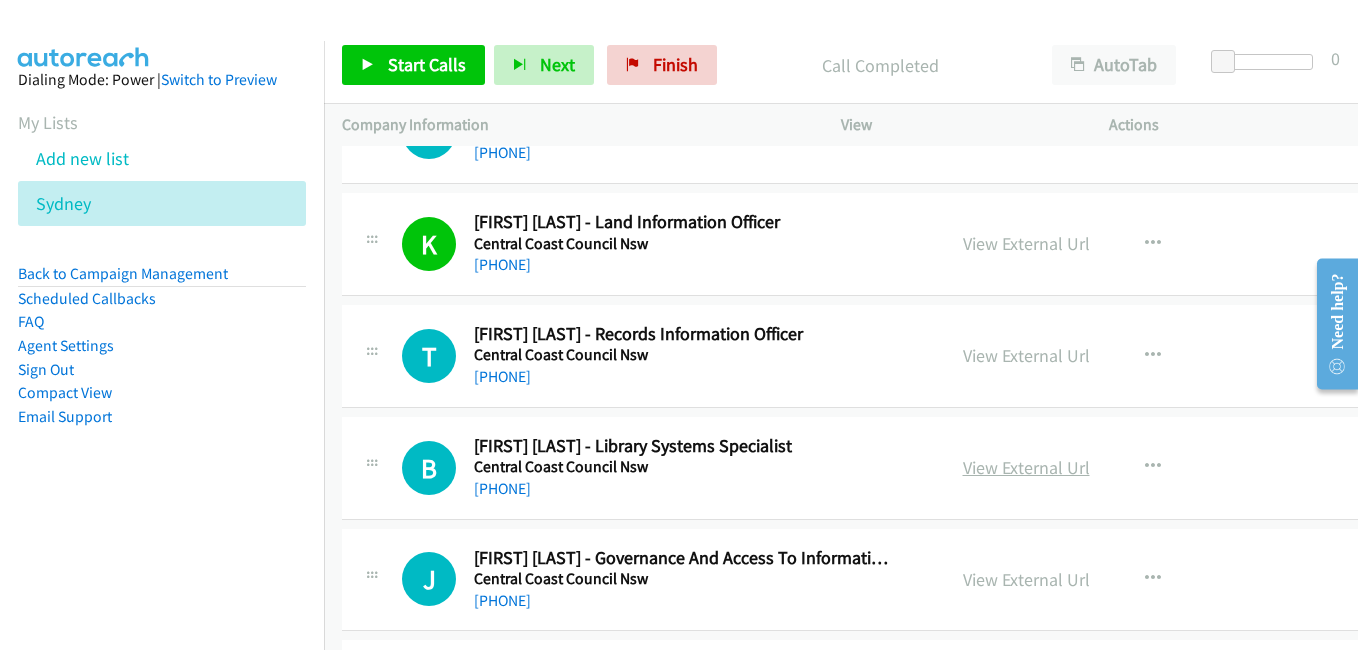 click on "View External Url" at bounding box center (1026, 467) 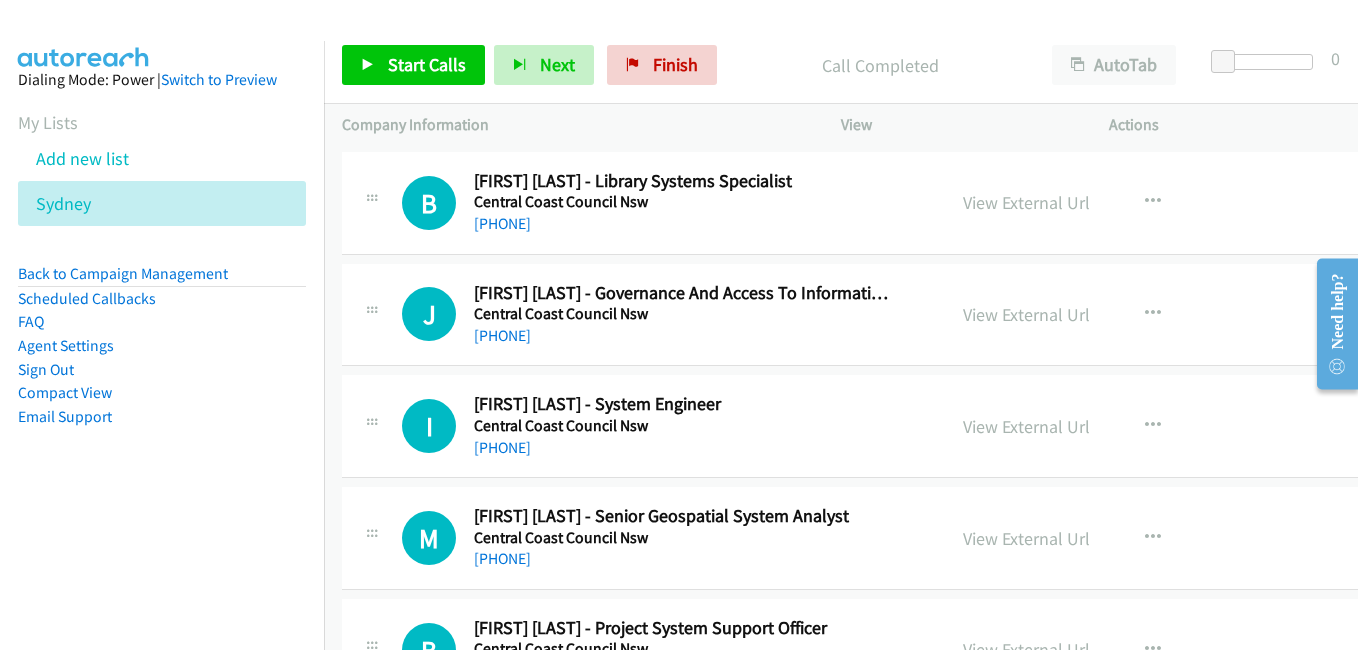 scroll, scrollTop: 3500, scrollLeft: 0, axis: vertical 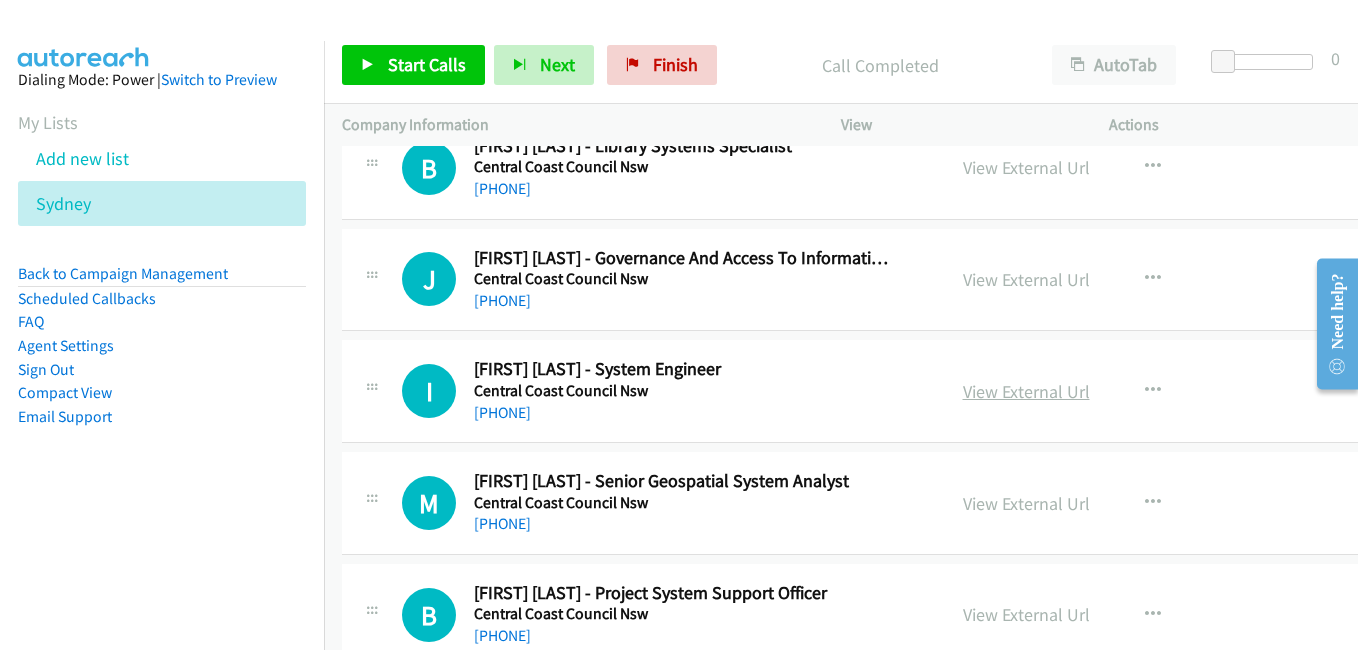 click on "View External Url" at bounding box center (1026, 391) 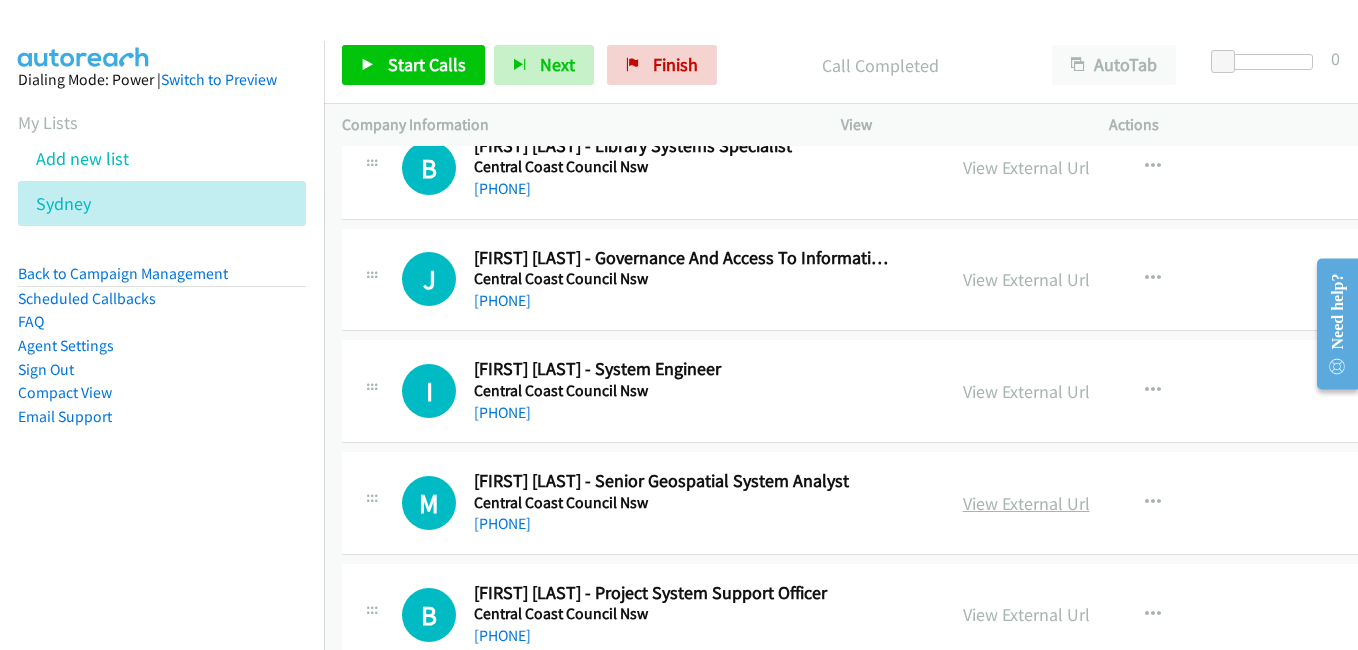 click on "View External Url" at bounding box center (1026, 503) 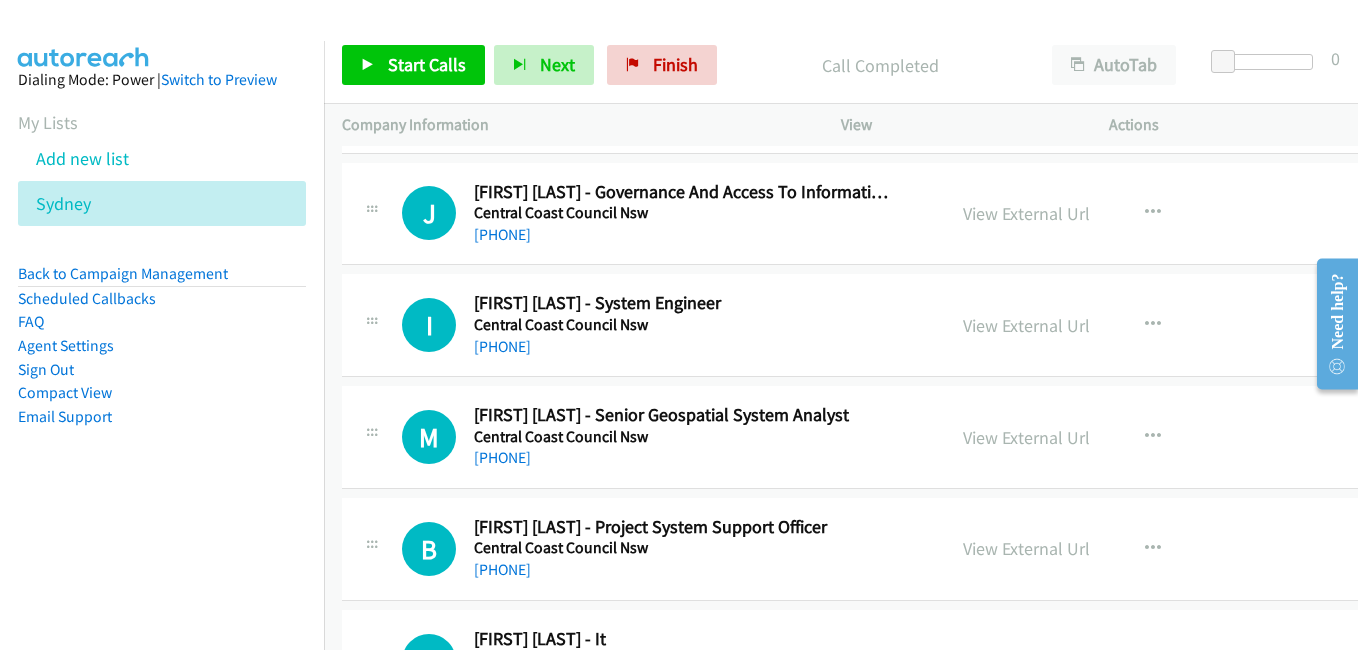 scroll, scrollTop: 3600, scrollLeft: 0, axis: vertical 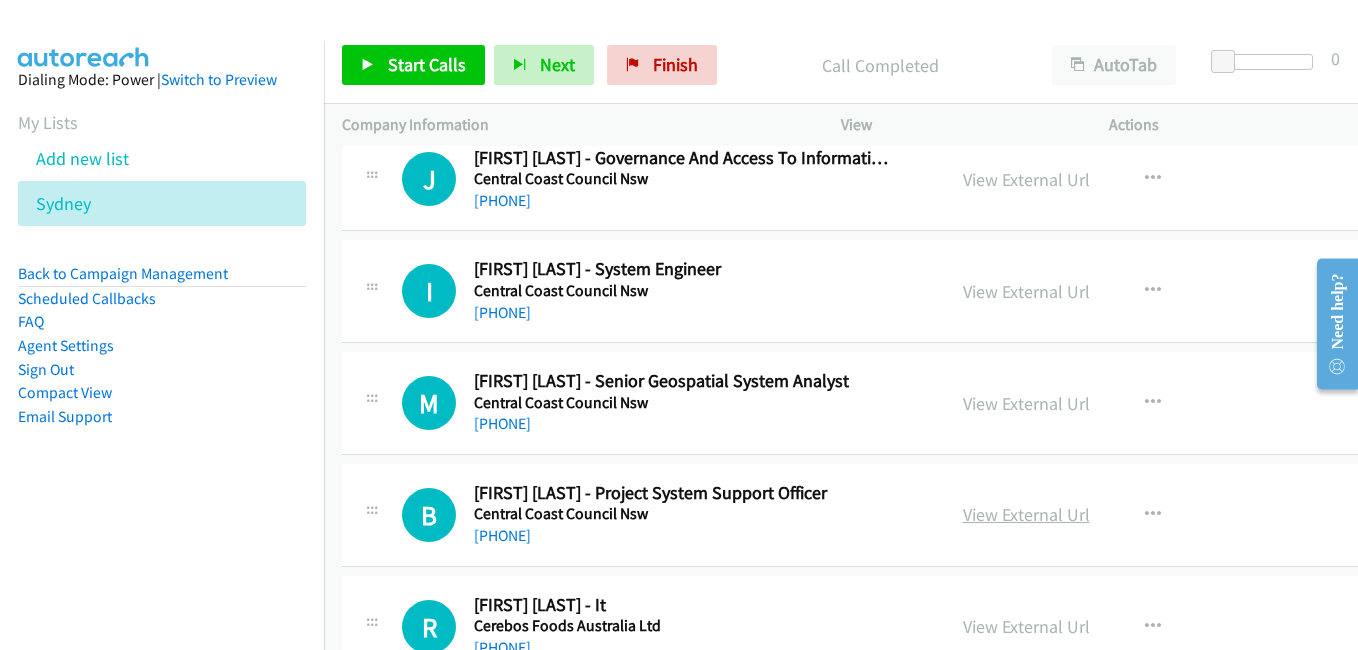 click on "View External Url" at bounding box center (1026, 514) 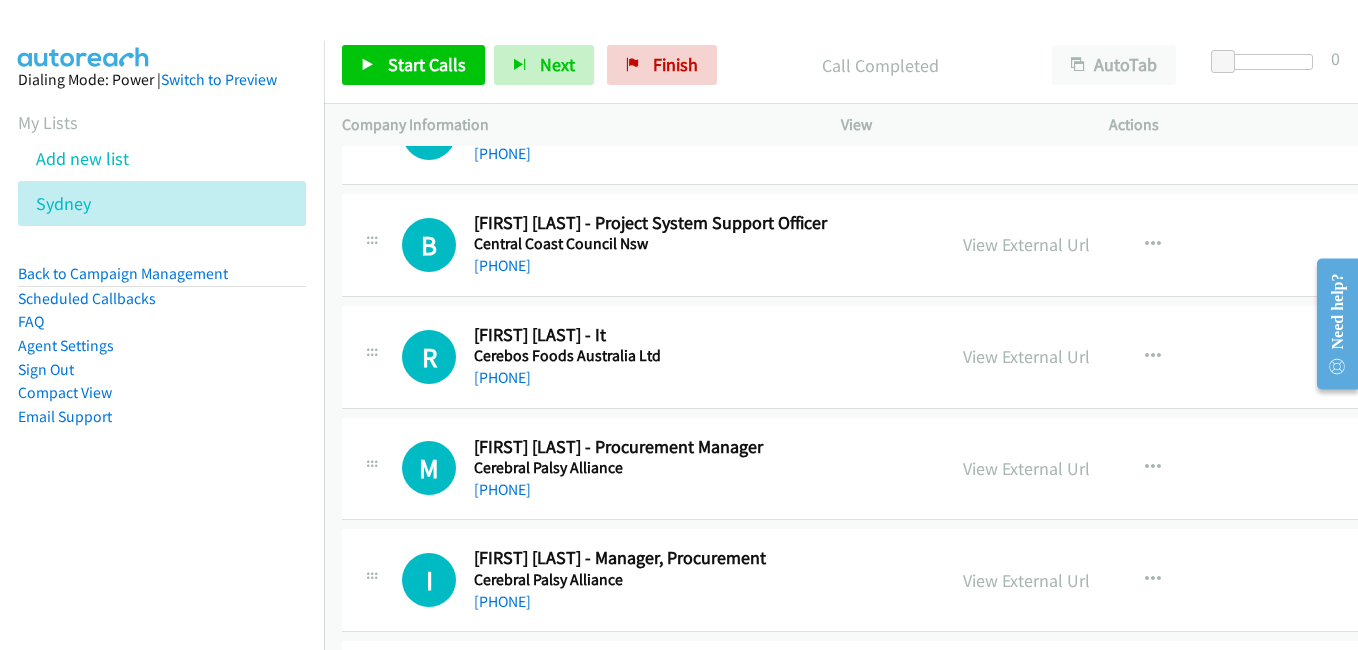 scroll, scrollTop: 3900, scrollLeft: 0, axis: vertical 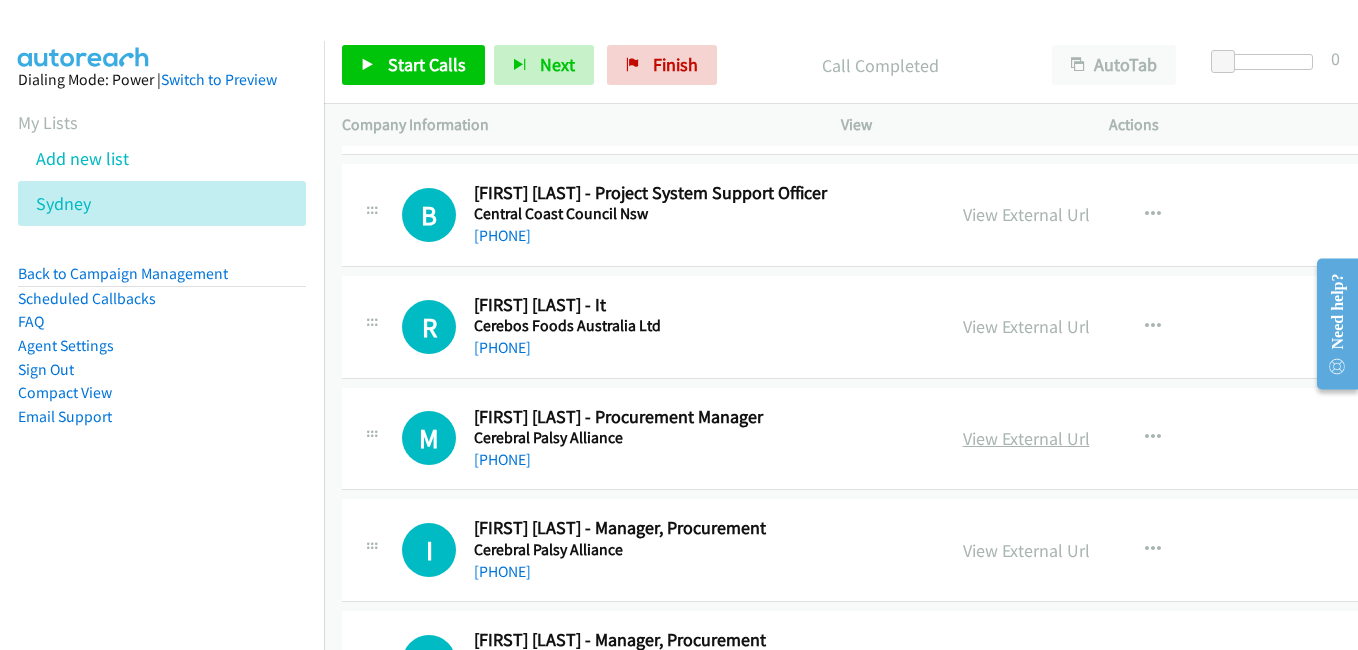 click on "View External Url" at bounding box center [1026, 438] 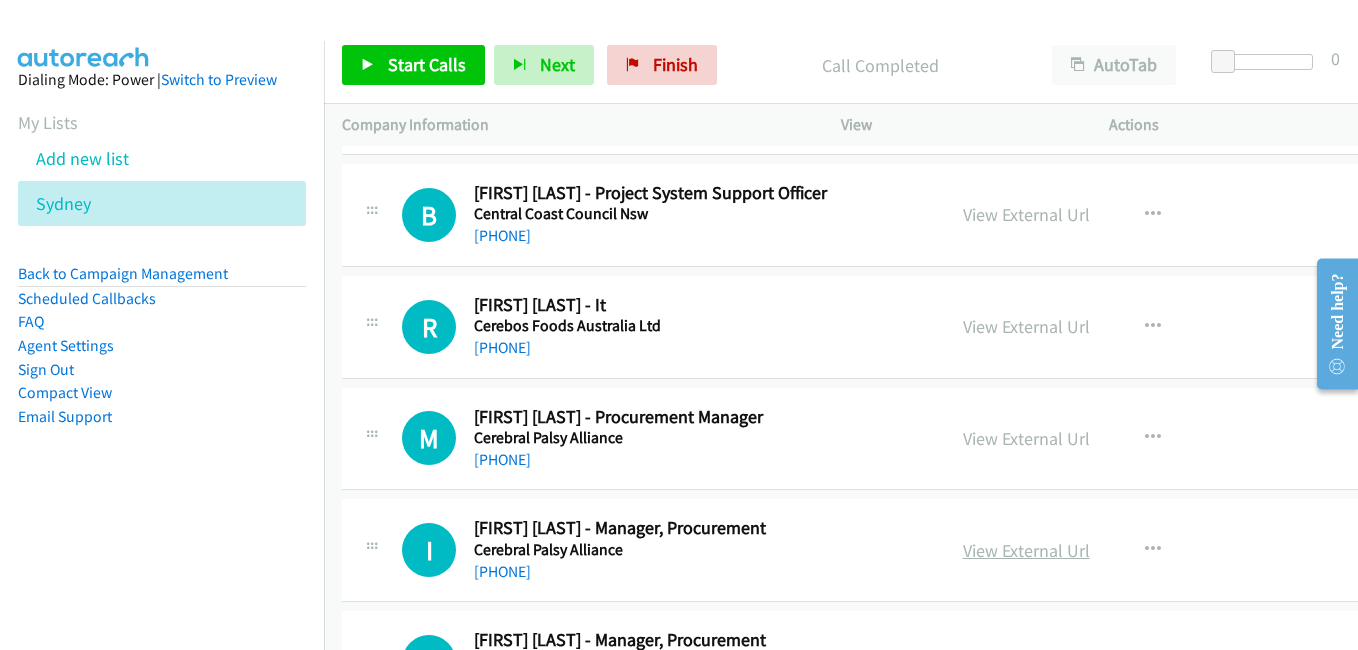 click on "View External Url" at bounding box center (1026, 550) 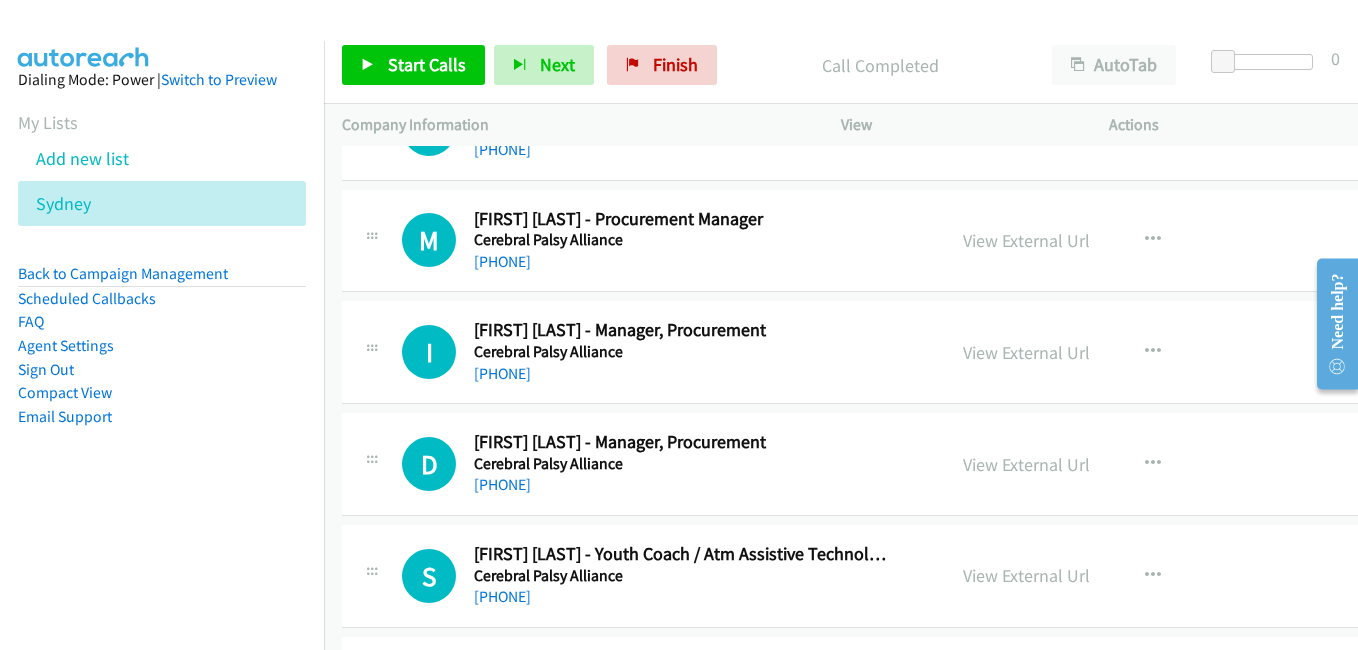 scroll, scrollTop: 4100, scrollLeft: 0, axis: vertical 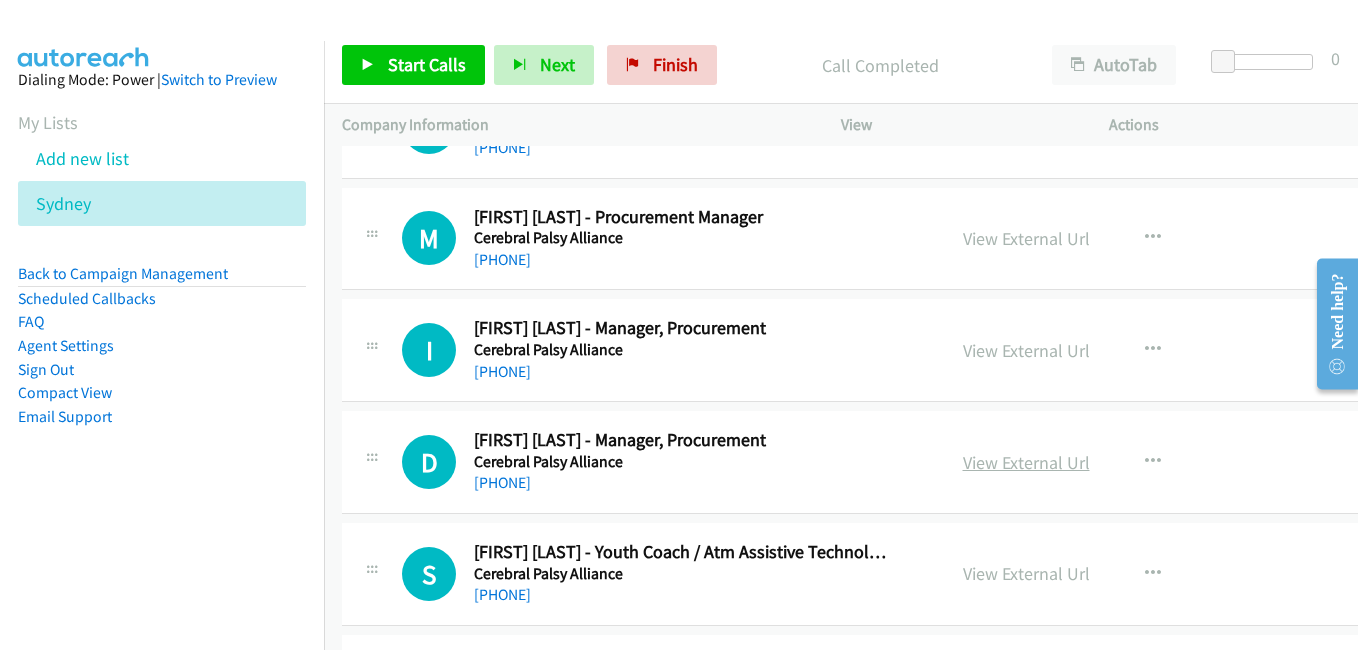 click on "View External Url" at bounding box center [1026, 462] 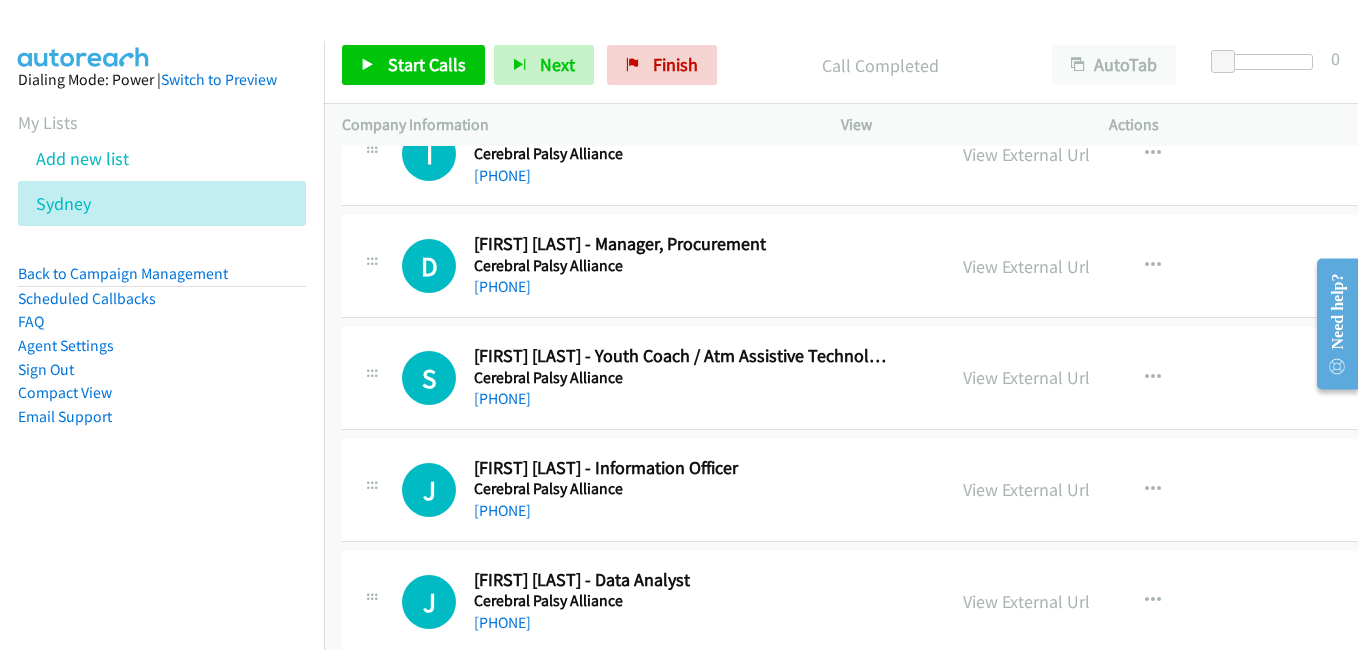 scroll, scrollTop: 4300, scrollLeft: 0, axis: vertical 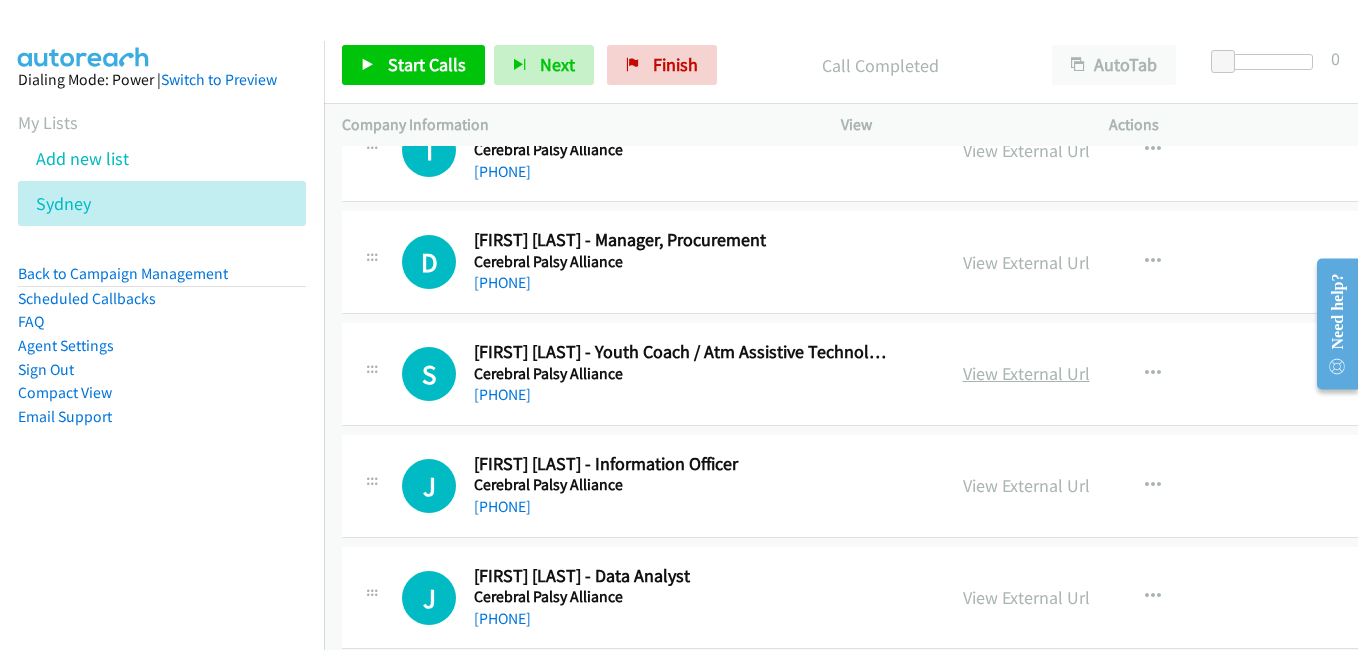 click on "View External Url" at bounding box center (1026, 373) 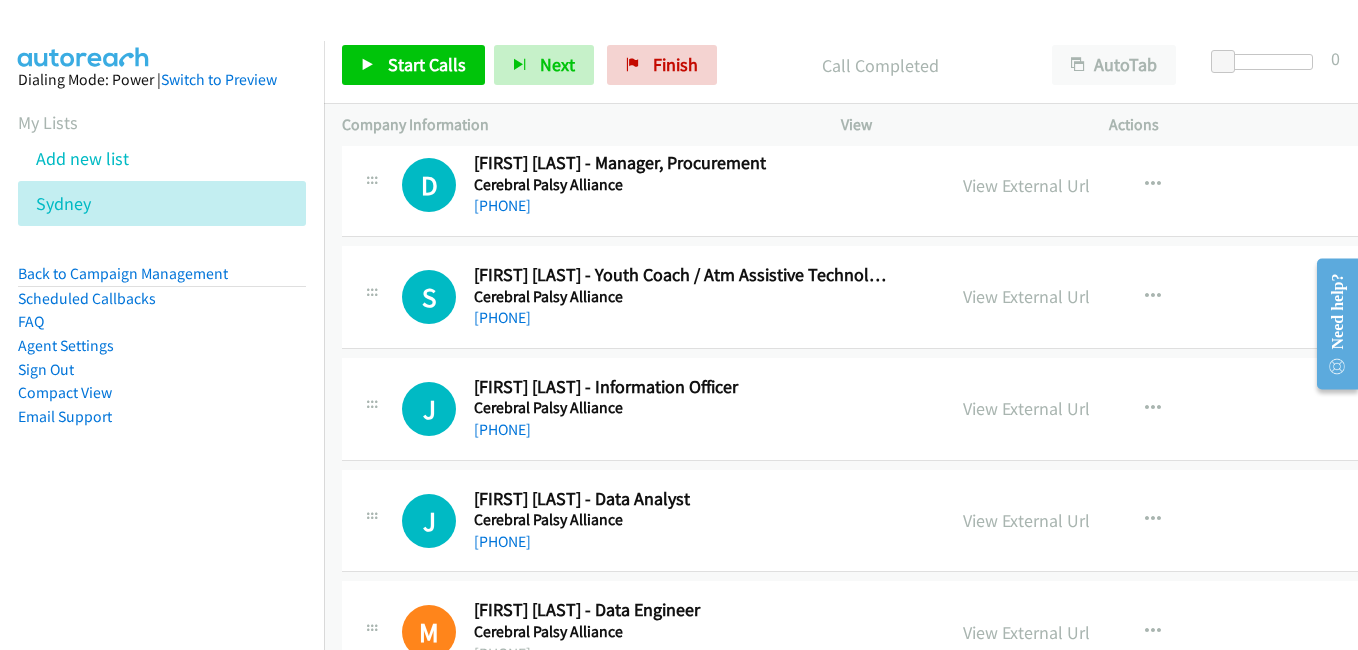 scroll, scrollTop: 4400, scrollLeft: 0, axis: vertical 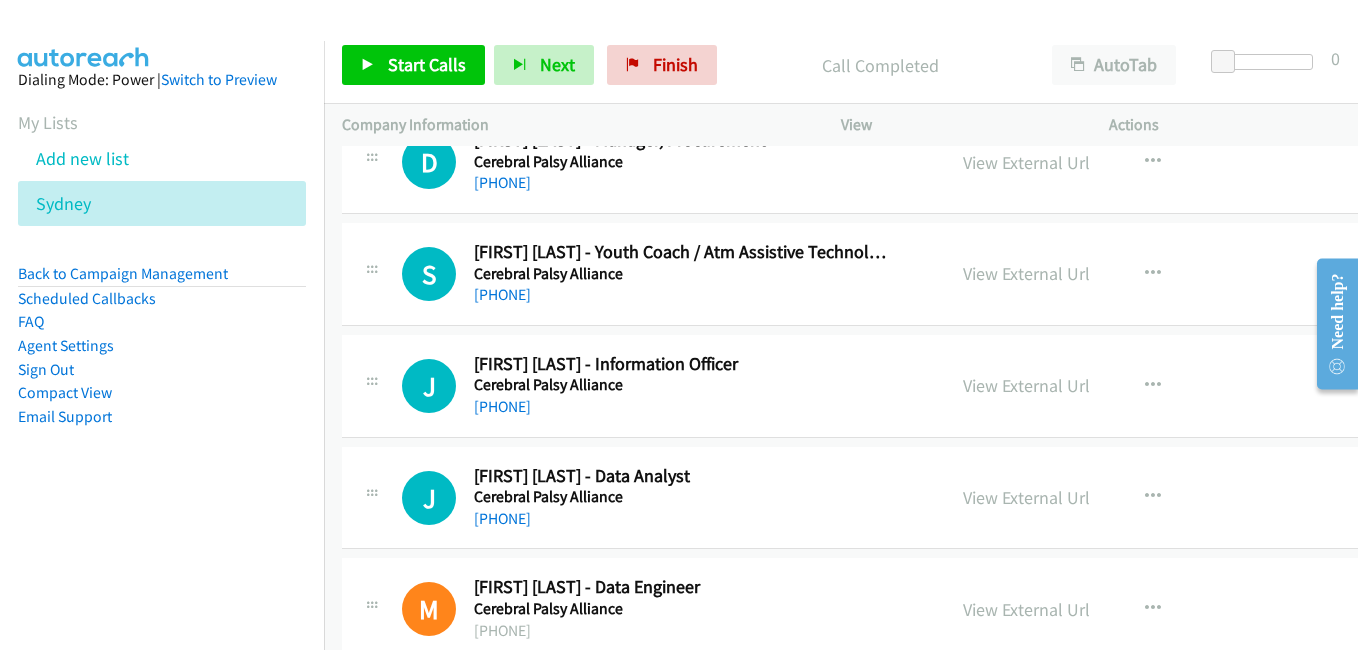 drag, startPoint x: 1014, startPoint y: 383, endPoint x: 606, endPoint y: 269, distance: 423.6272 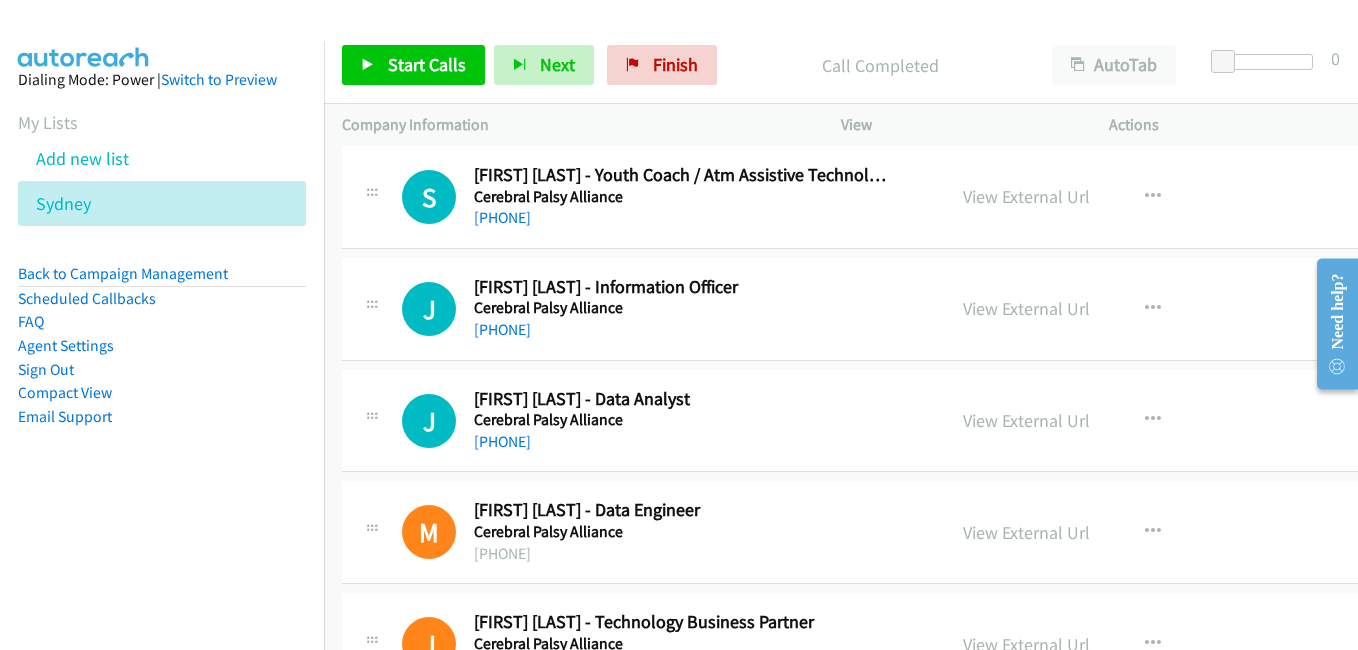 scroll, scrollTop: 4500, scrollLeft: 0, axis: vertical 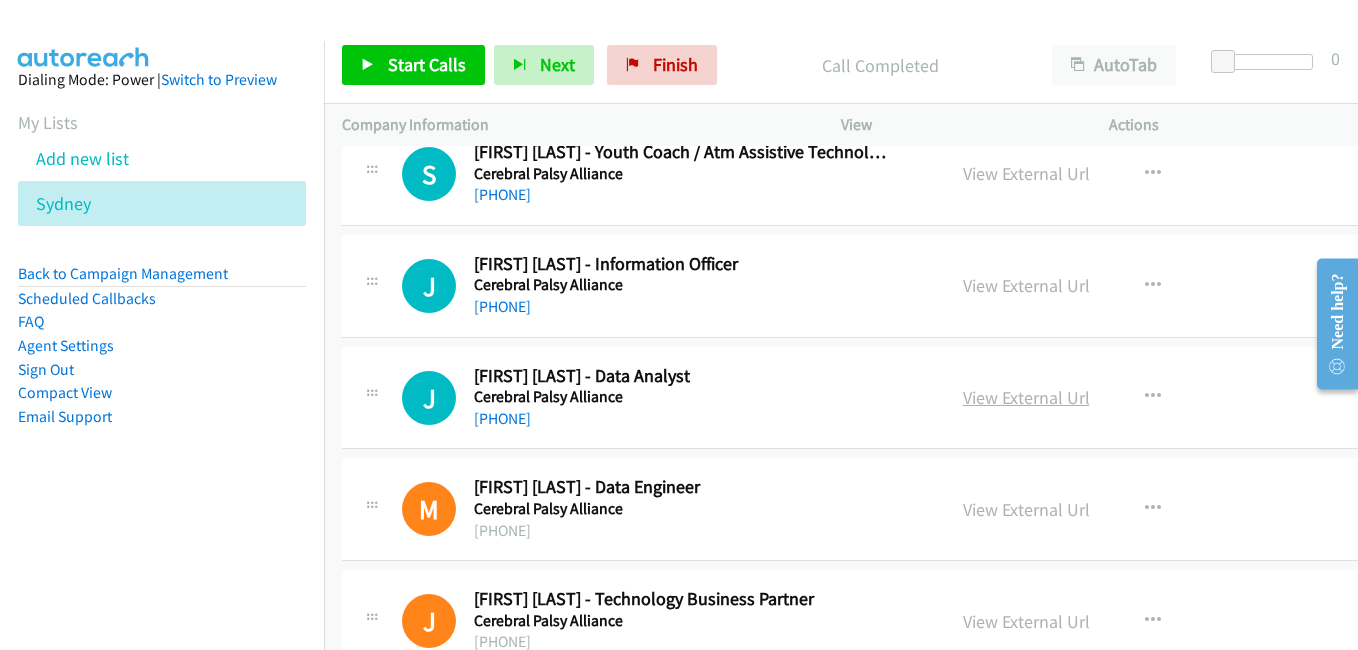 click on "View External Url" at bounding box center (1026, 397) 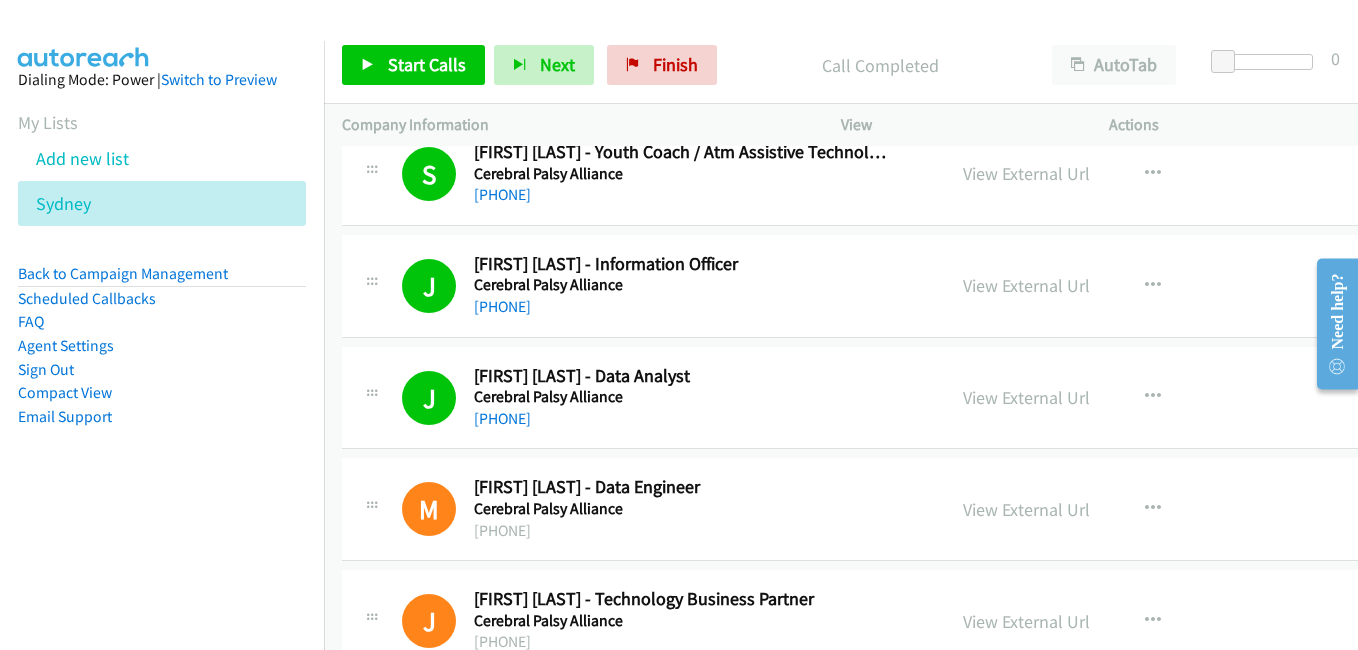scroll, scrollTop: 4600, scrollLeft: 0, axis: vertical 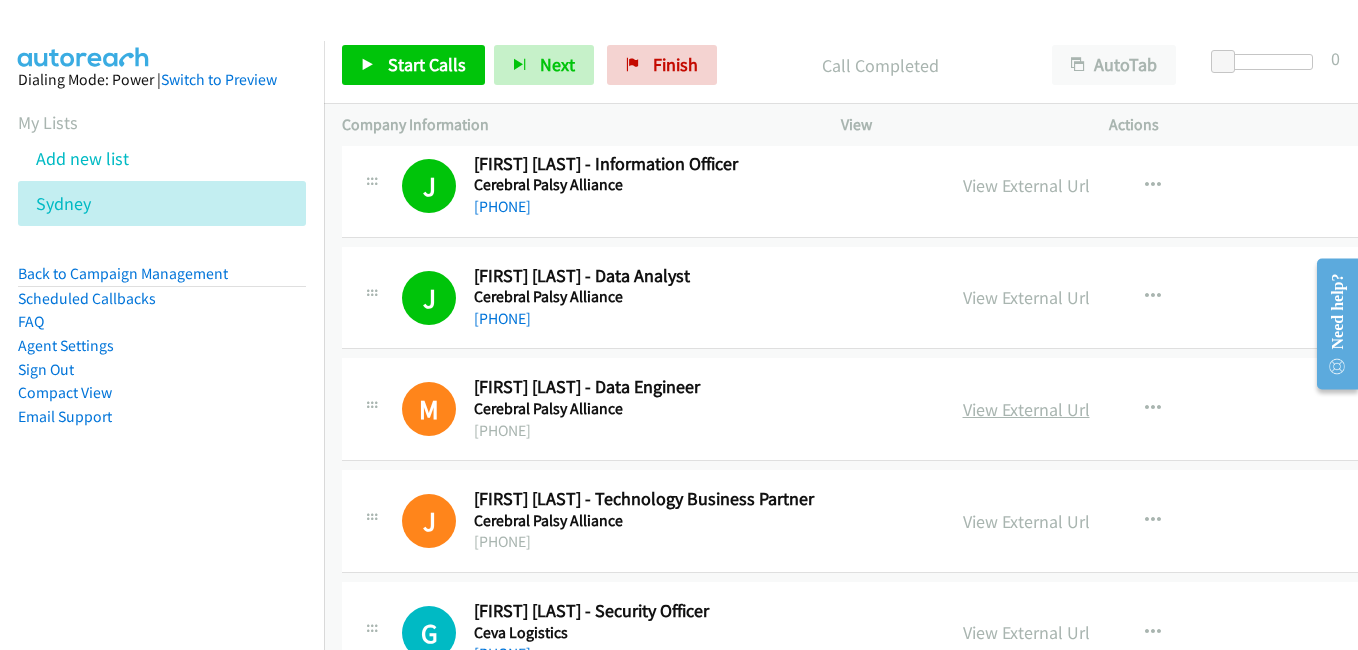 click on "View External Url" at bounding box center [1026, 409] 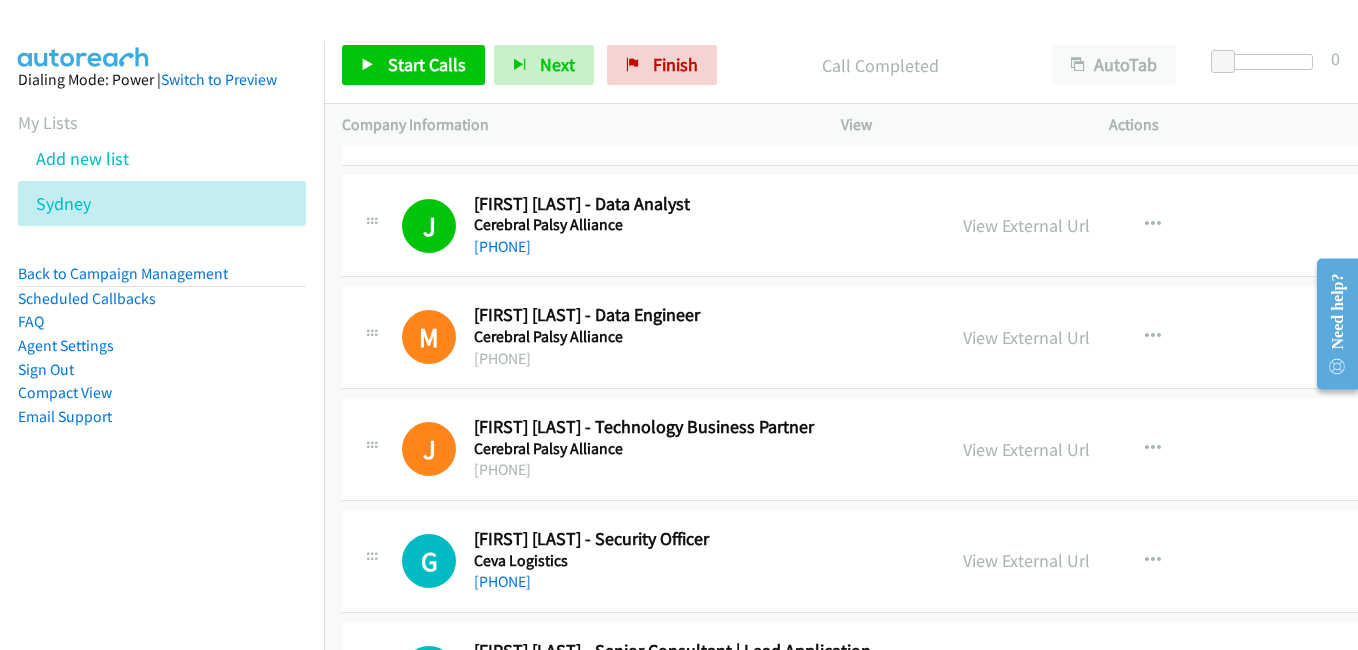 scroll, scrollTop: 4700, scrollLeft: 0, axis: vertical 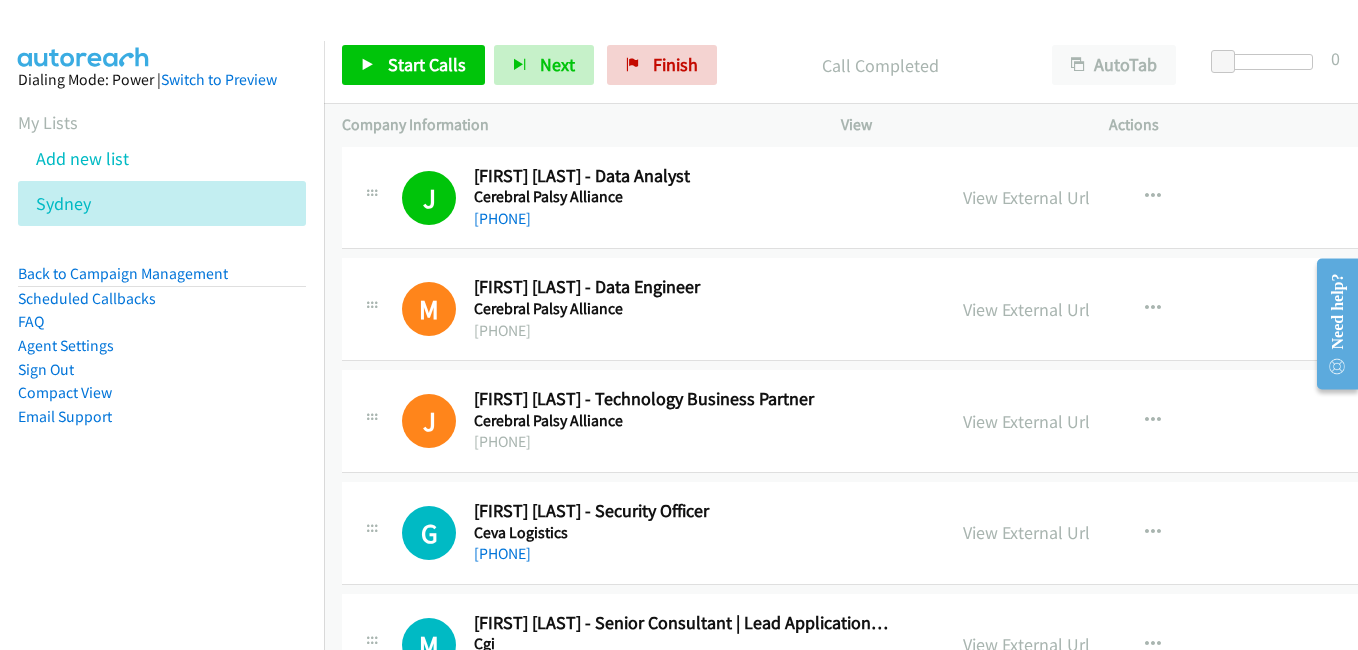 drag, startPoint x: 1000, startPoint y: 429, endPoint x: 1002, endPoint y: 398, distance: 31.06445 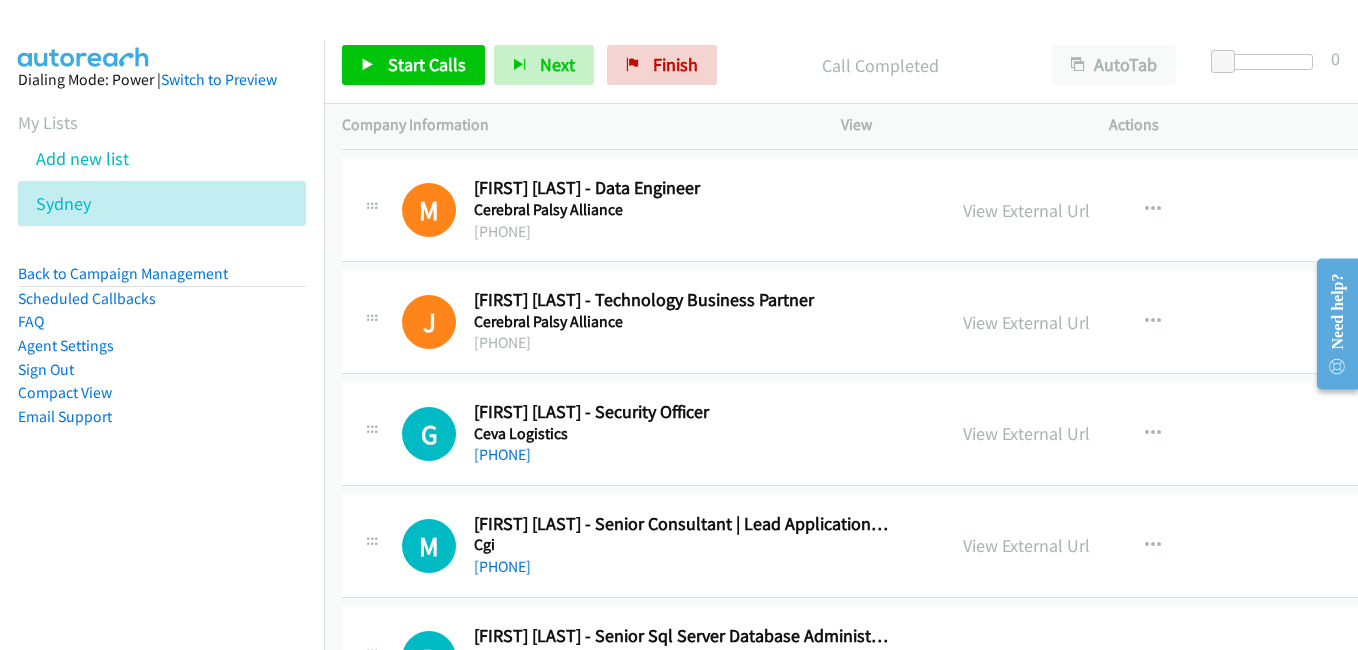 scroll, scrollTop: 4800, scrollLeft: 0, axis: vertical 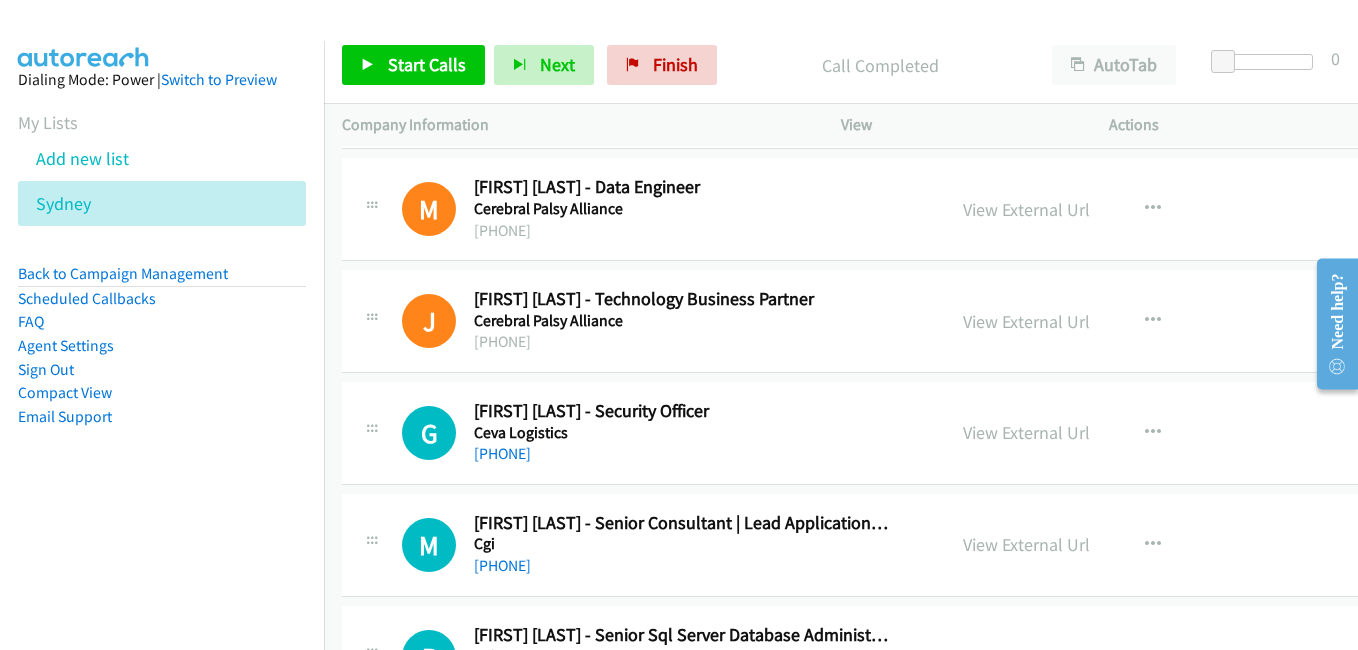click on "View External Url" at bounding box center [1026, 432] 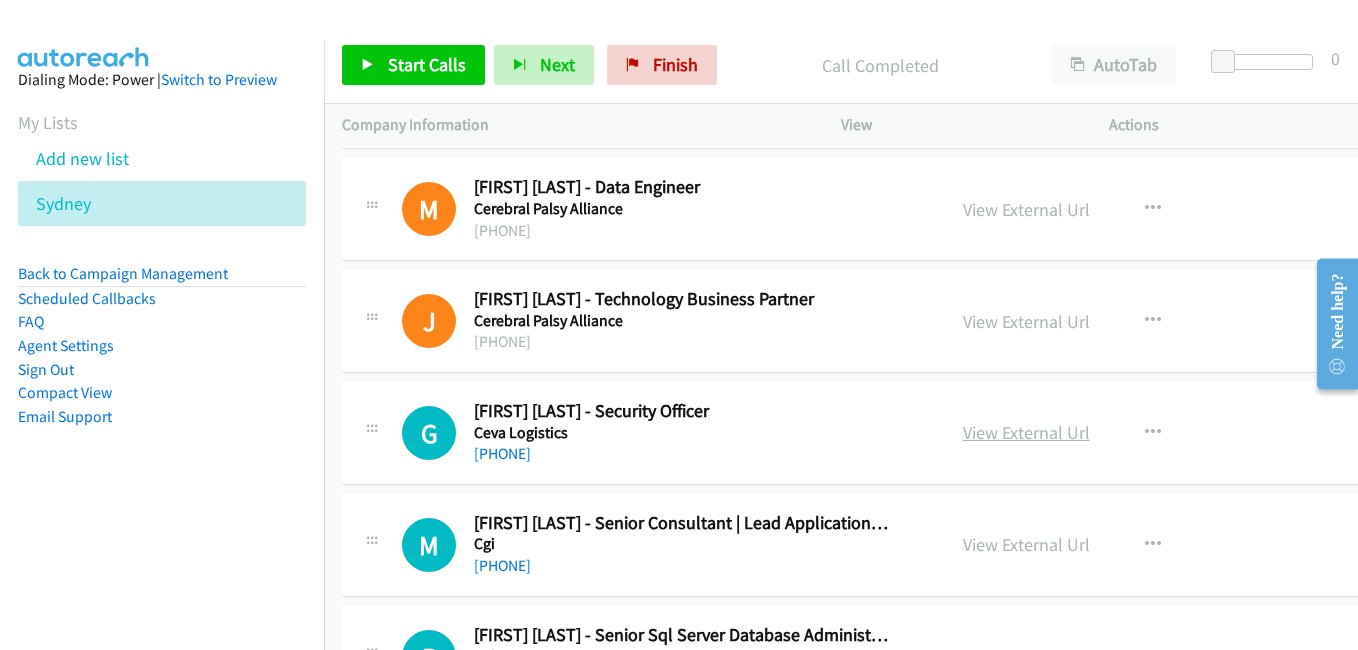 click on "View External Url" at bounding box center [1026, 432] 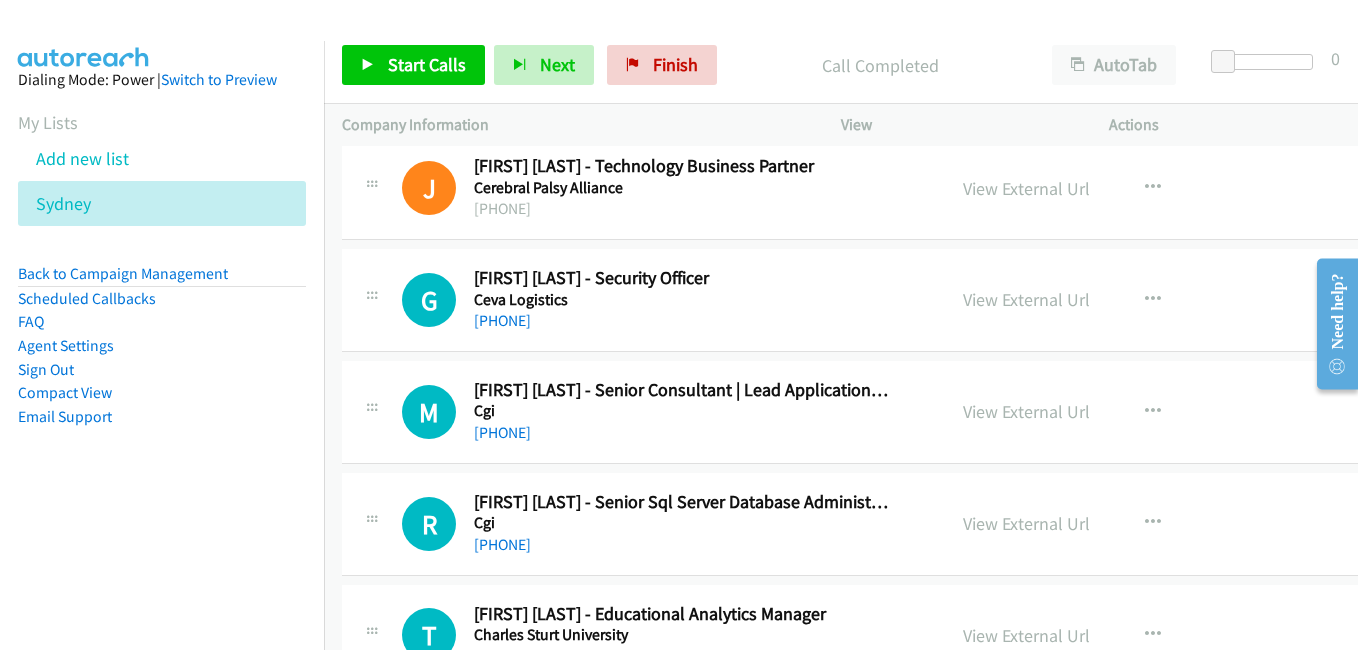 scroll, scrollTop: 5000, scrollLeft: 0, axis: vertical 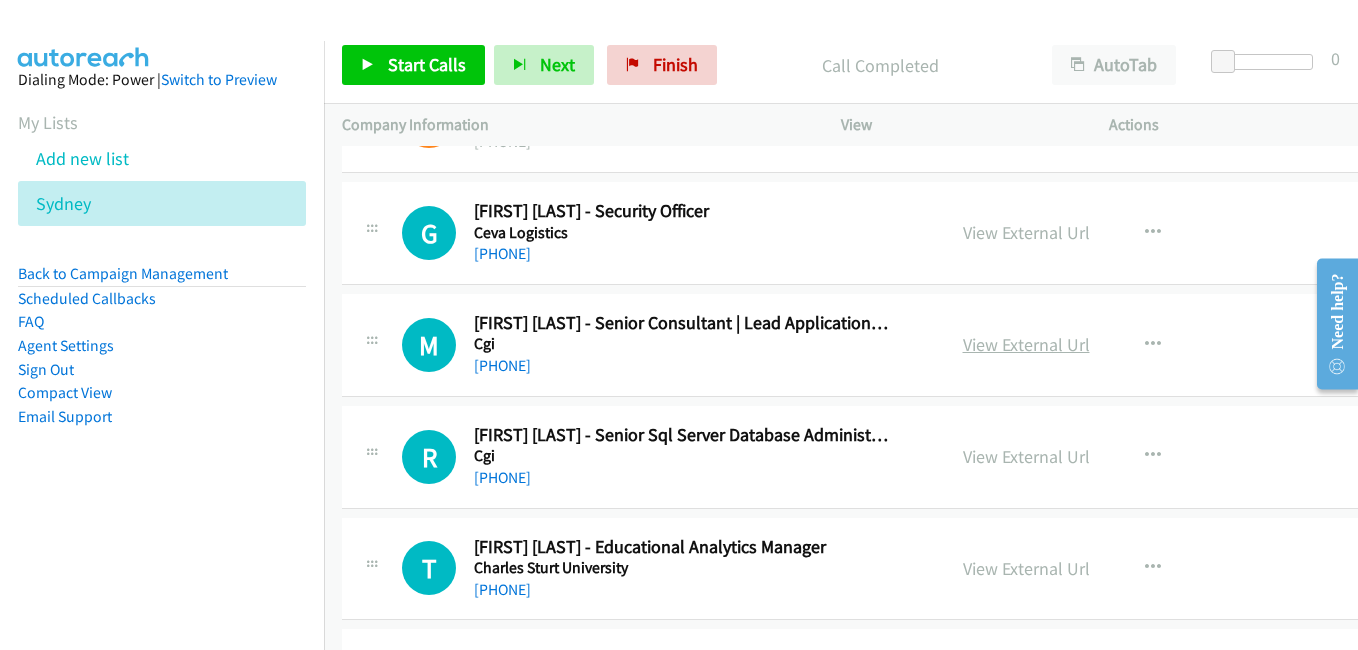 click on "View External Url" at bounding box center [1026, 344] 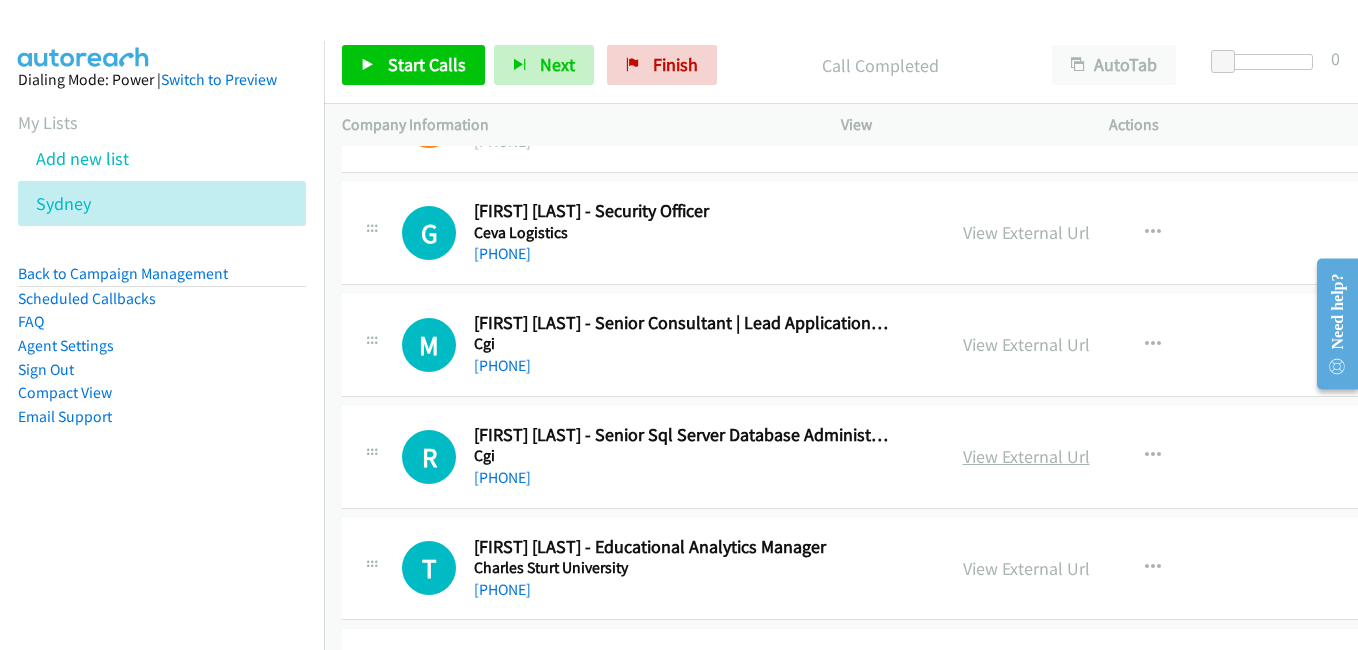 click on "View External Url" at bounding box center (1026, 456) 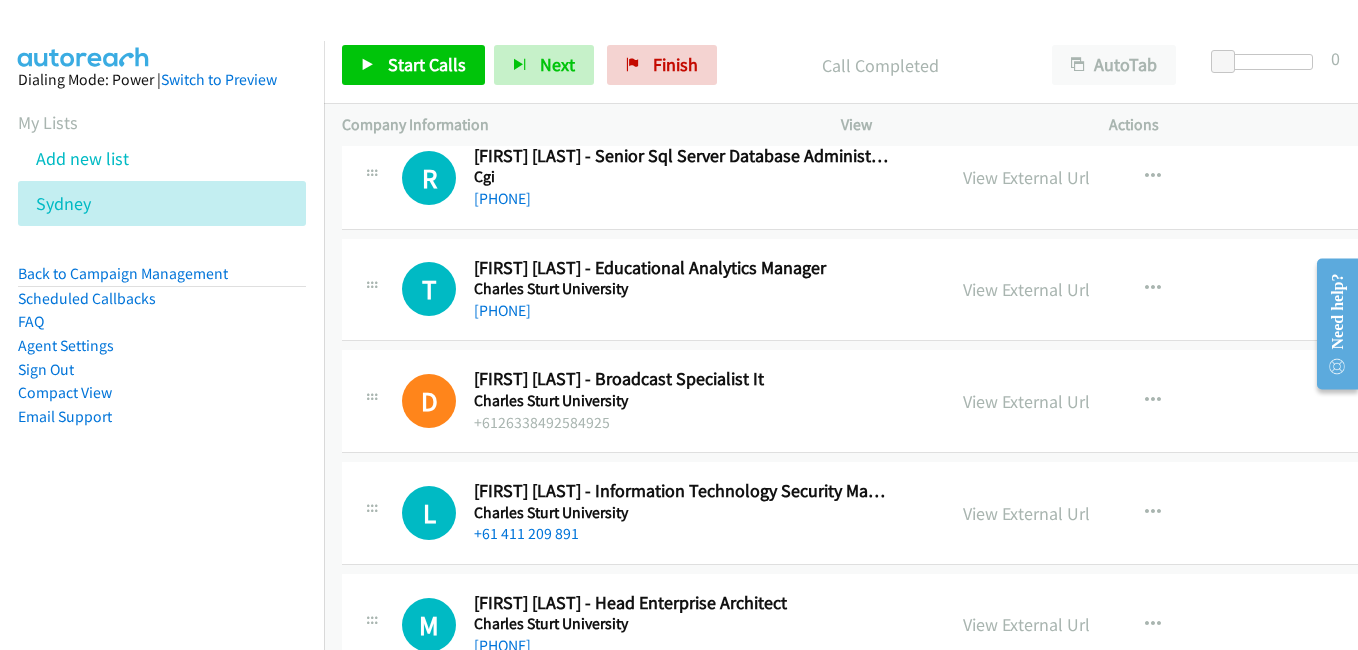 scroll, scrollTop: 5300, scrollLeft: 0, axis: vertical 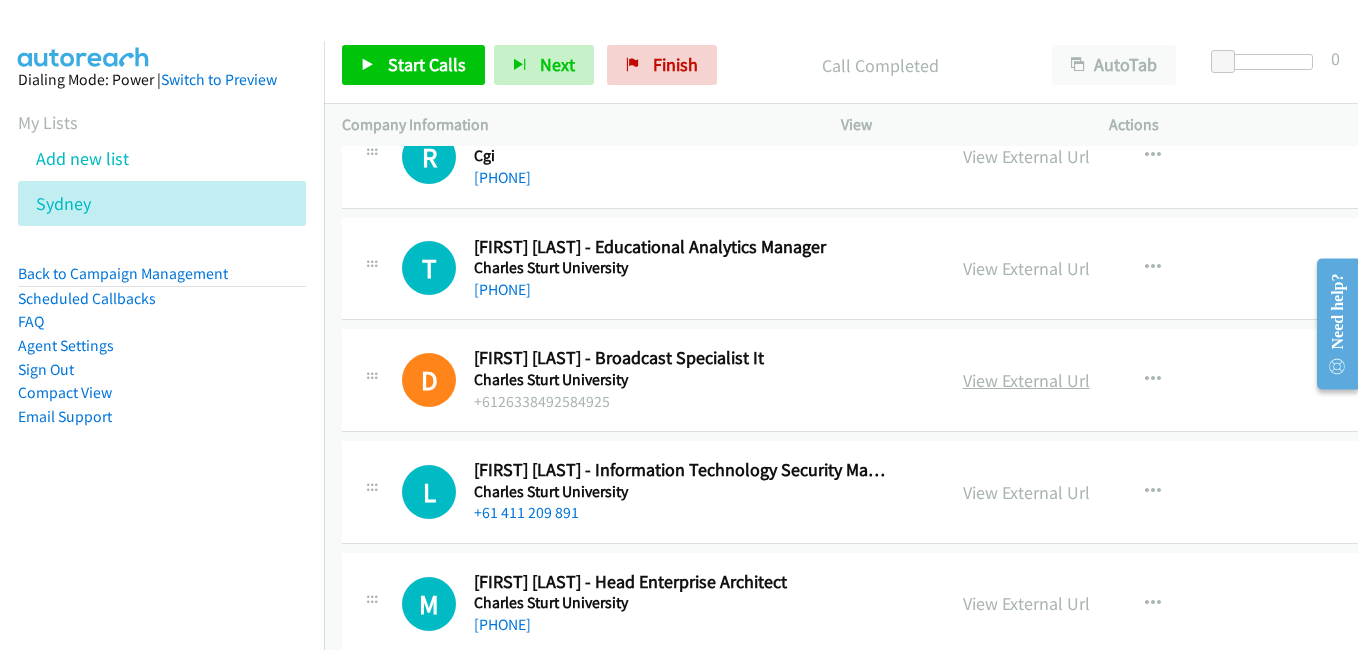 click on "View External Url" at bounding box center [1026, 380] 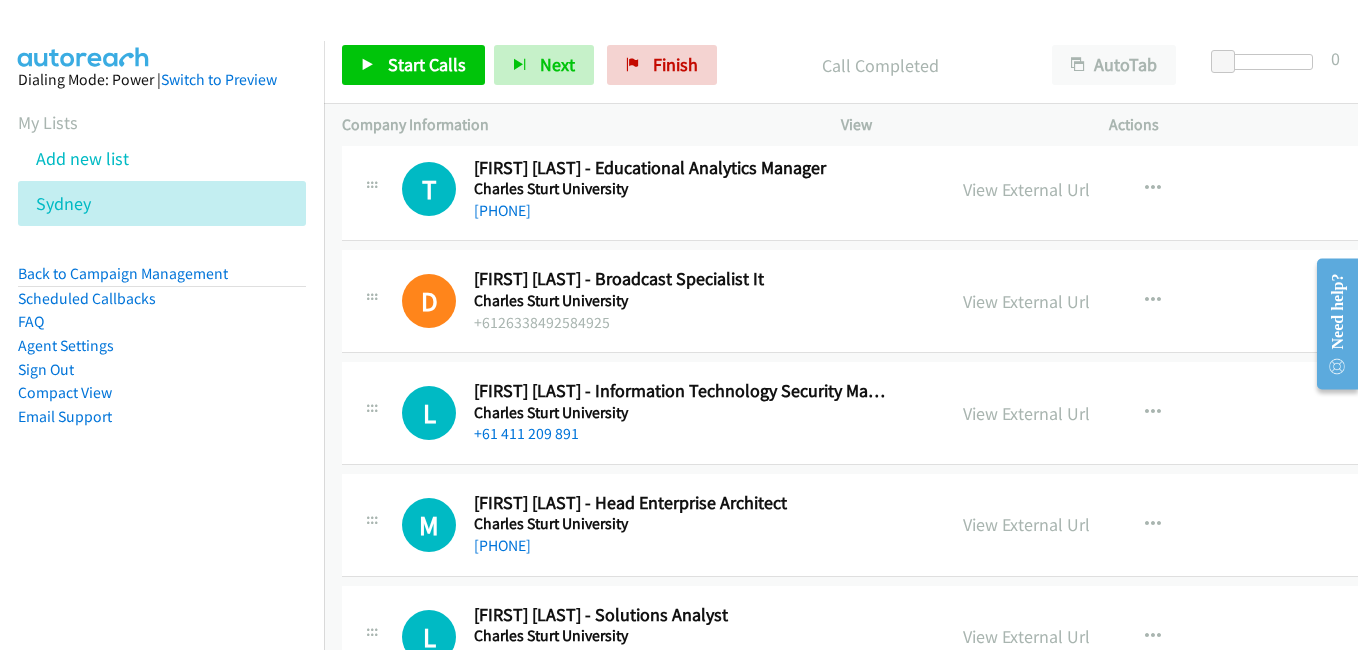 scroll, scrollTop: 5400, scrollLeft: 0, axis: vertical 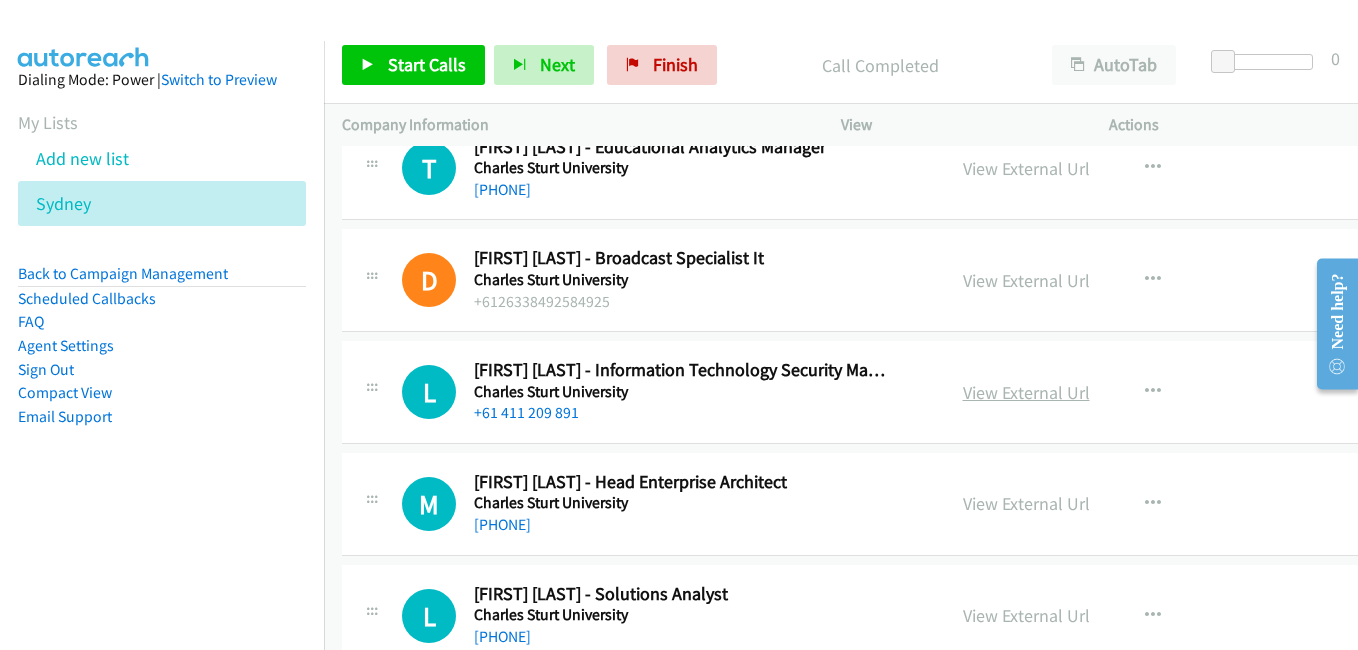 click on "View External Url" at bounding box center (1026, 392) 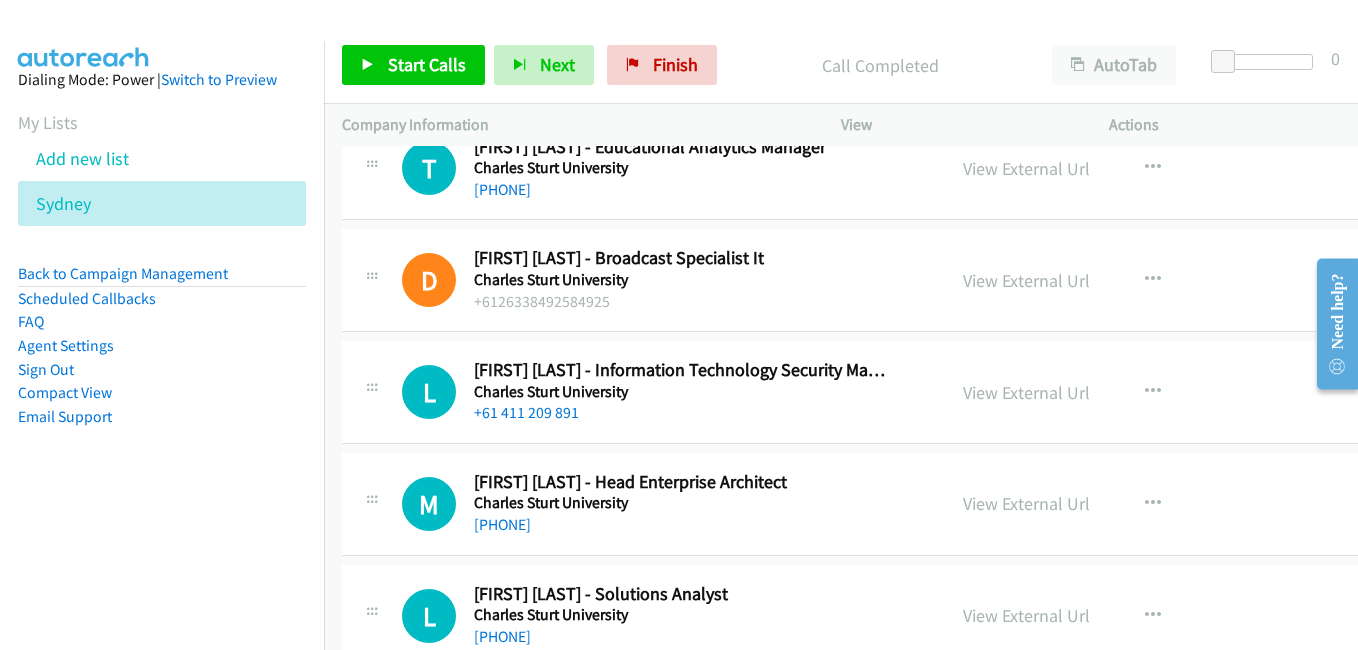 scroll, scrollTop: 5500, scrollLeft: 0, axis: vertical 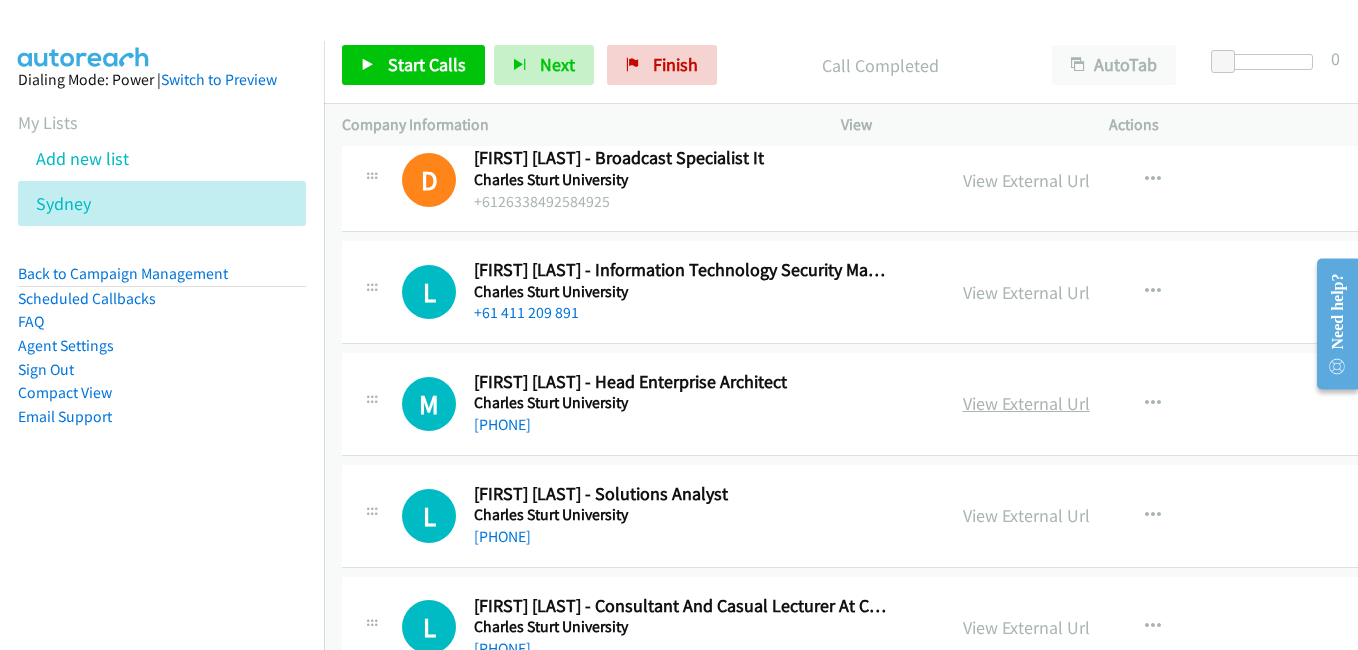 click on "View External Url" at bounding box center [1026, 403] 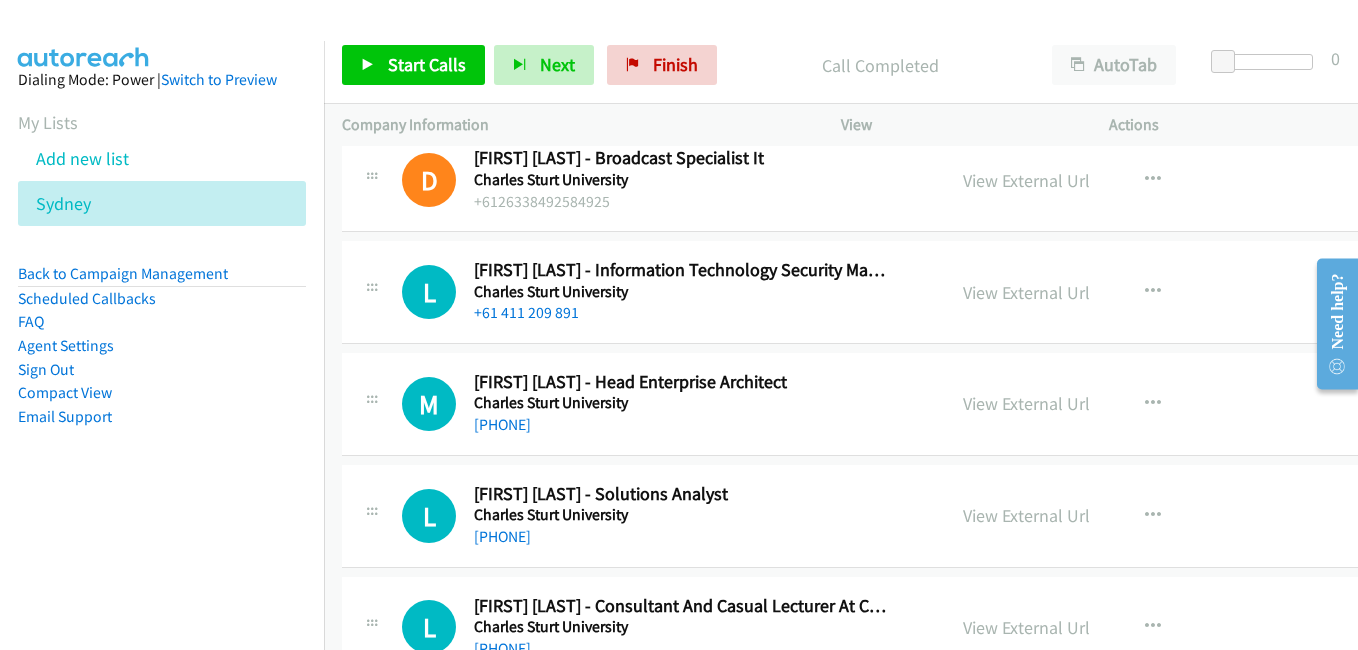 scroll, scrollTop: 5600, scrollLeft: 0, axis: vertical 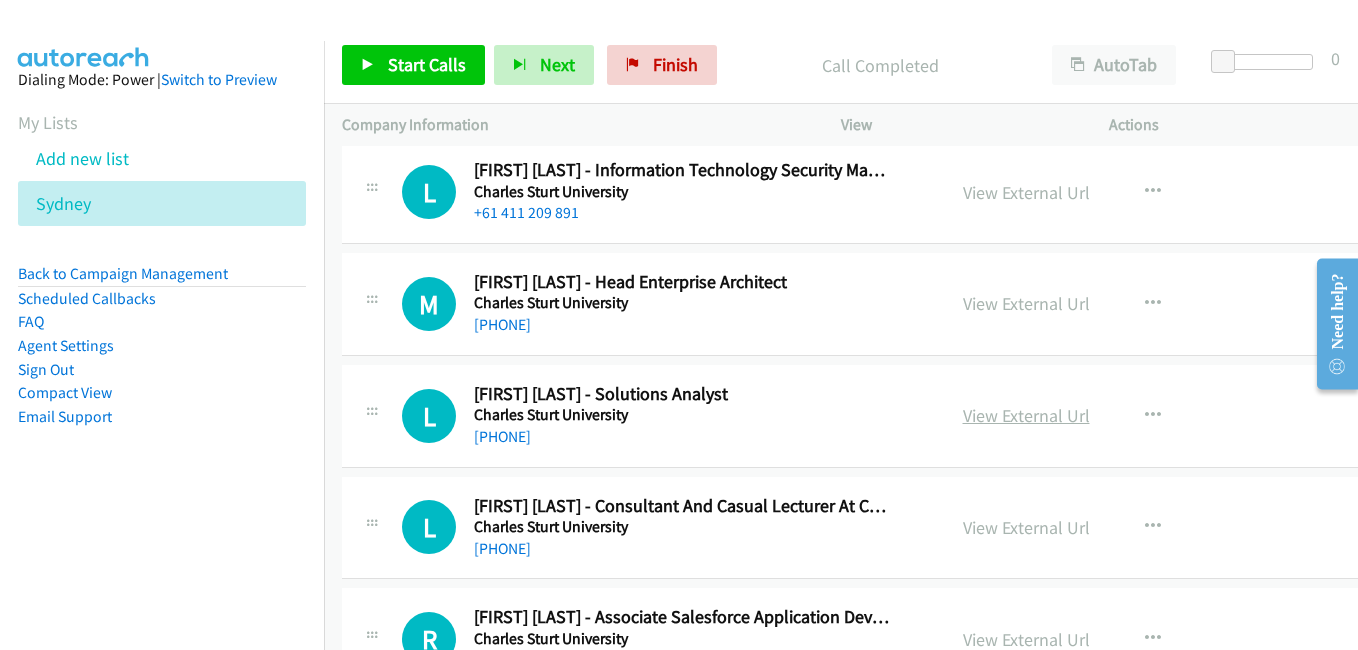 click on "View External Url" at bounding box center [1026, 415] 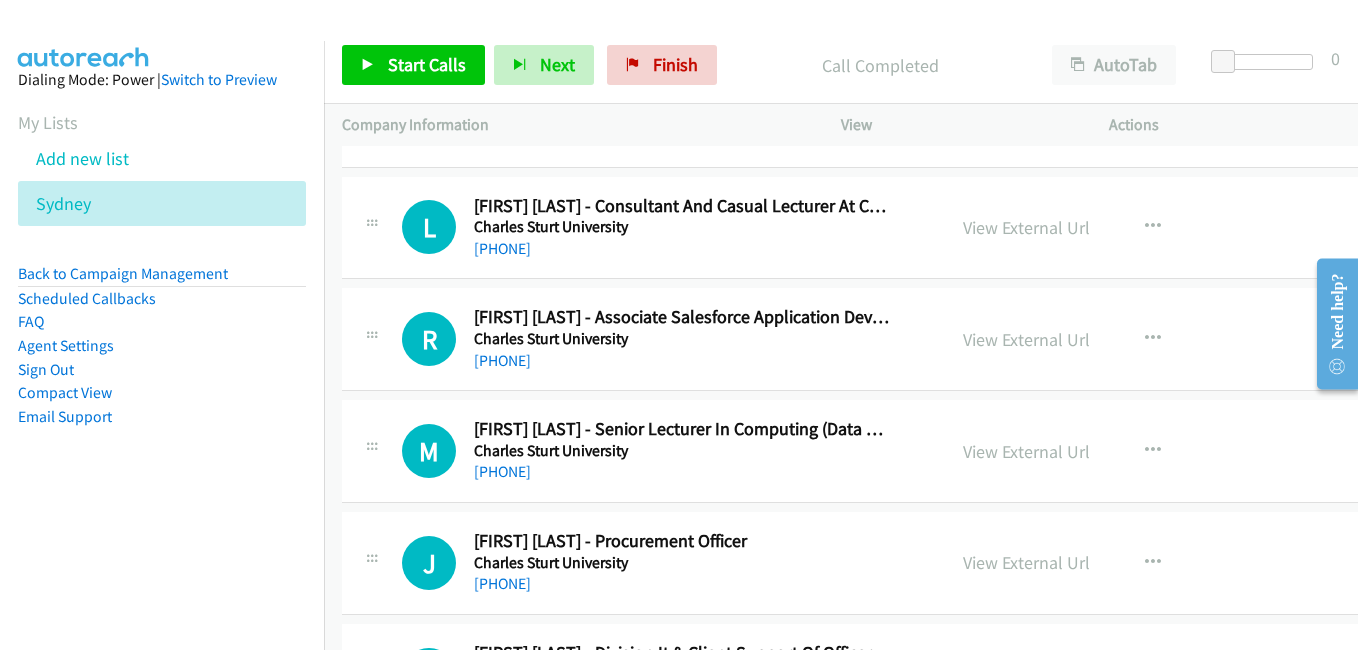 scroll, scrollTop: 6000, scrollLeft: 0, axis: vertical 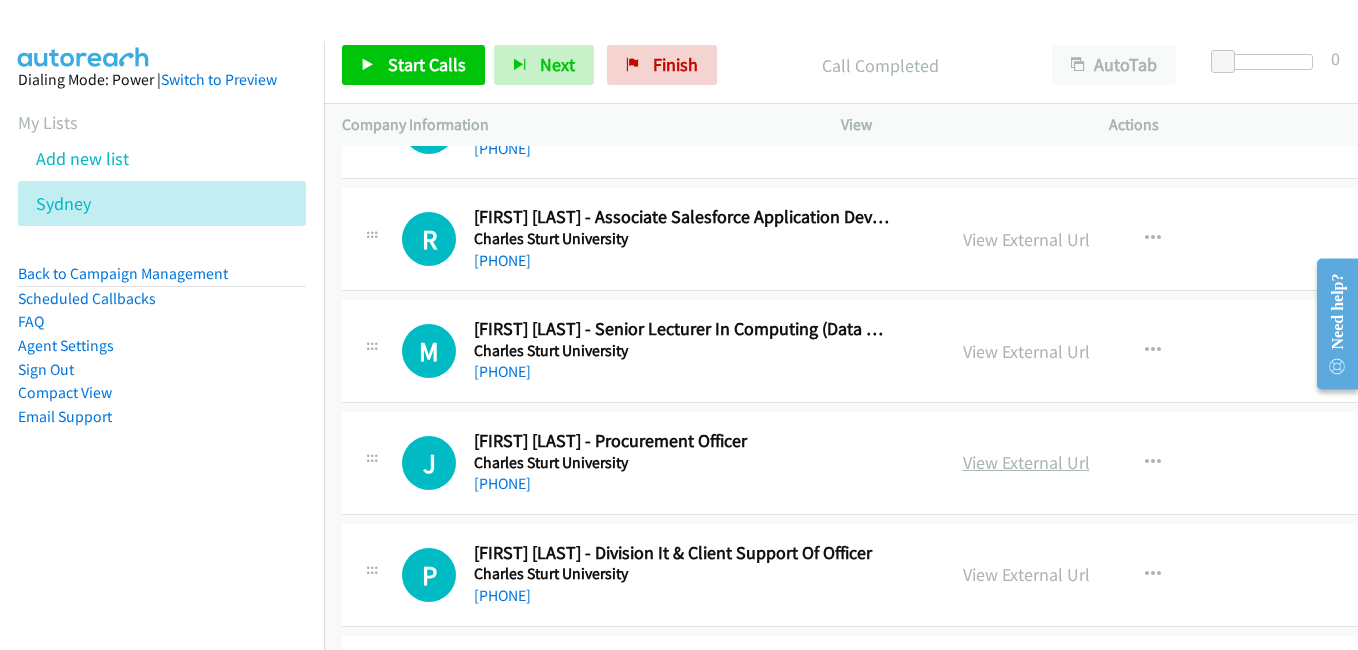 click on "View External Url" at bounding box center [1026, 462] 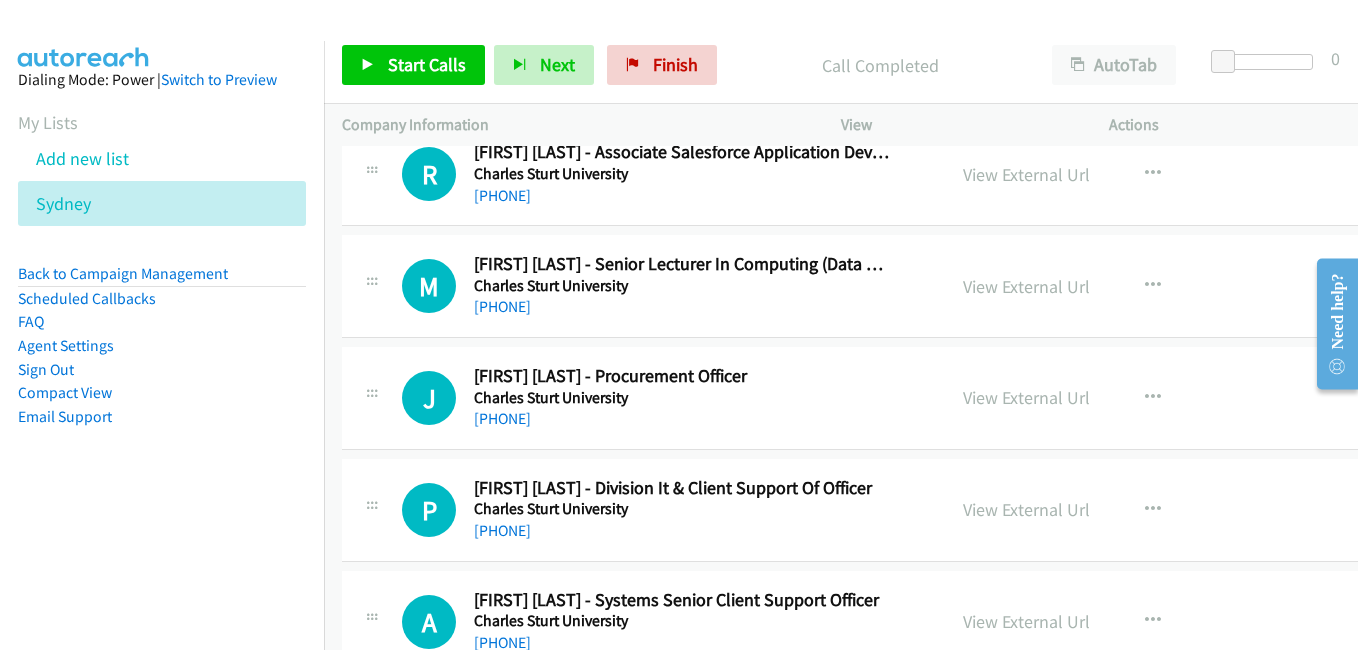 scroll, scrollTop: 6100, scrollLeft: 0, axis: vertical 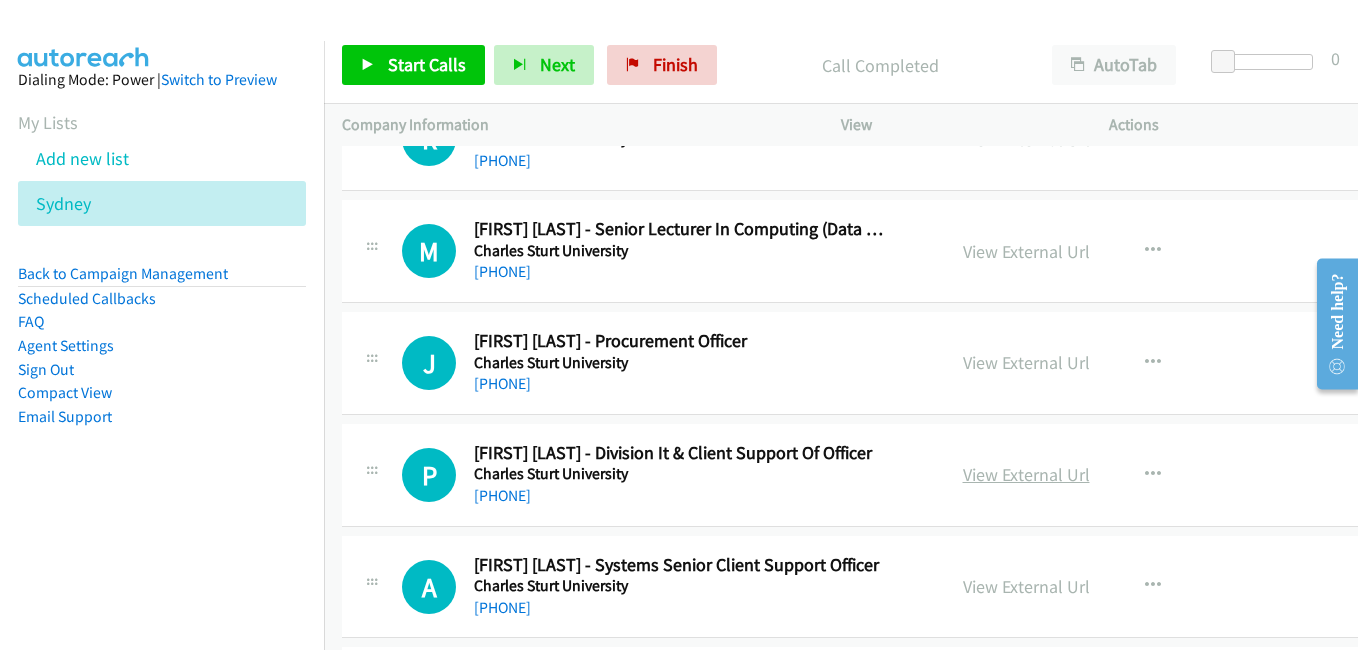 click on "View External Url" at bounding box center [1026, 474] 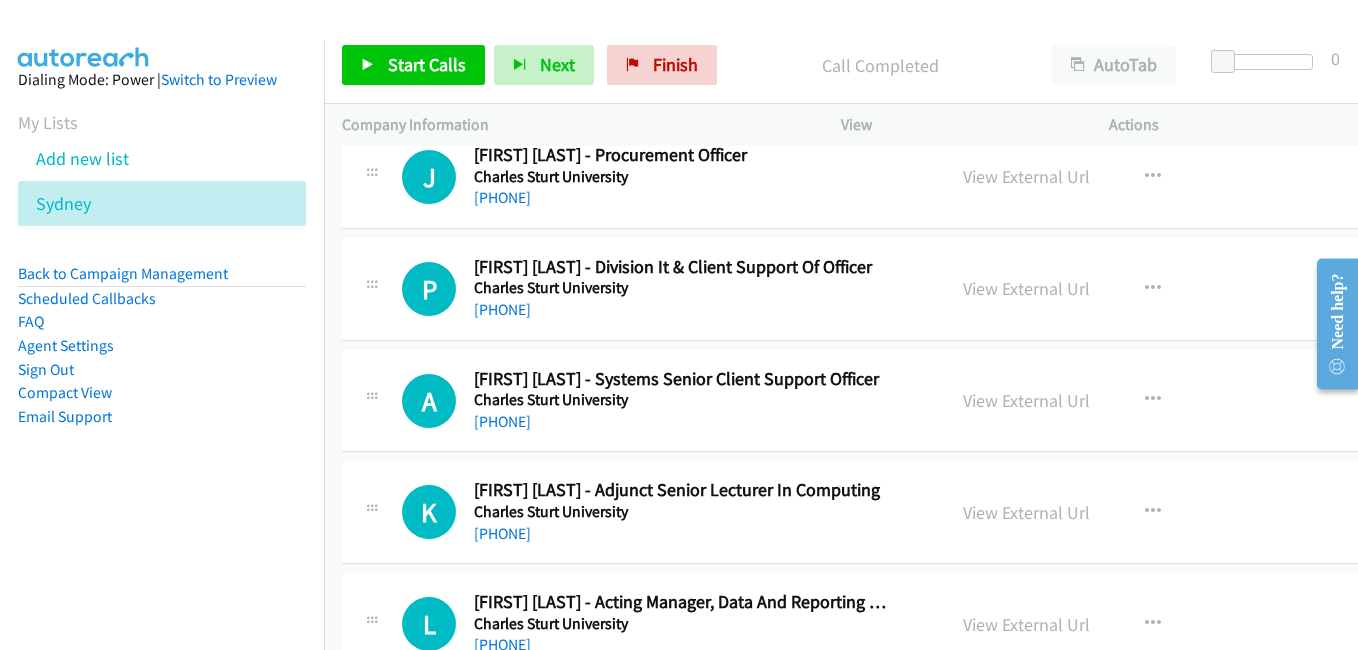 scroll, scrollTop: 6300, scrollLeft: 0, axis: vertical 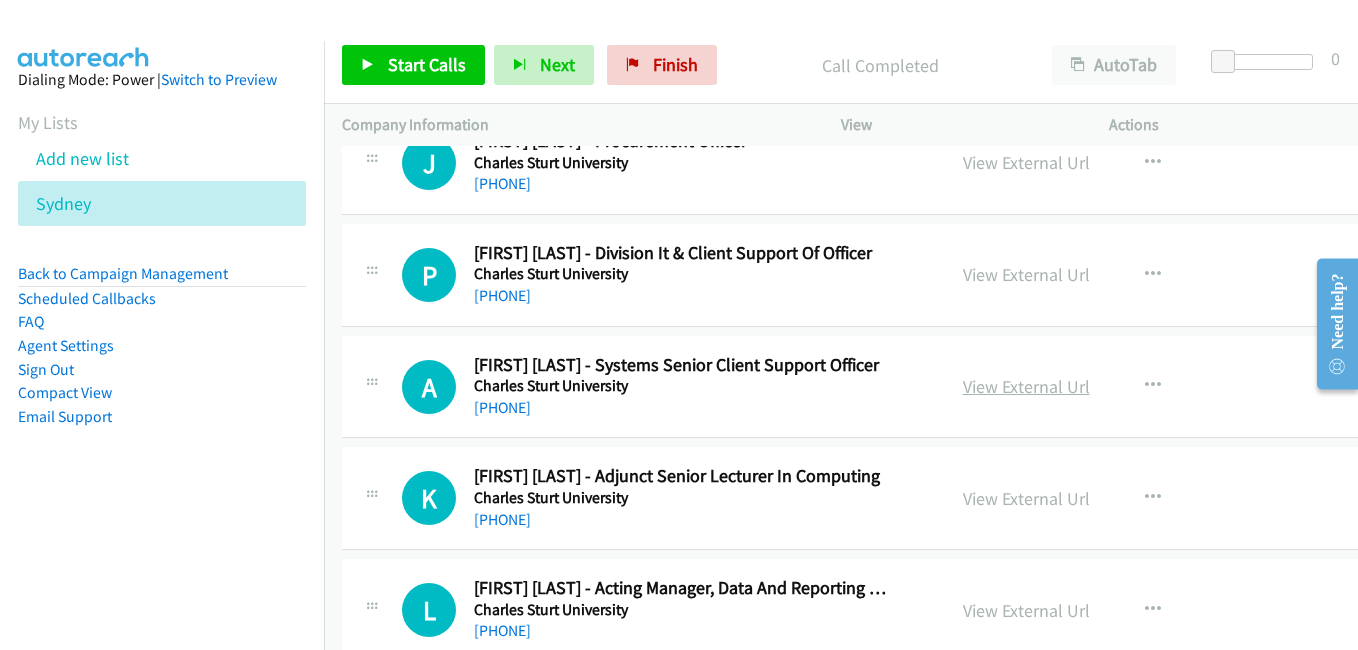 click on "View External Url" at bounding box center [1026, 386] 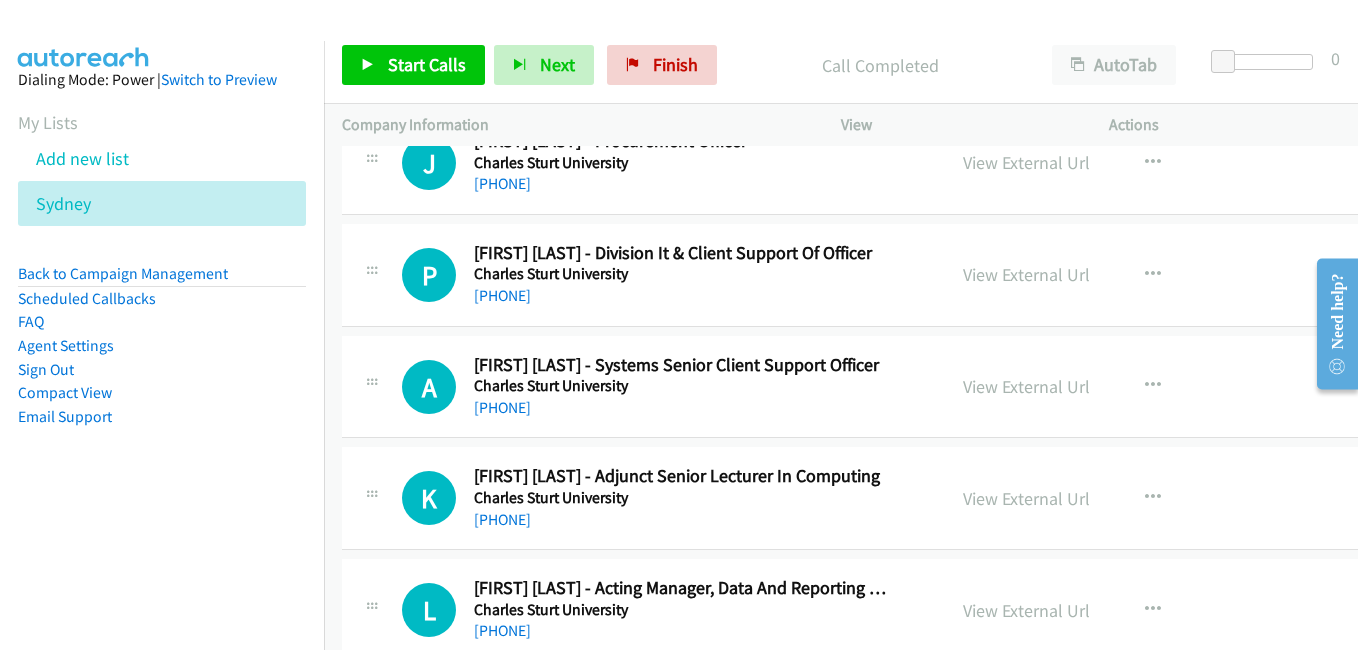 scroll, scrollTop: 6400, scrollLeft: 0, axis: vertical 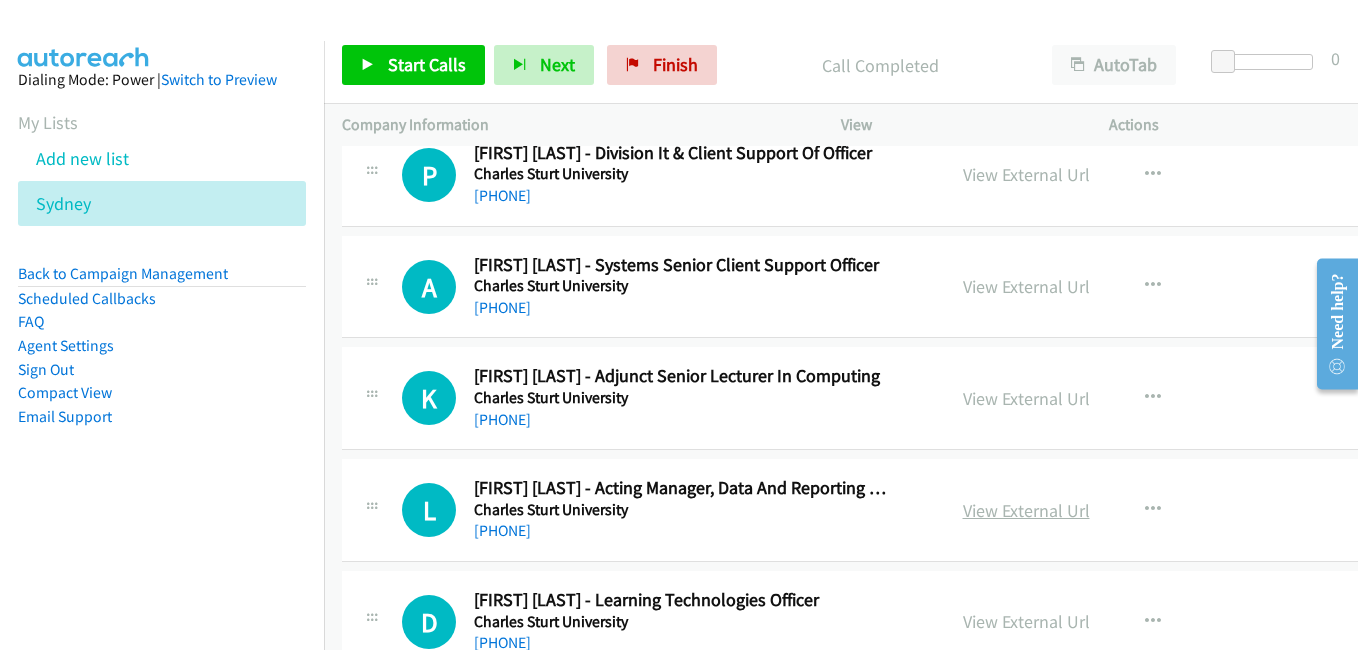 drag, startPoint x: 1017, startPoint y: 515, endPoint x: 1007, endPoint y: 510, distance: 11.18034 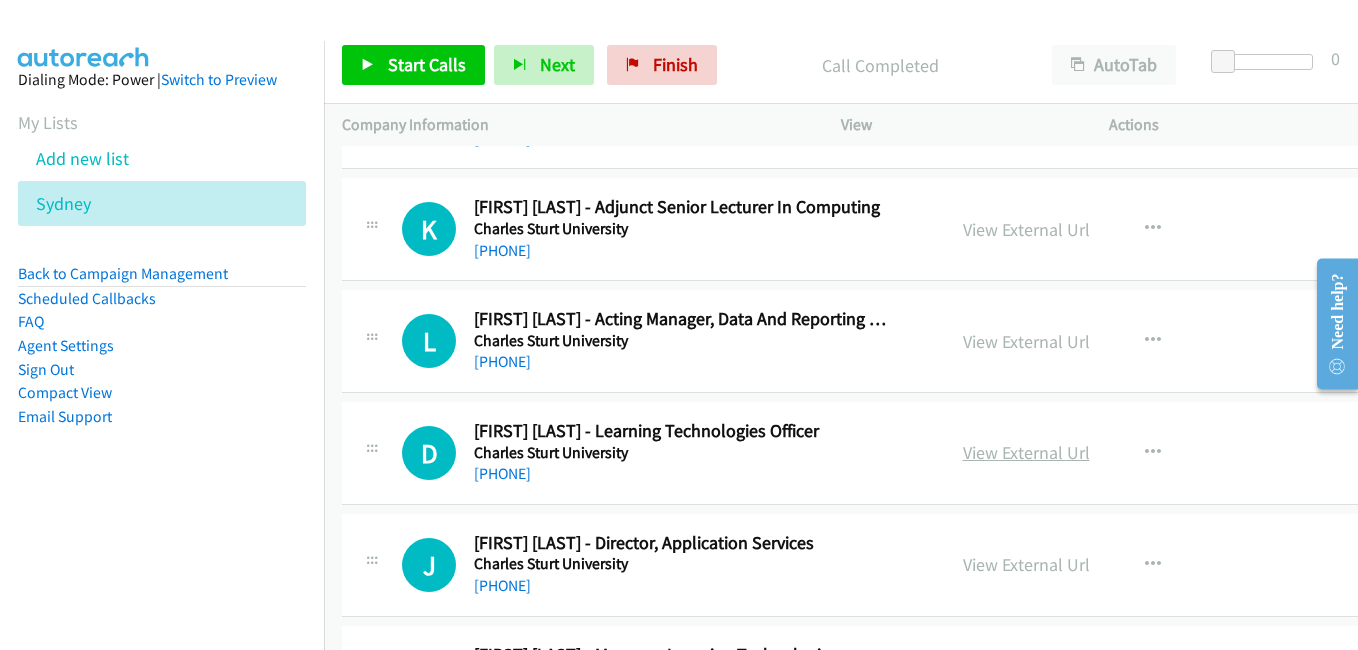 scroll, scrollTop: 6600, scrollLeft: 0, axis: vertical 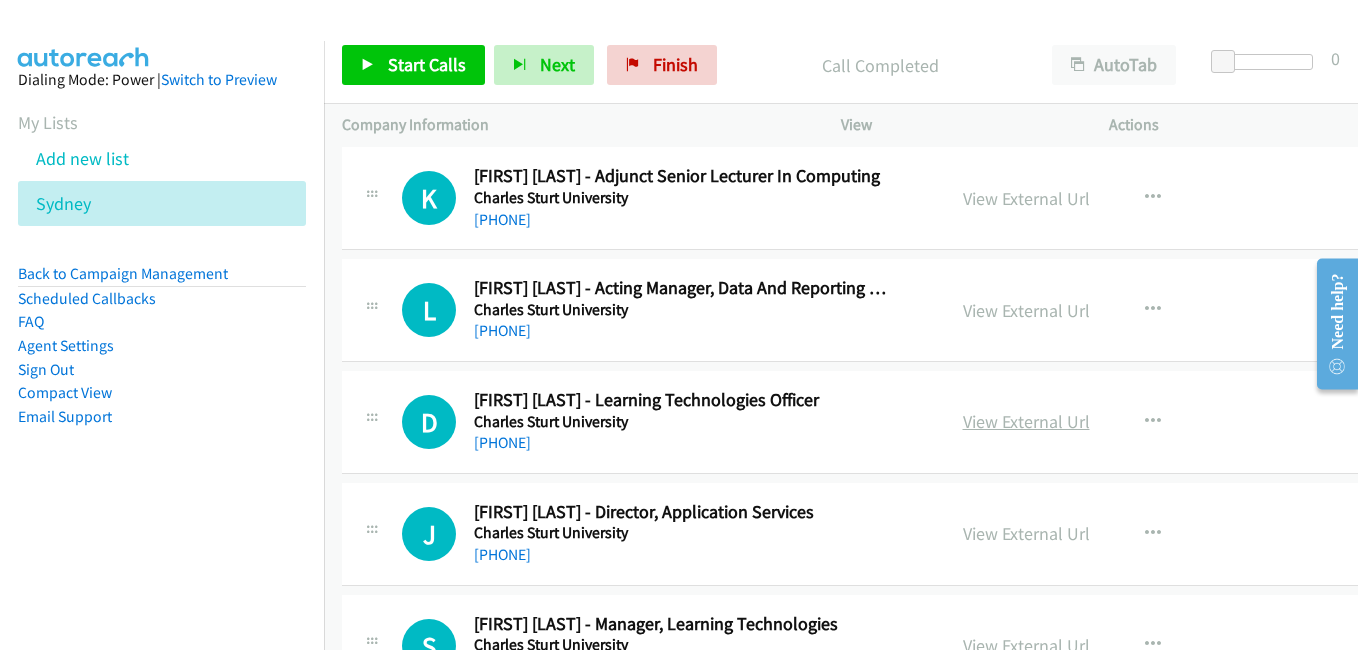 click on "View External Url" at bounding box center (1026, 421) 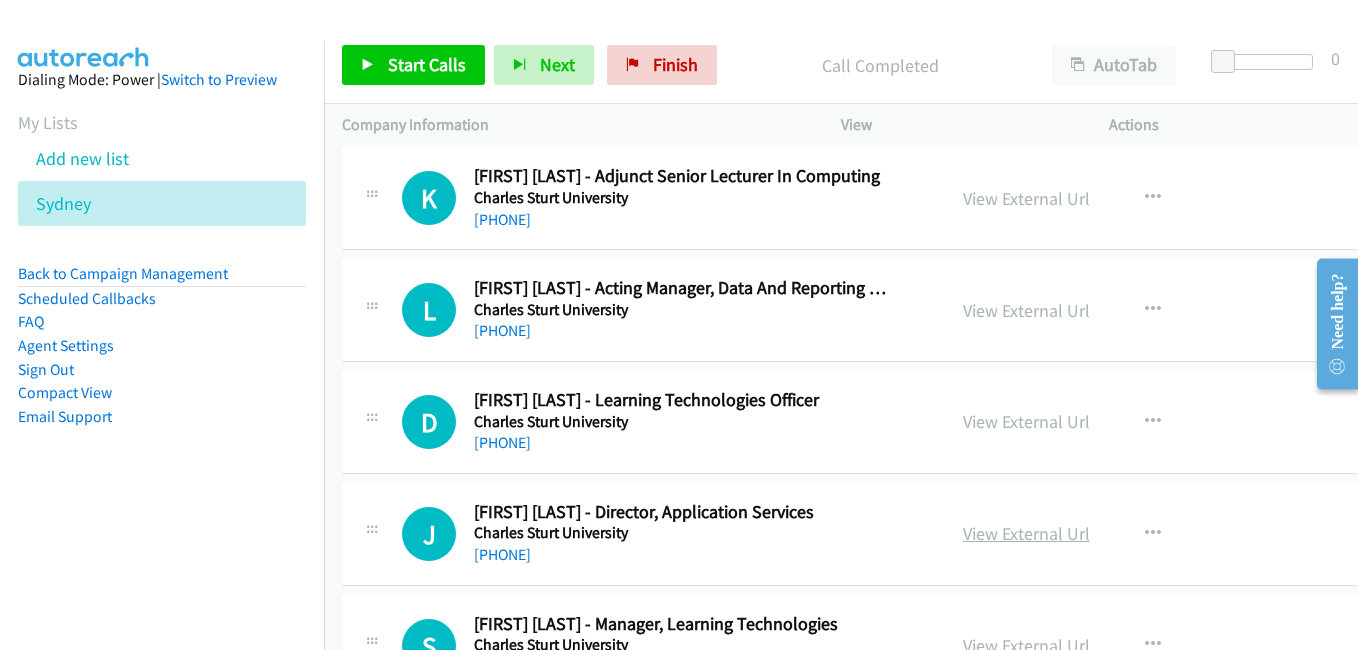 click on "View External Url" at bounding box center (1026, 533) 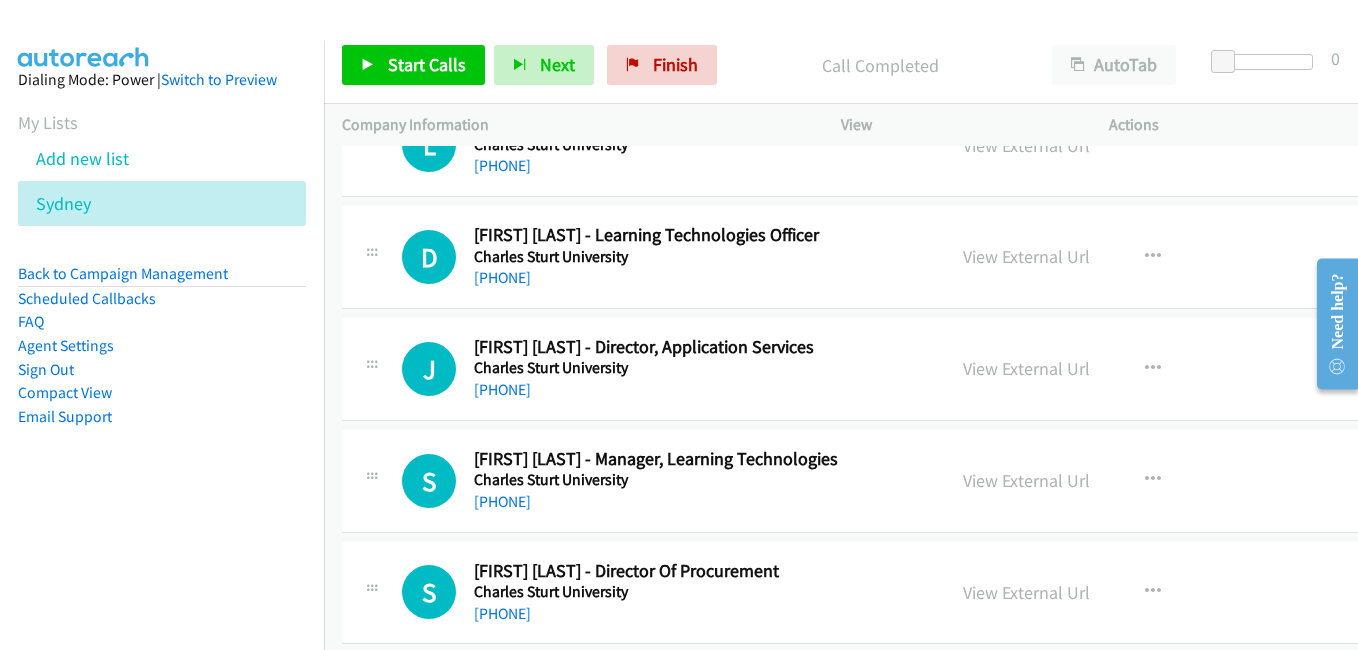 scroll, scrollTop: 6800, scrollLeft: 0, axis: vertical 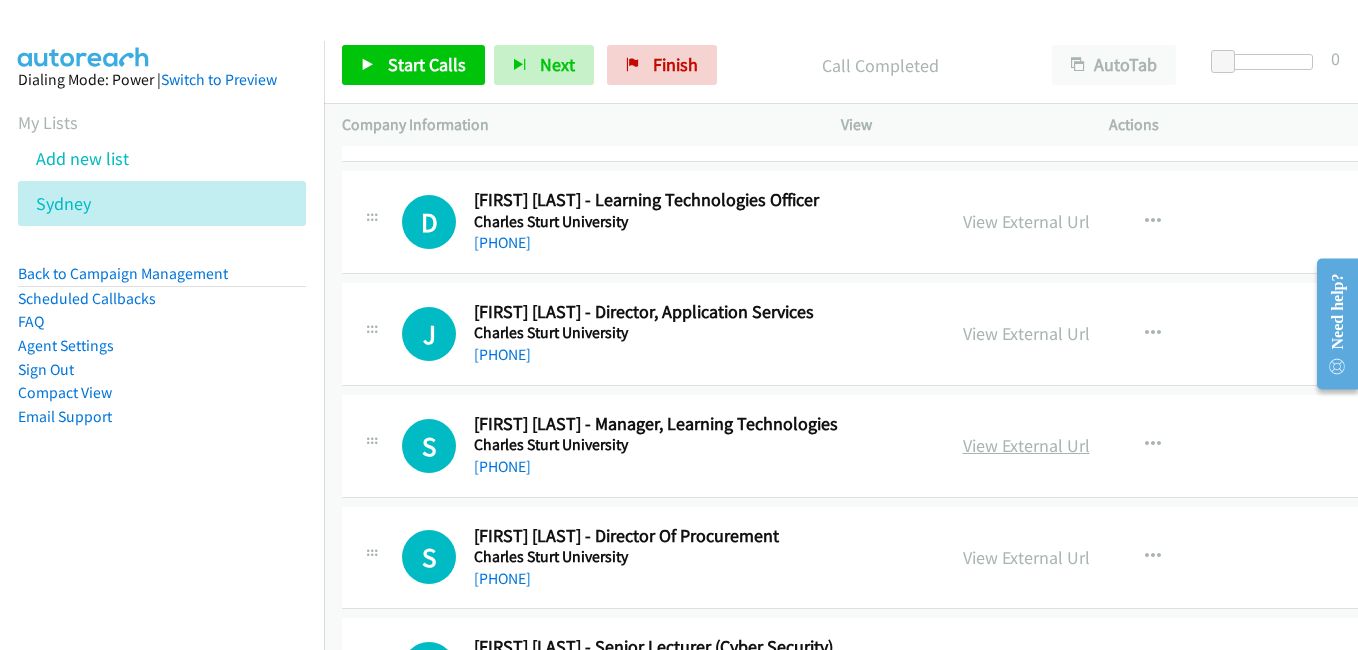 click on "View External Url" at bounding box center [1026, 445] 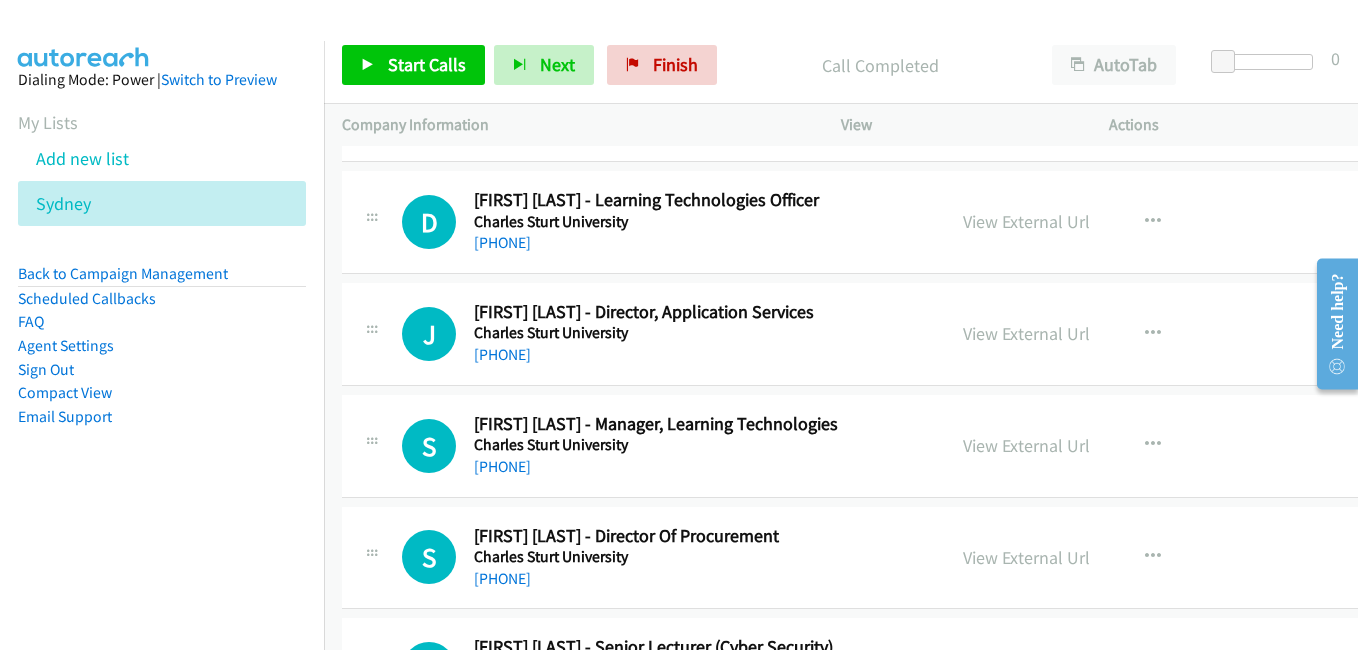 scroll, scrollTop: 6900, scrollLeft: 0, axis: vertical 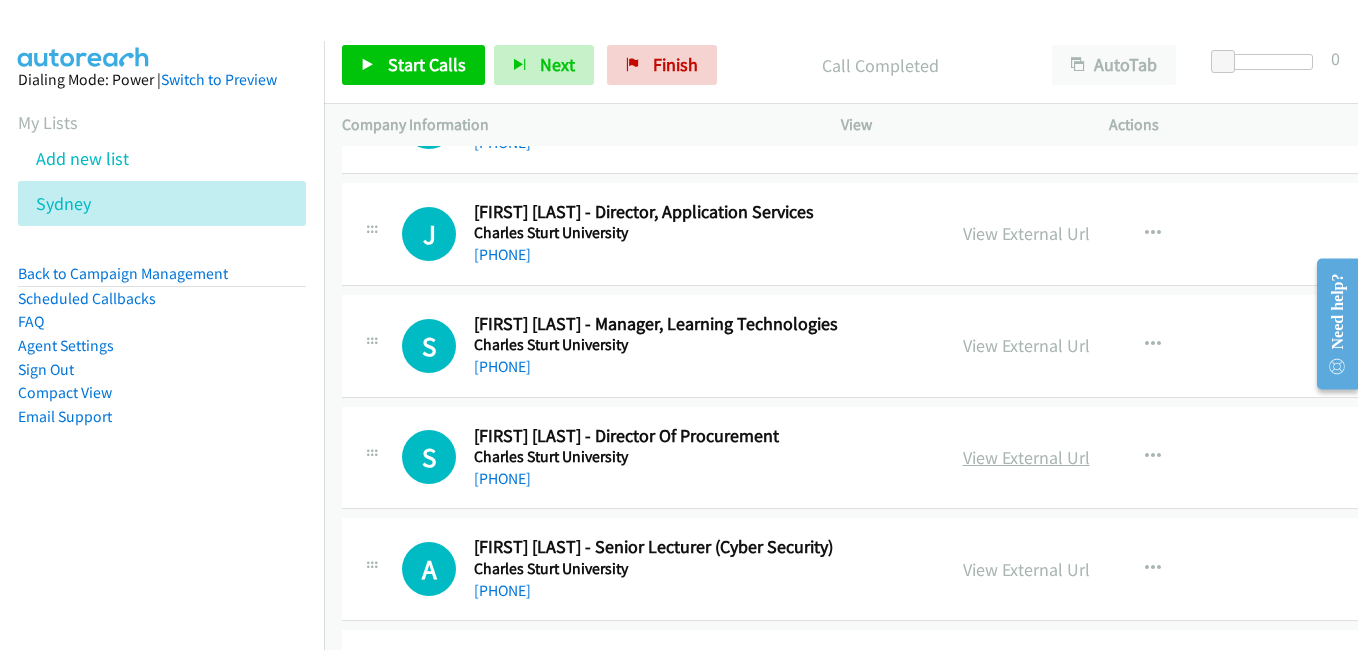 click on "View External Url" at bounding box center (1026, 457) 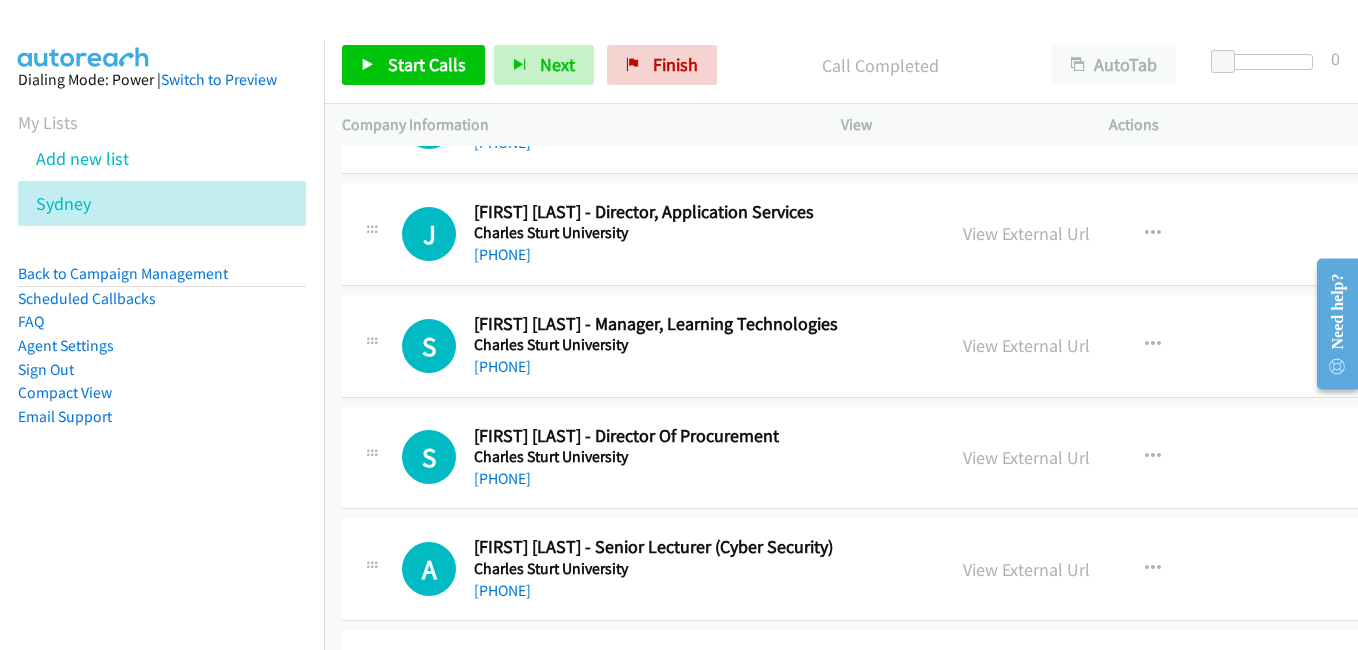 scroll, scrollTop: 7000, scrollLeft: 0, axis: vertical 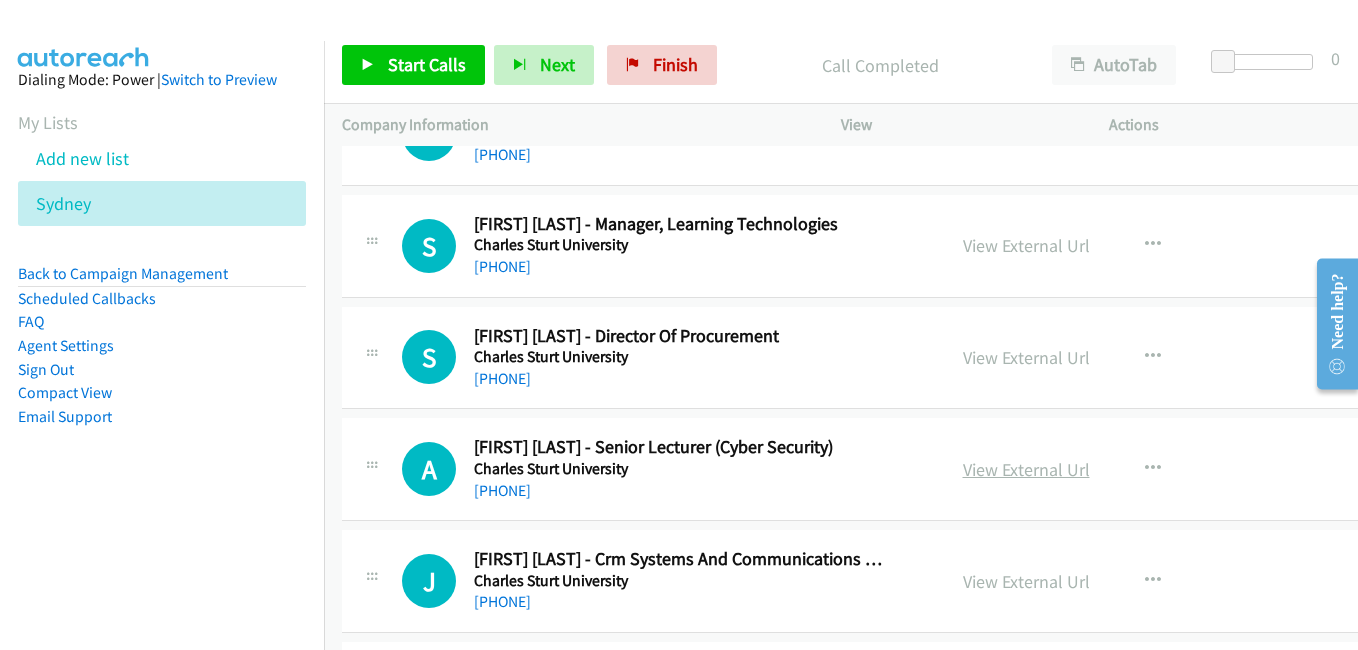 click on "View External Url" at bounding box center [1026, 469] 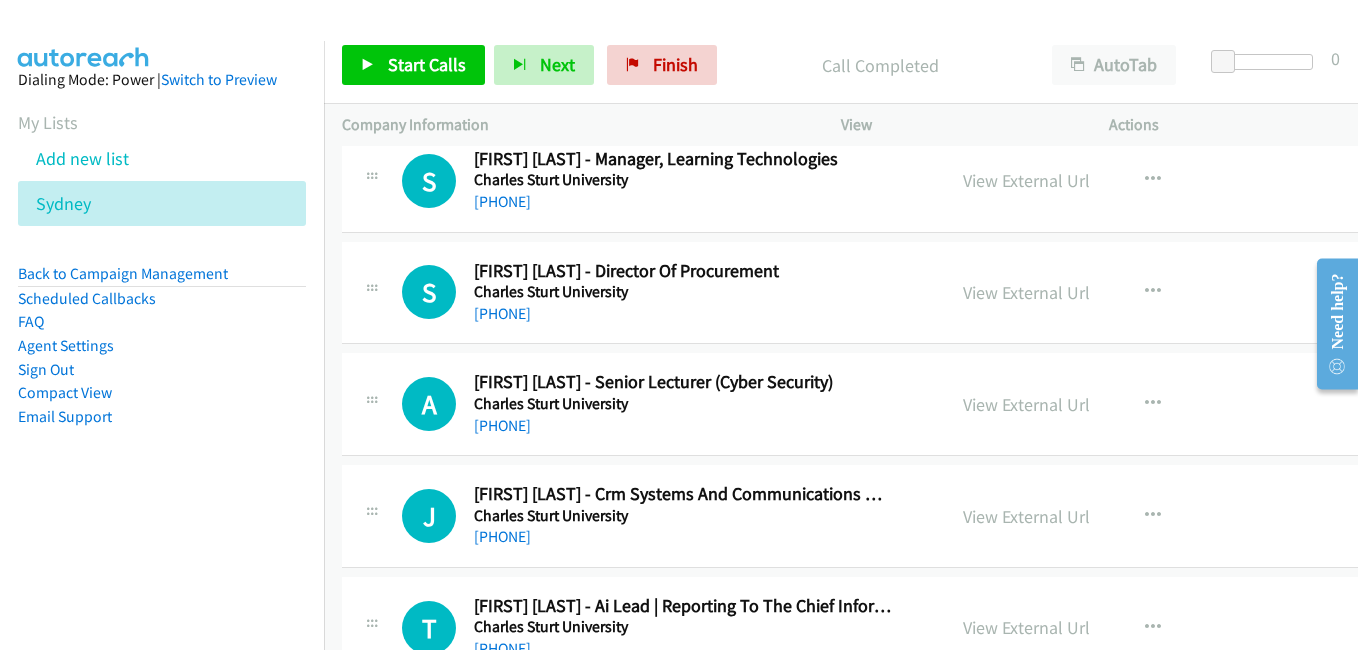 scroll, scrollTop: 7100, scrollLeft: 0, axis: vertical 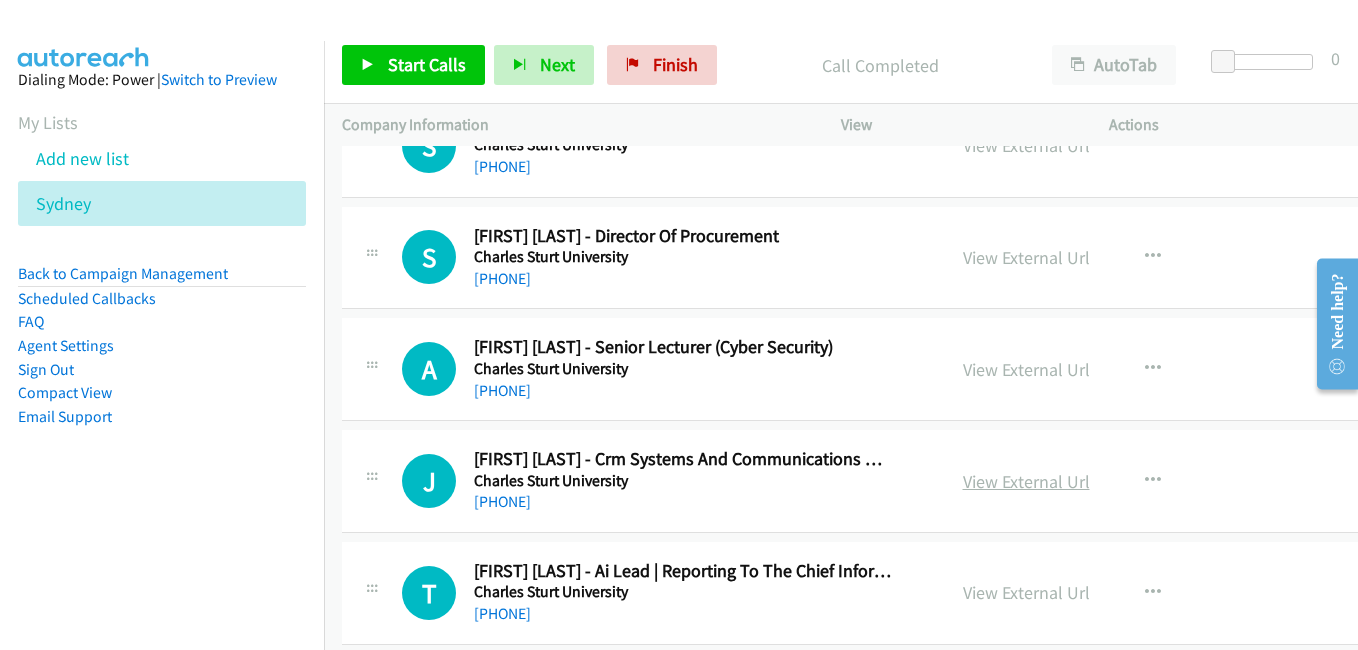 click on "View External Url" at bounding box center (1026, 481) 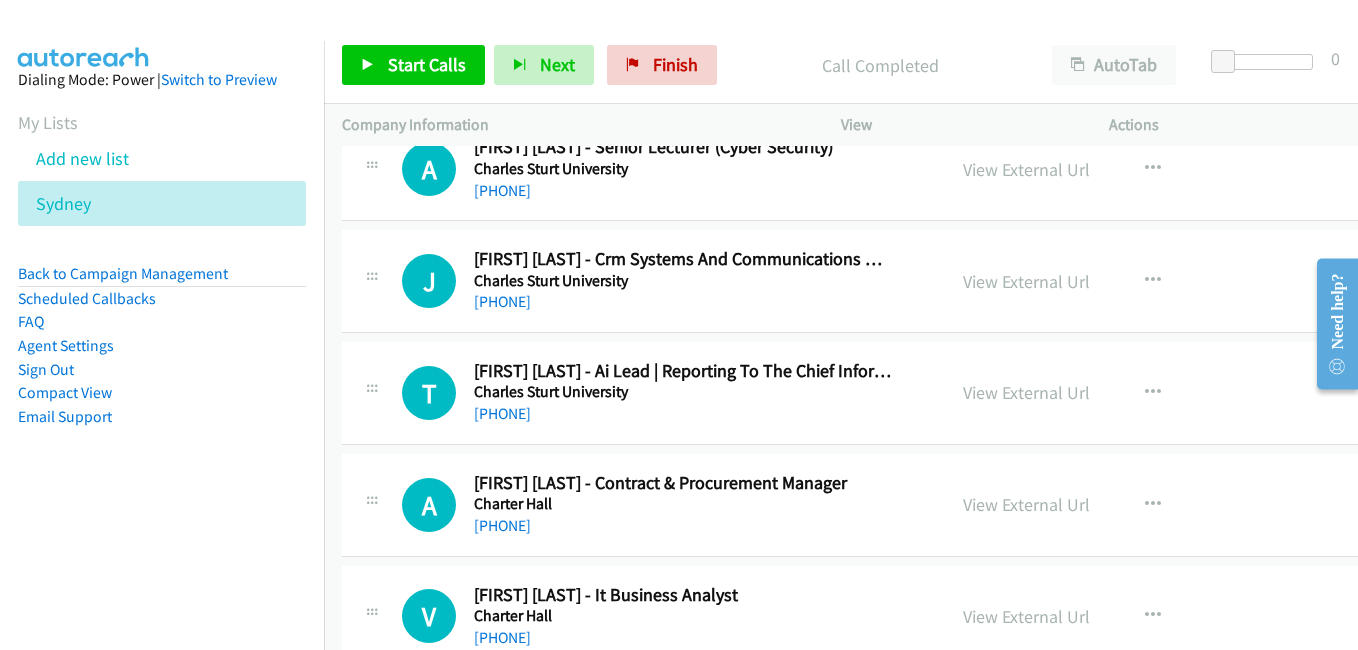 scroll, scrollTop: 7400, scrollLeft: 0, axis: vertical 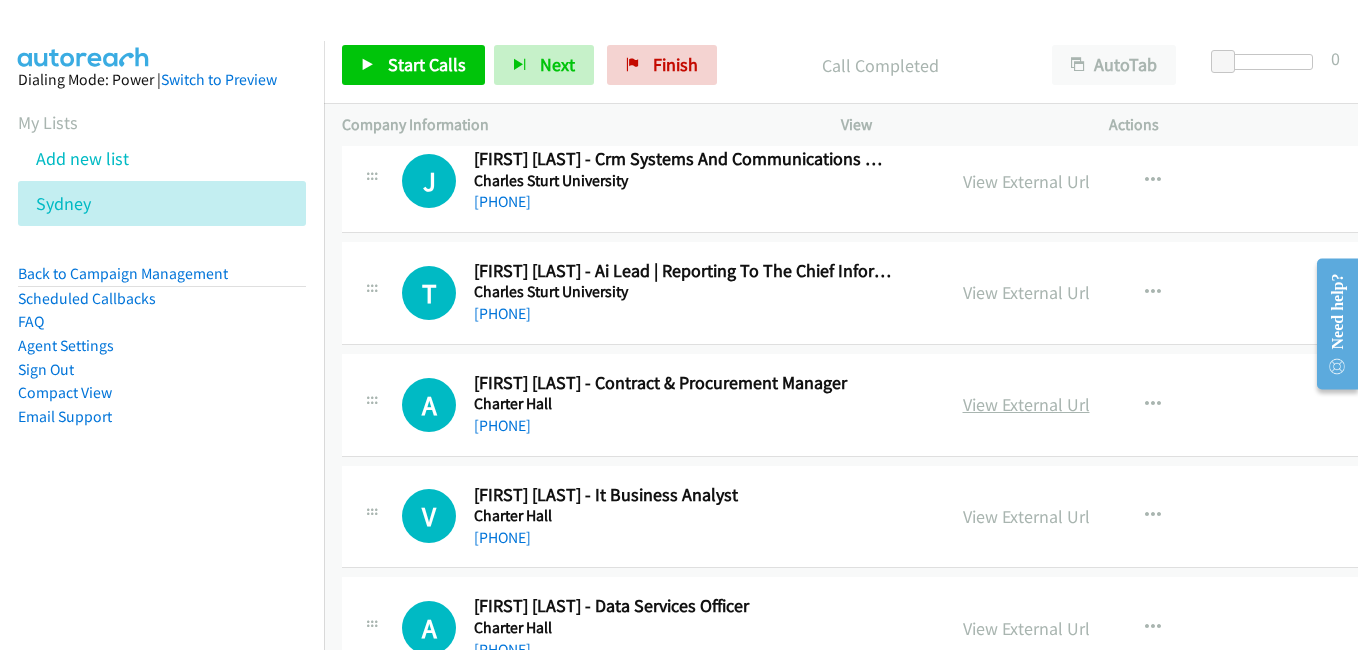 click on "View External Url" at bounding box center (1026, 404) 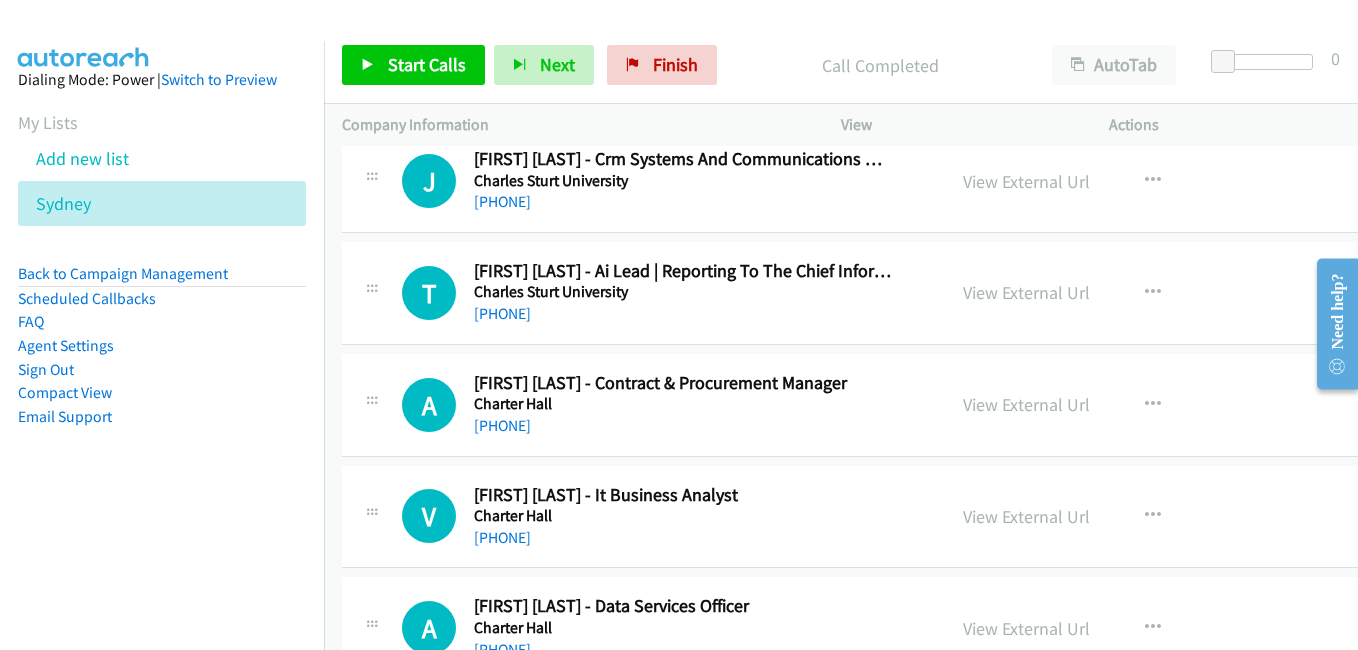 click on "A
Callback Scheduled
Anudeep Beniwal - Contract & Procurement Manager
Charter Hall
Australia/Sydney
+61 411 342 354
View External Url
View External Url
Schedule/Manage Callback
Start Calls Here
Remove from list
Add to do not call list
Reset Call Status" at bounding box center [908, 405] 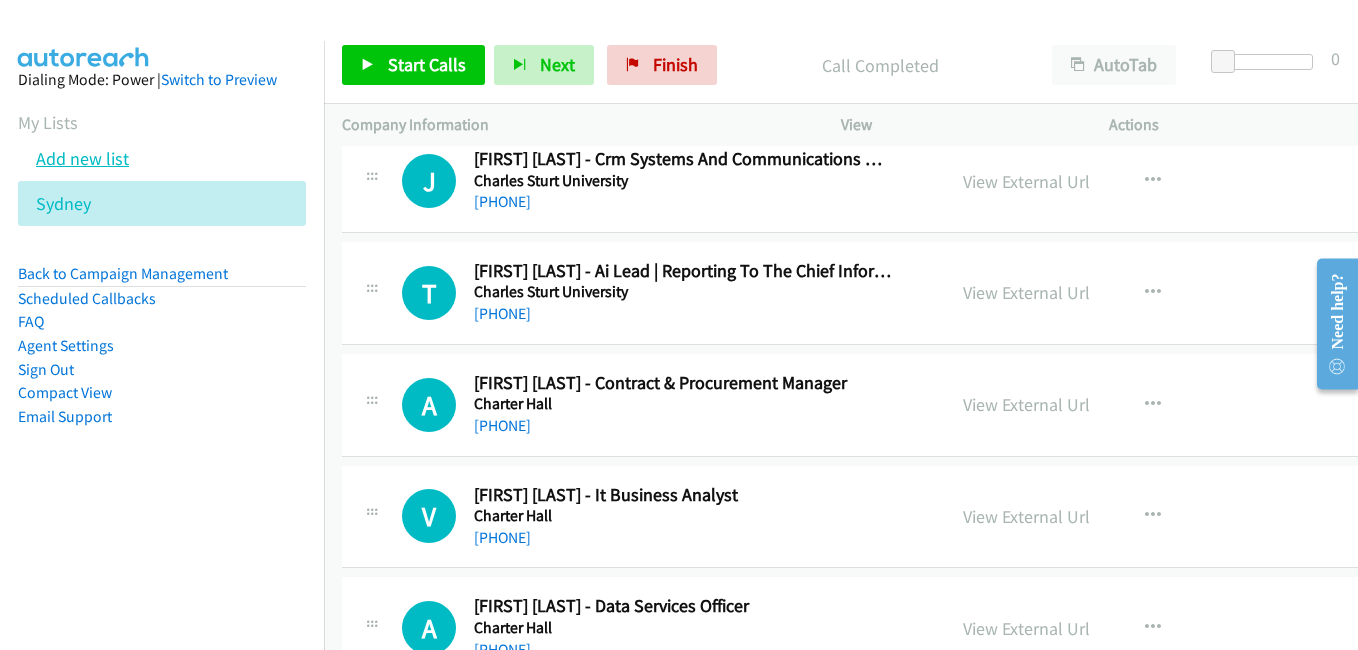 click on "Add new list" at bounding box center (82, 158) 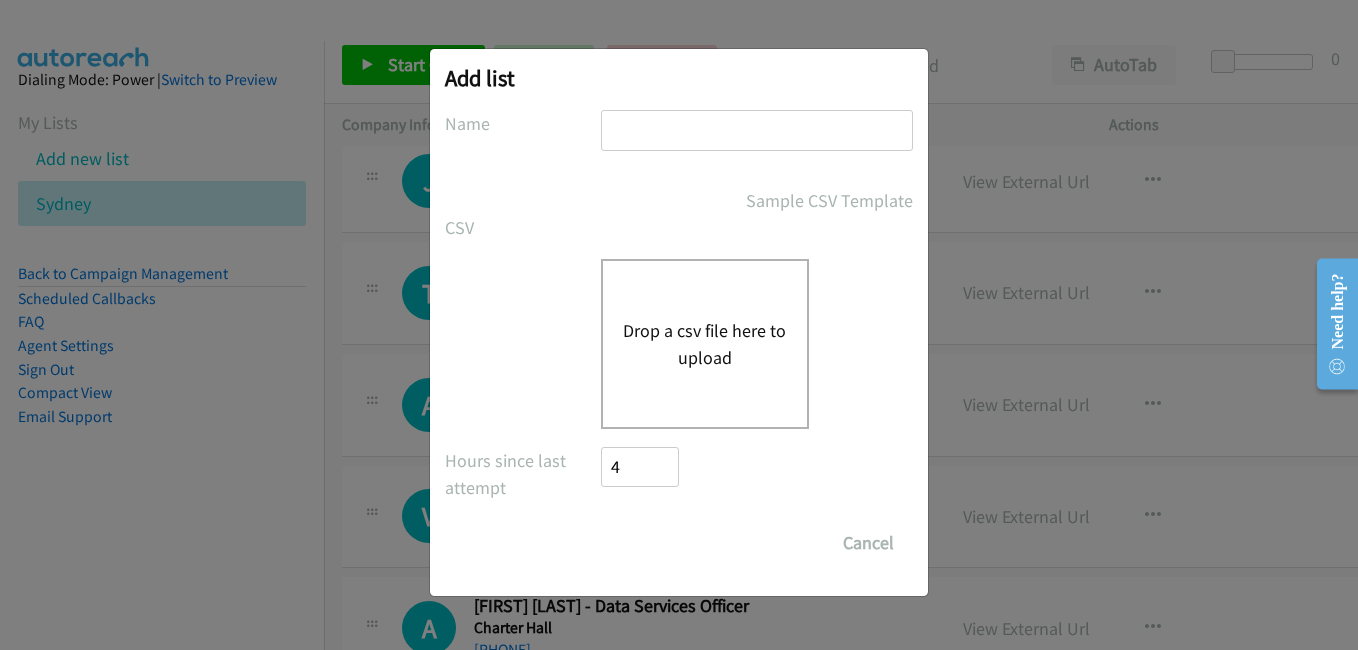 click at bounding box center (757, 130) 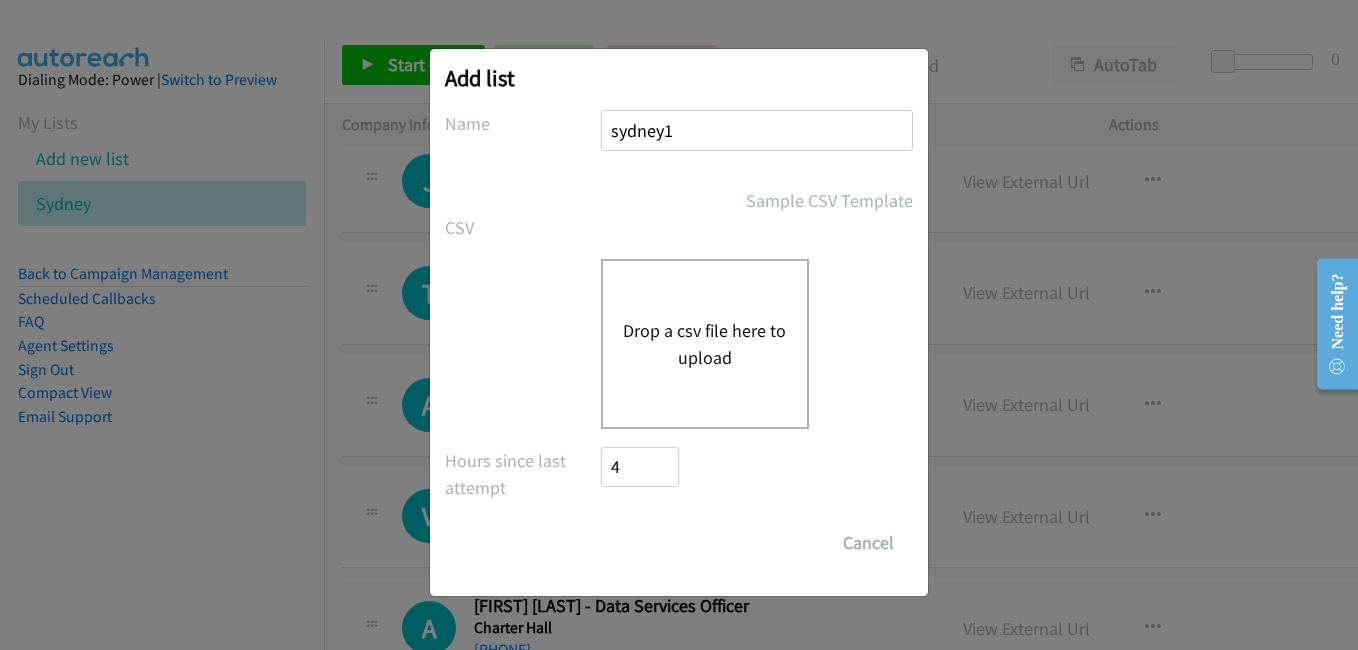type on "sydney1" 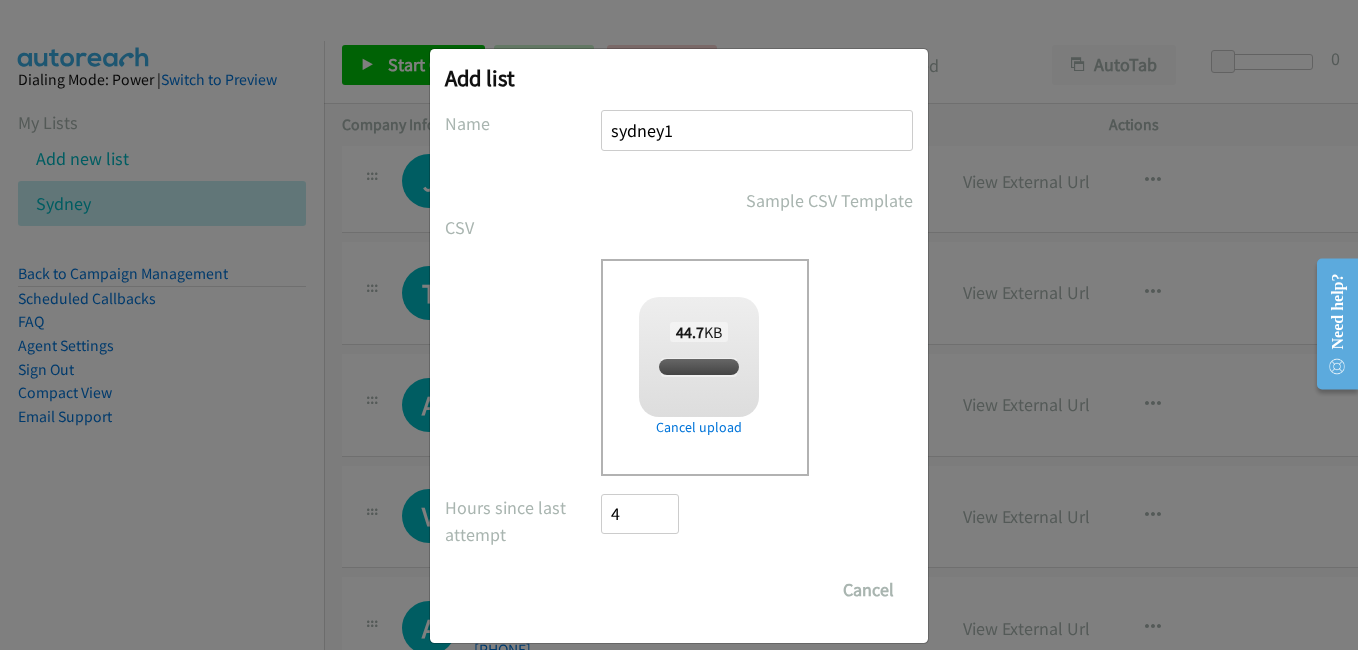 checkbox on "true" 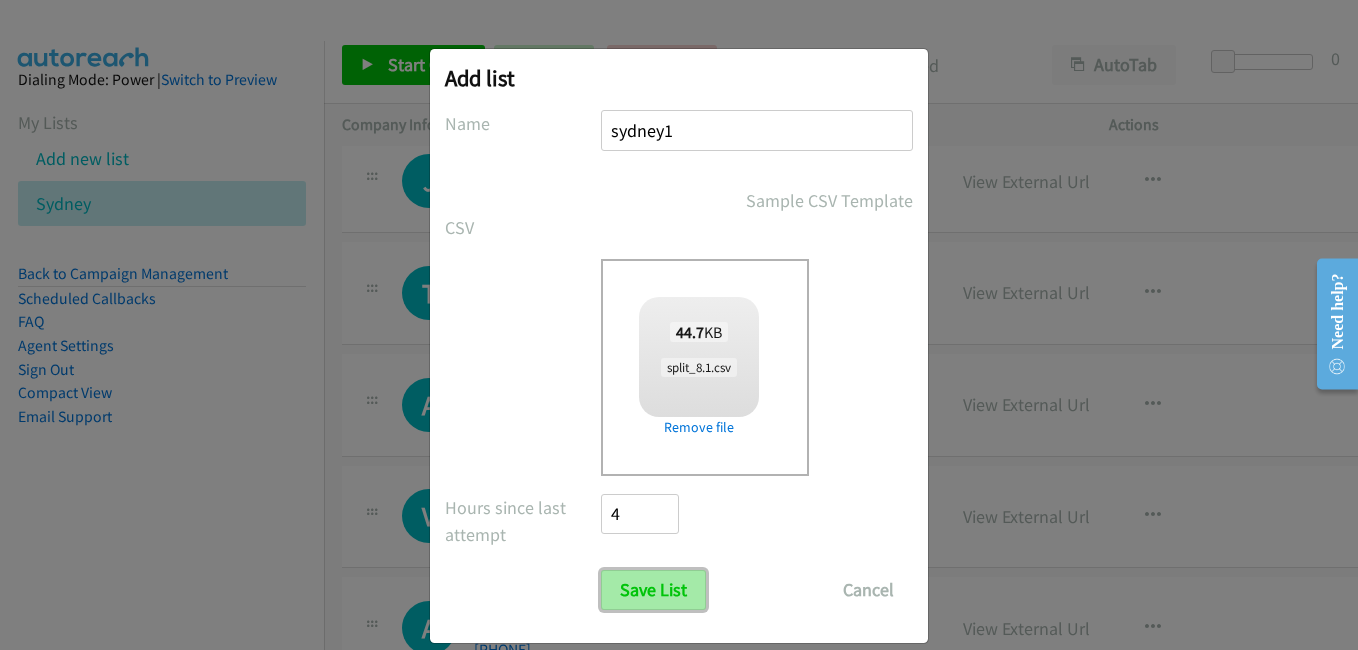 click on "Save List" at bounding box center (653, 590) 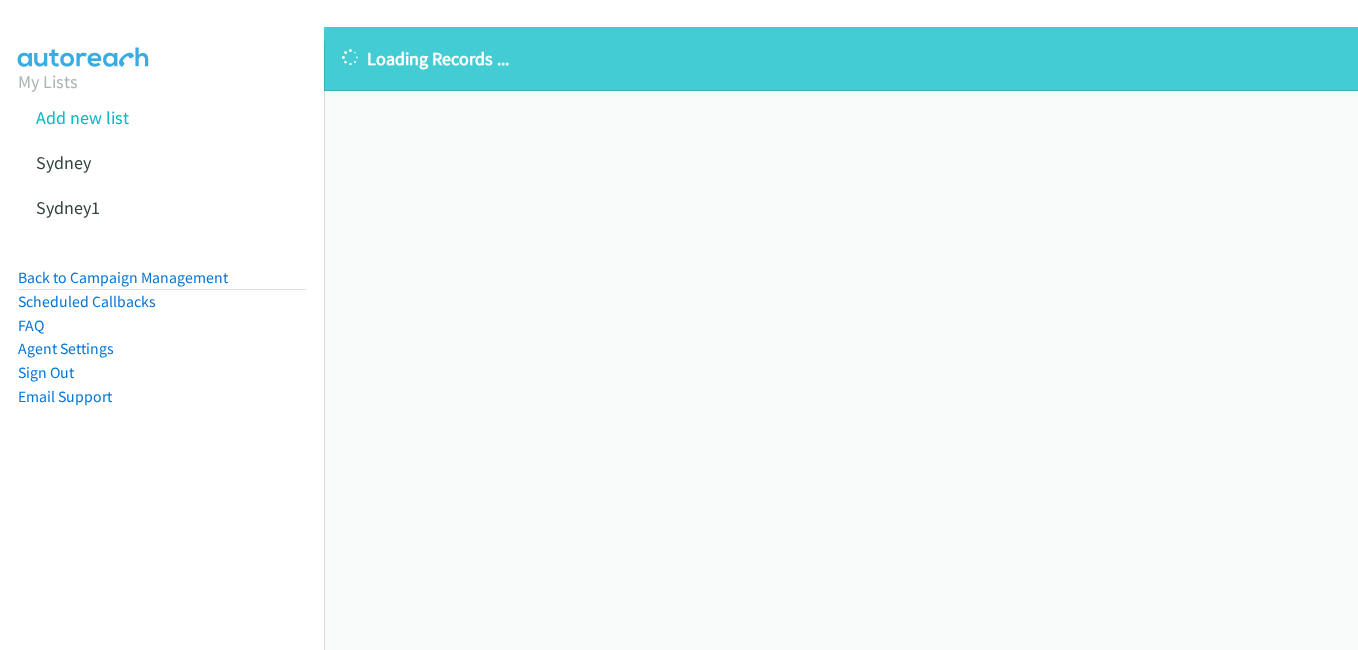 scroll, scrollTop: 0, scrollLeft: 0, axis: both 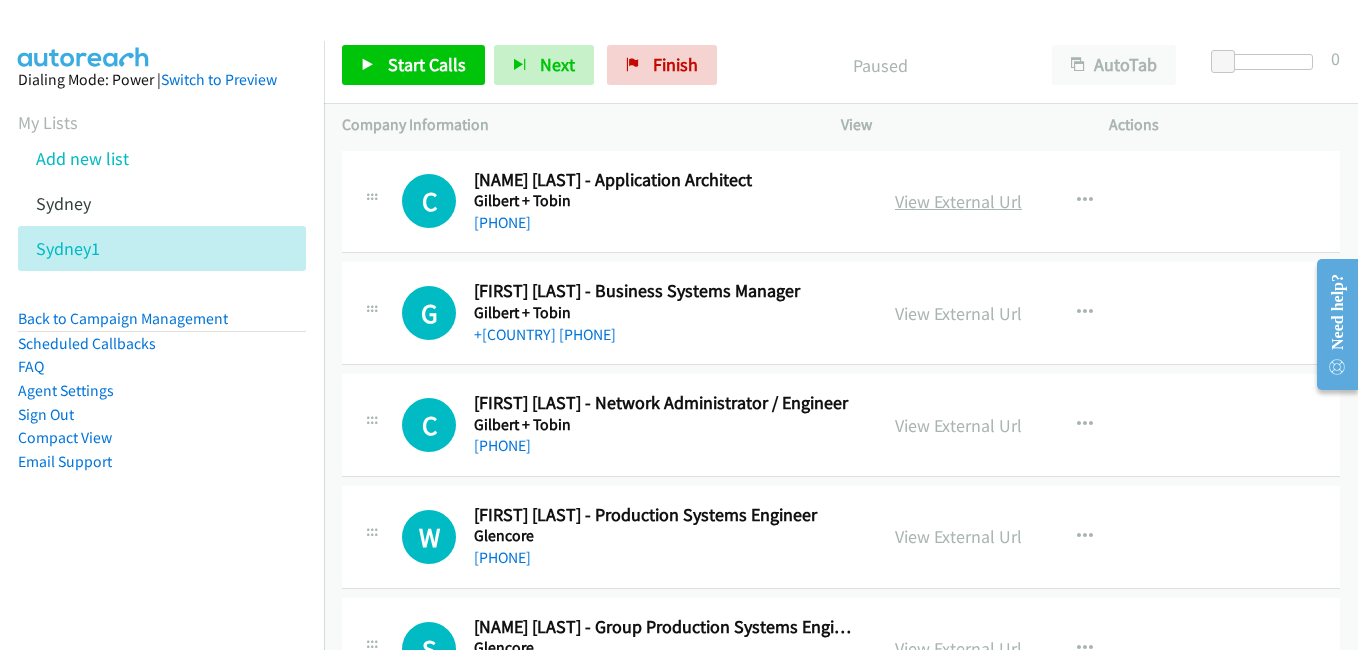 click on "View External Url" at bounding box center [958, 201] 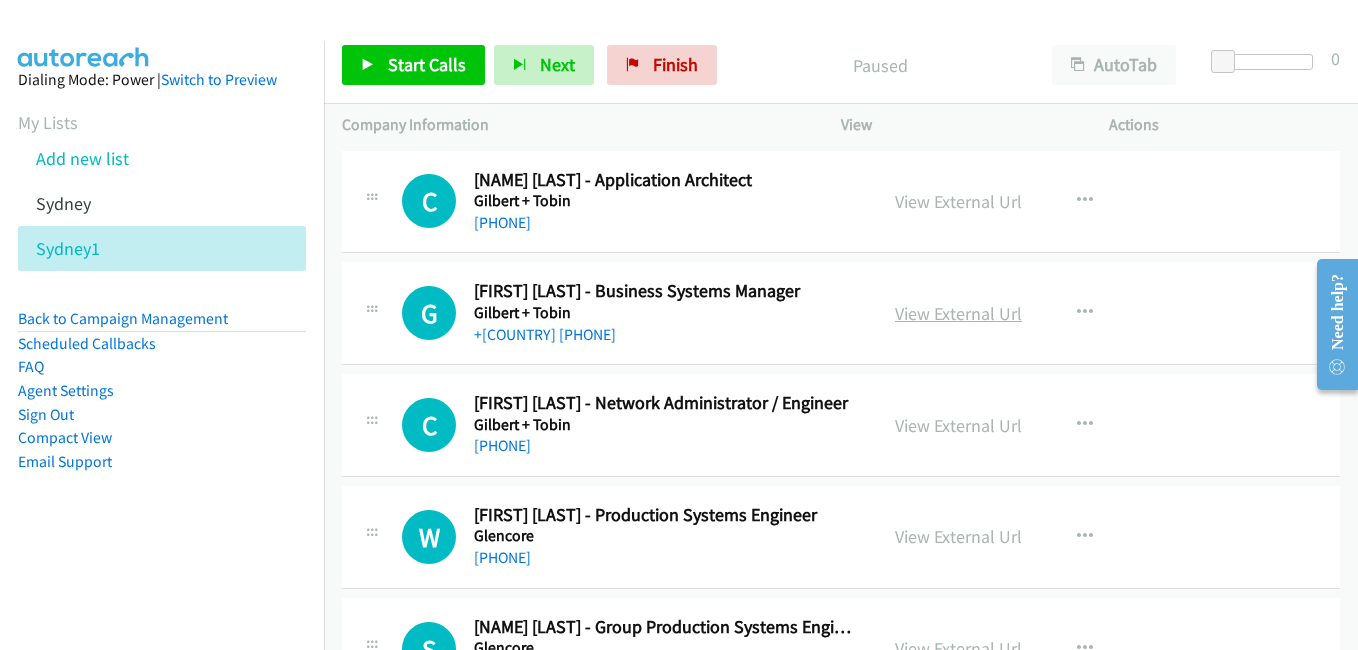 click on "View External Url" at bounding box center (958, 313) 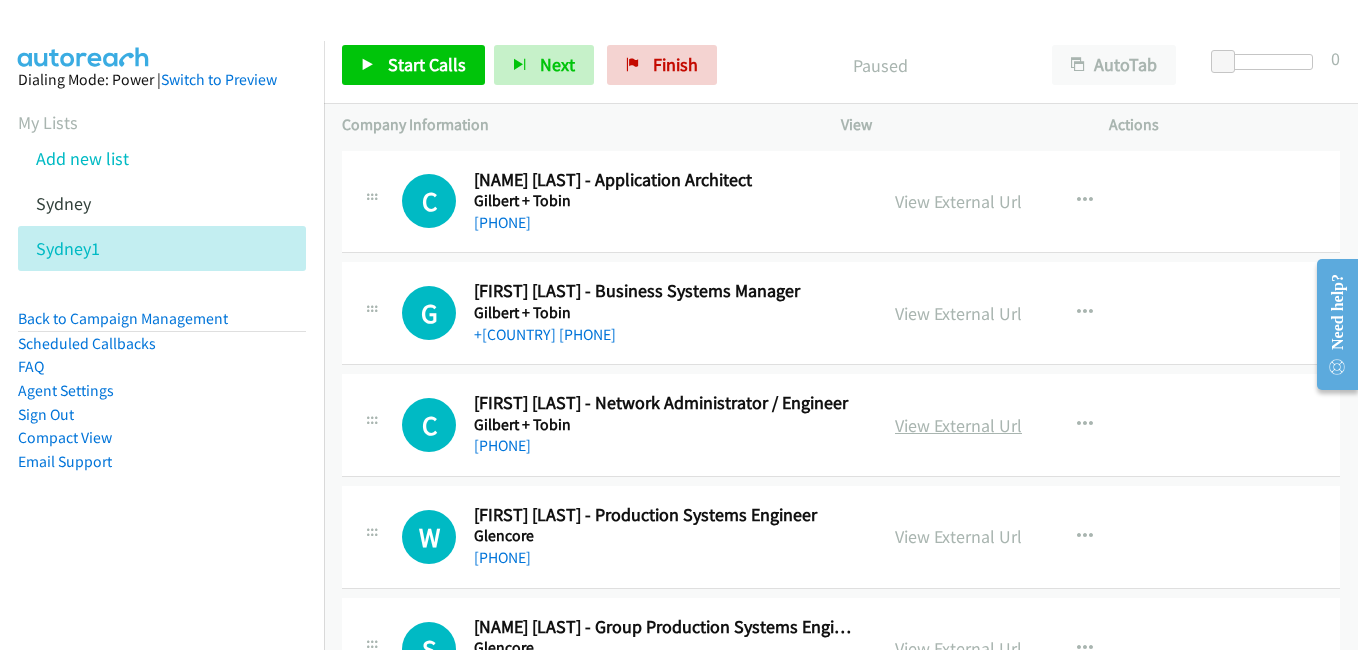 click on "View External Url" at bounding box center [958, 425] 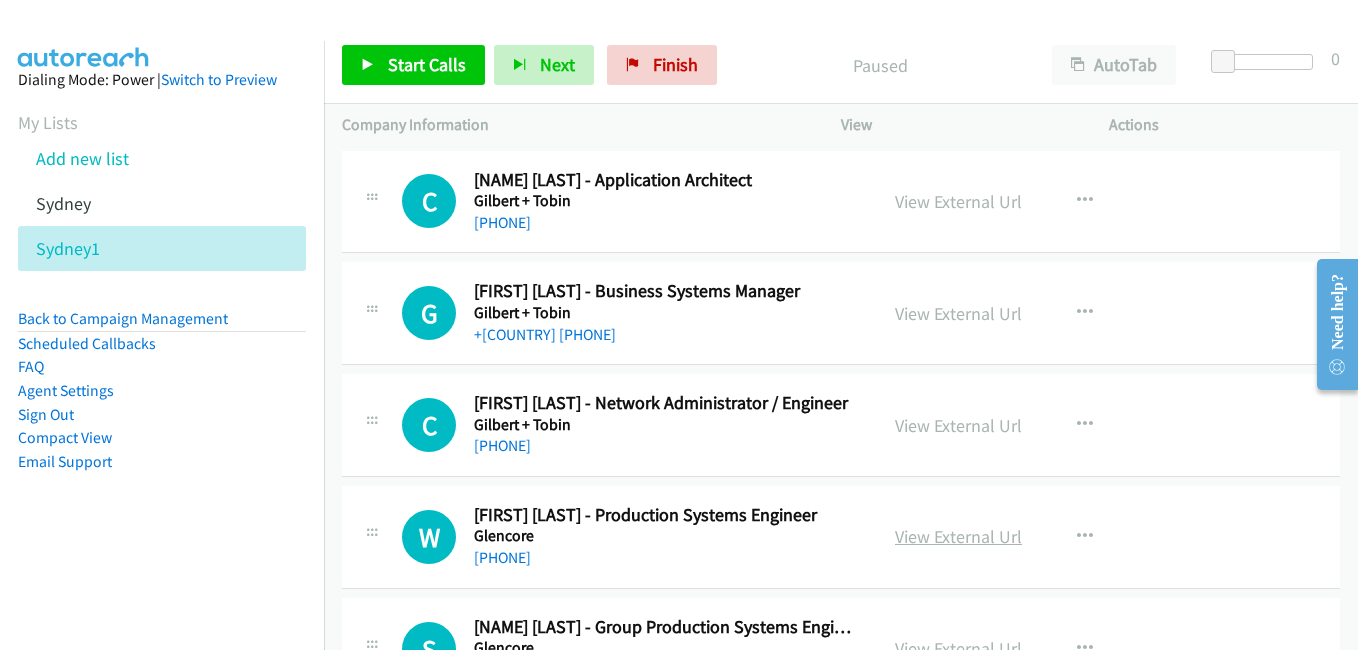 click on "View External Url" at bounding box center [958, 536] 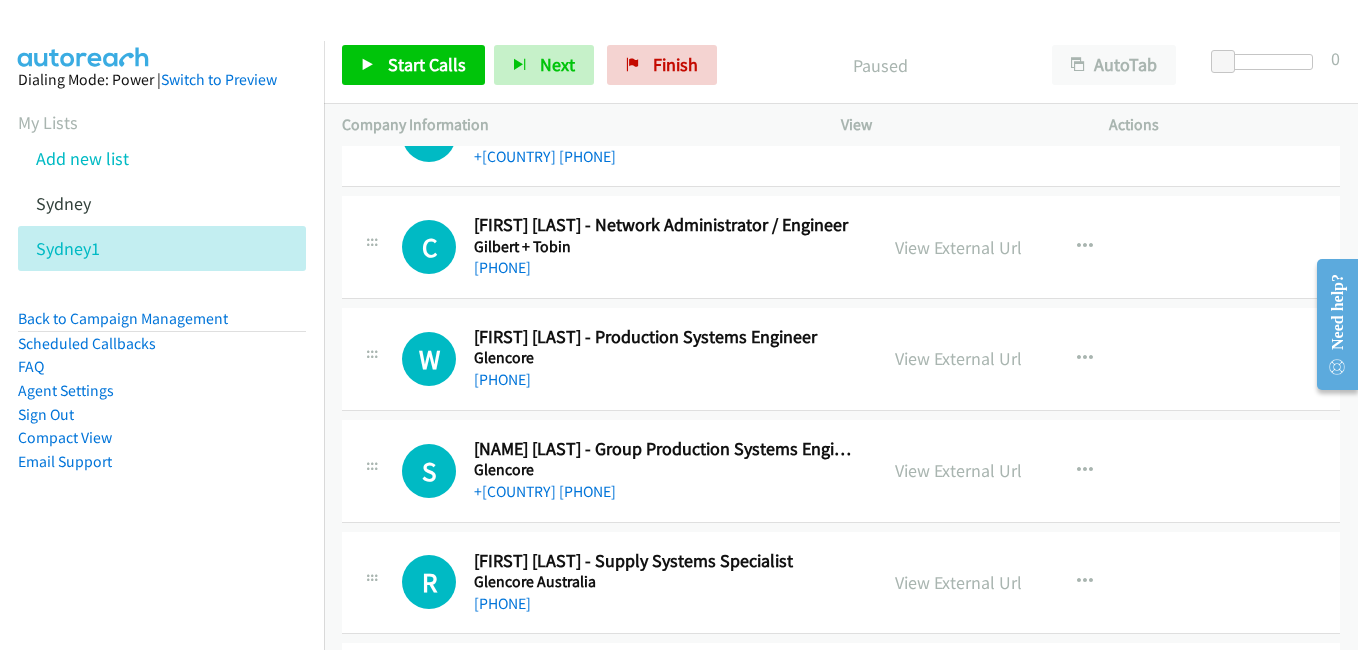 scroll, scrollTop: 200, scrollLeft: 0, axis: vertical 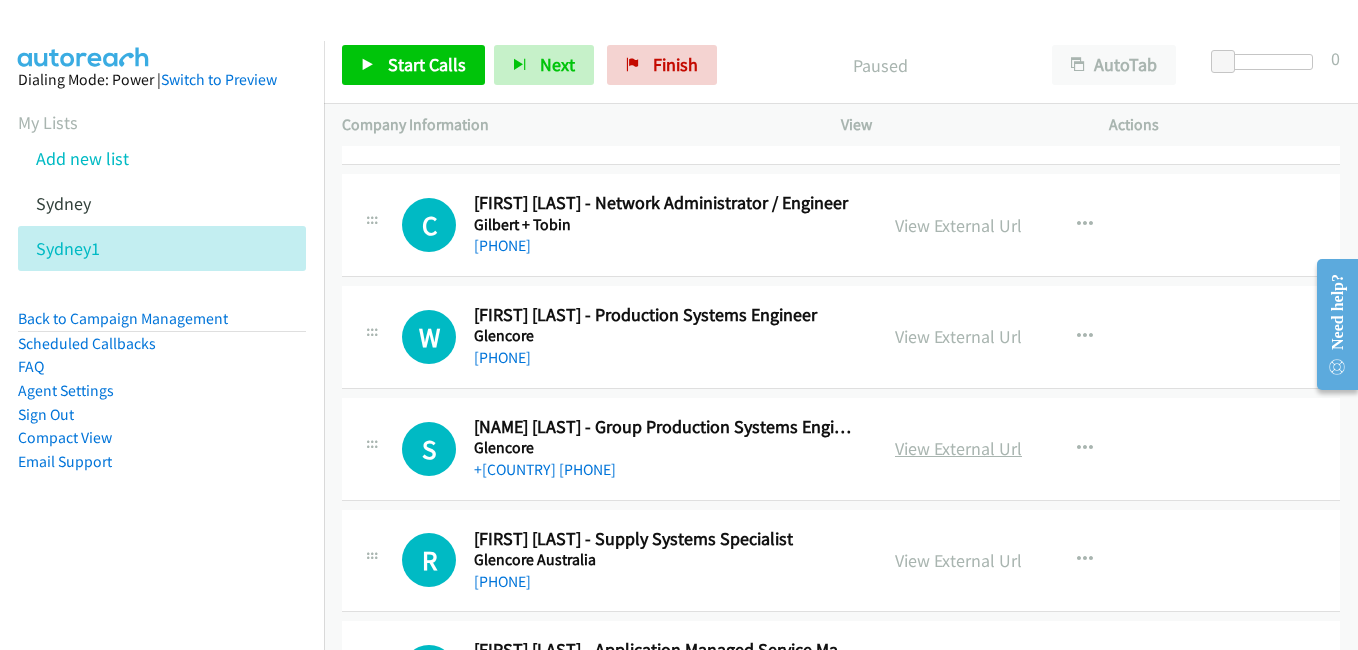 click on "View External Url" at bounding box center (958, 448) 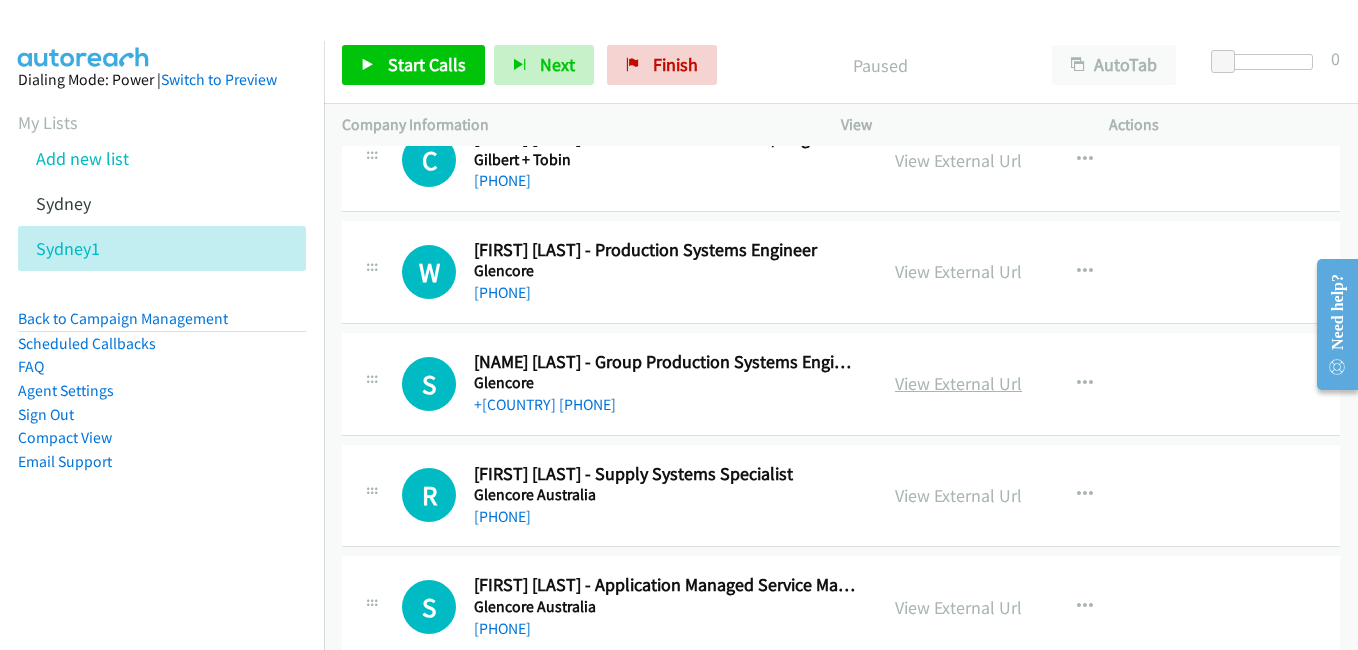 scroll, scrollTop: 300, scrollLeft: 0, axis: vertical 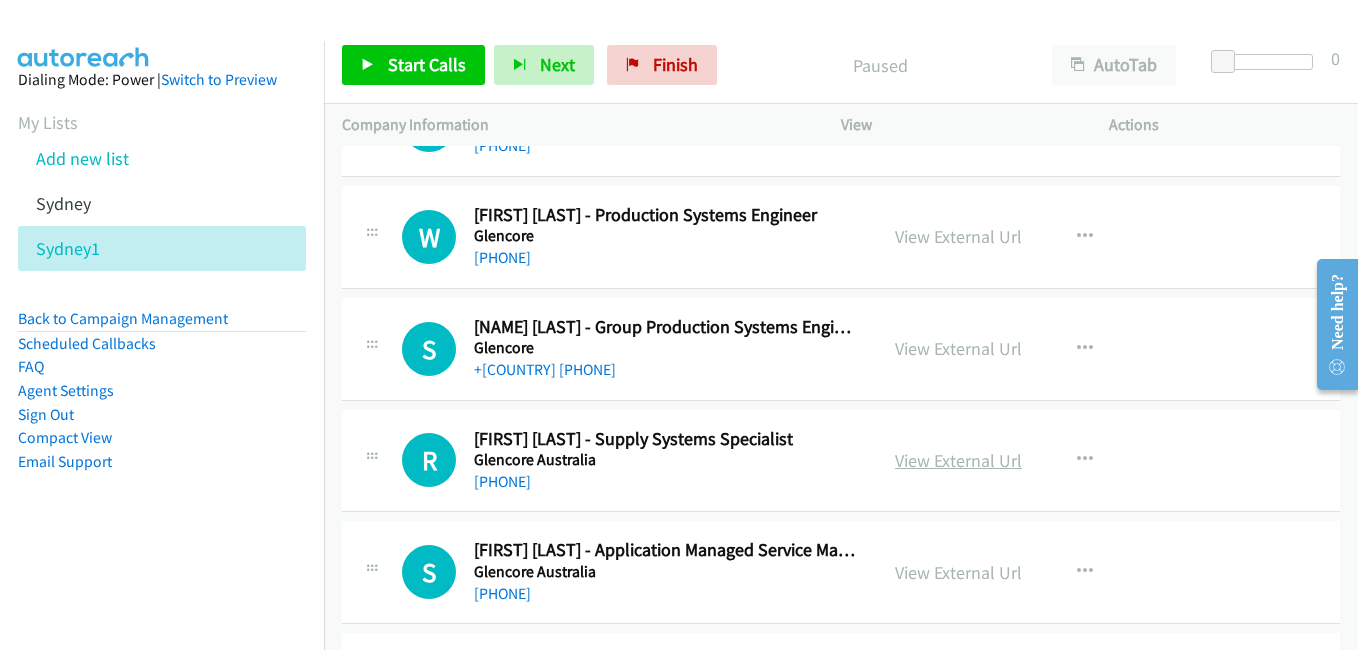 click on "View External Url" at bounding box center [958, 460] 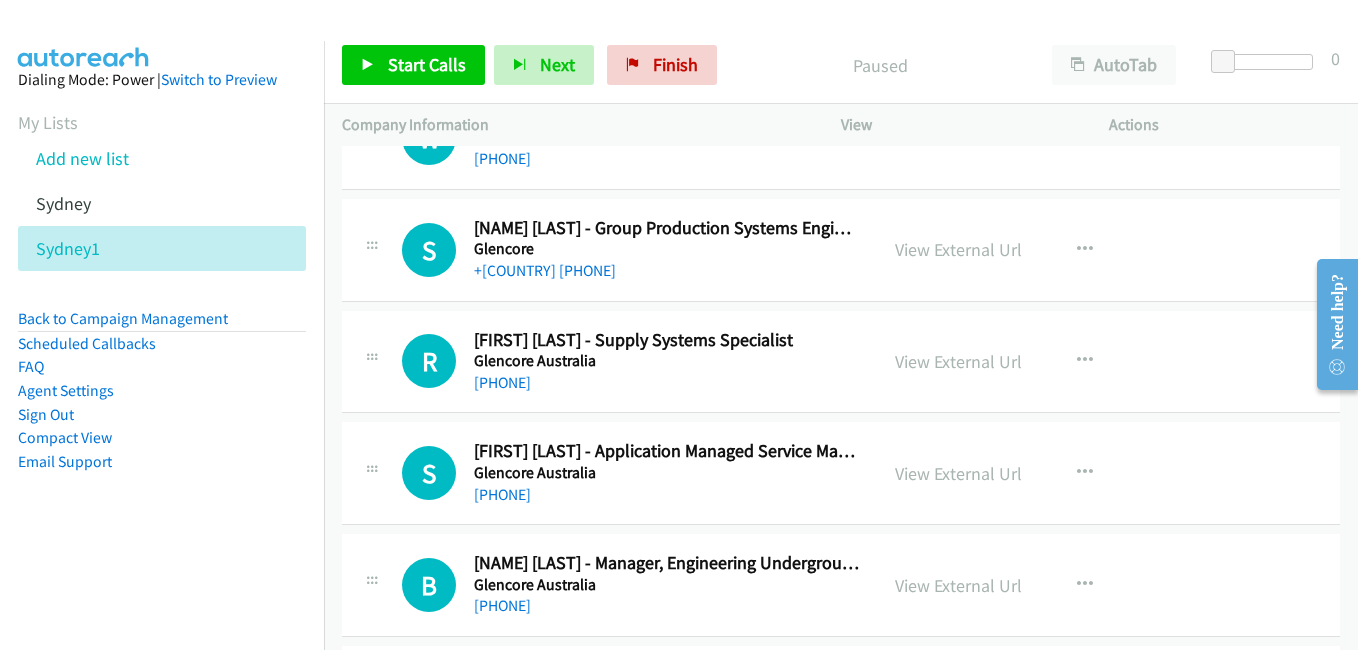 scroll, scrollTop: 400, scrollLeft: 0, axis: vertical 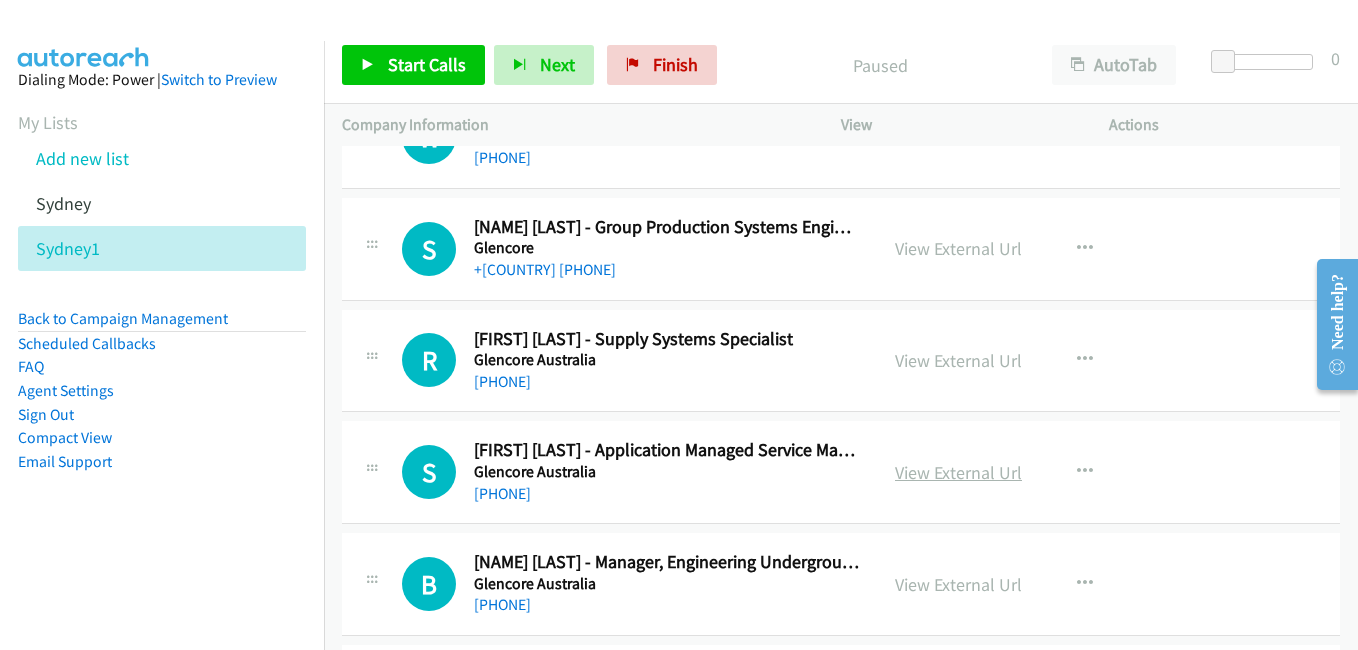 click on "View External Url" at bounding box center [958, 472] 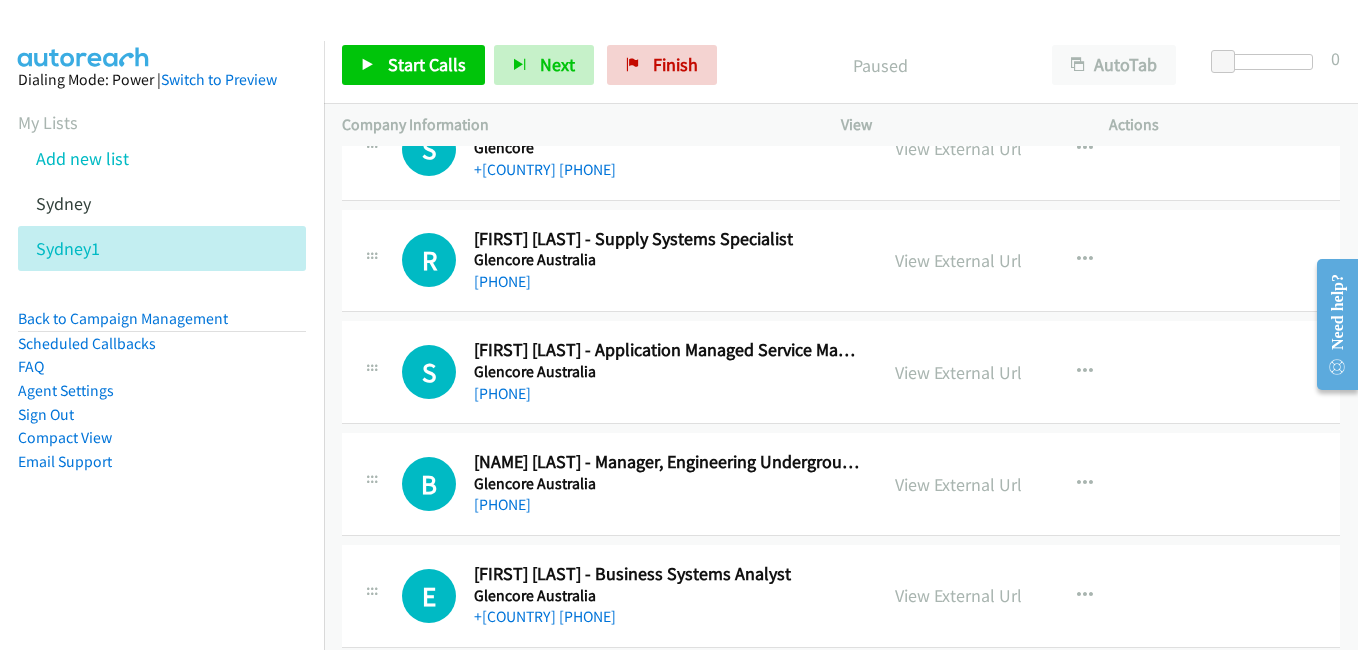 scroll, scrollTop: 600, scrollLeft: 0, axis: vertical 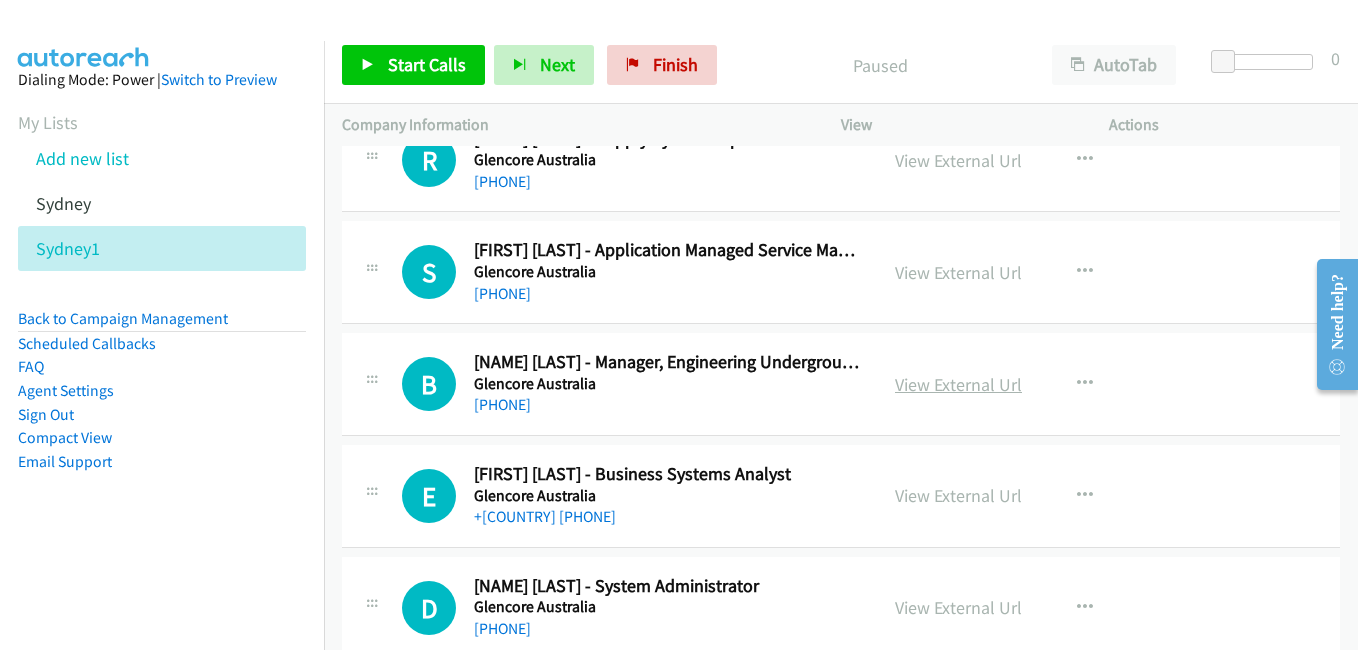 click on "View External Url" at bounding box center (958, 384) 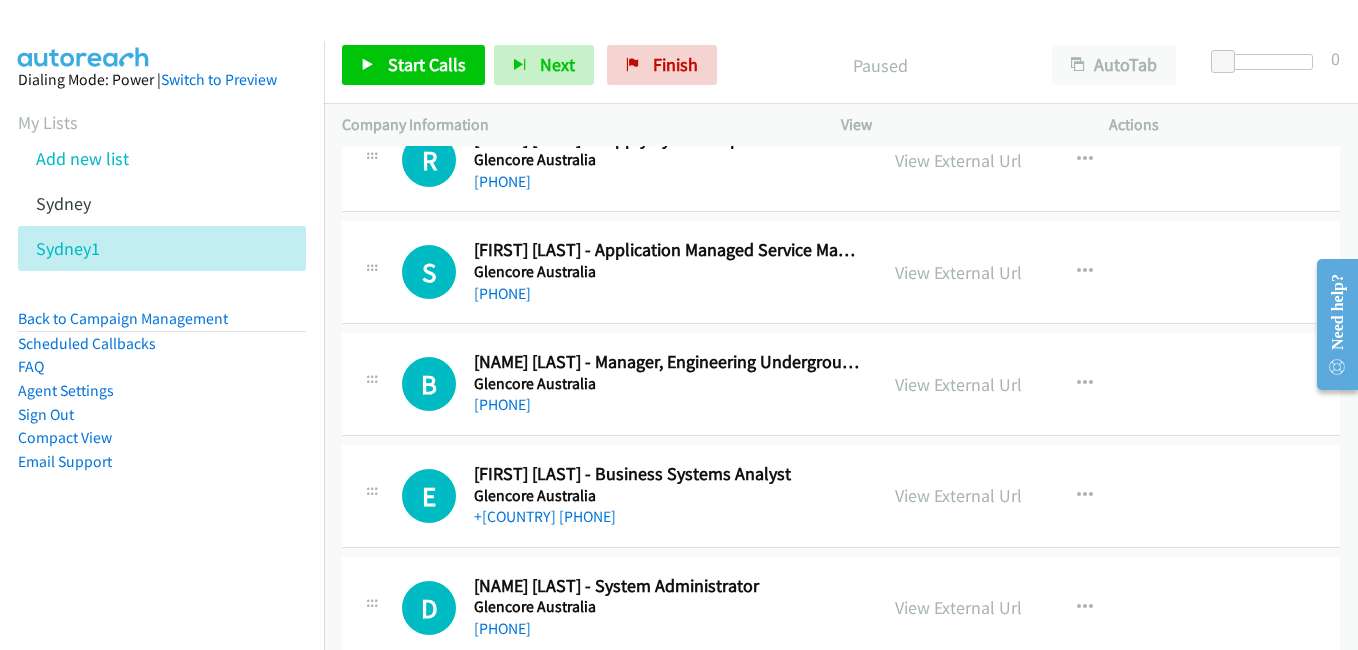 drag, startPoint x: 937, startPoint y: 493, endPoint x: 871, endPoint y: 466, distance: 71.30919 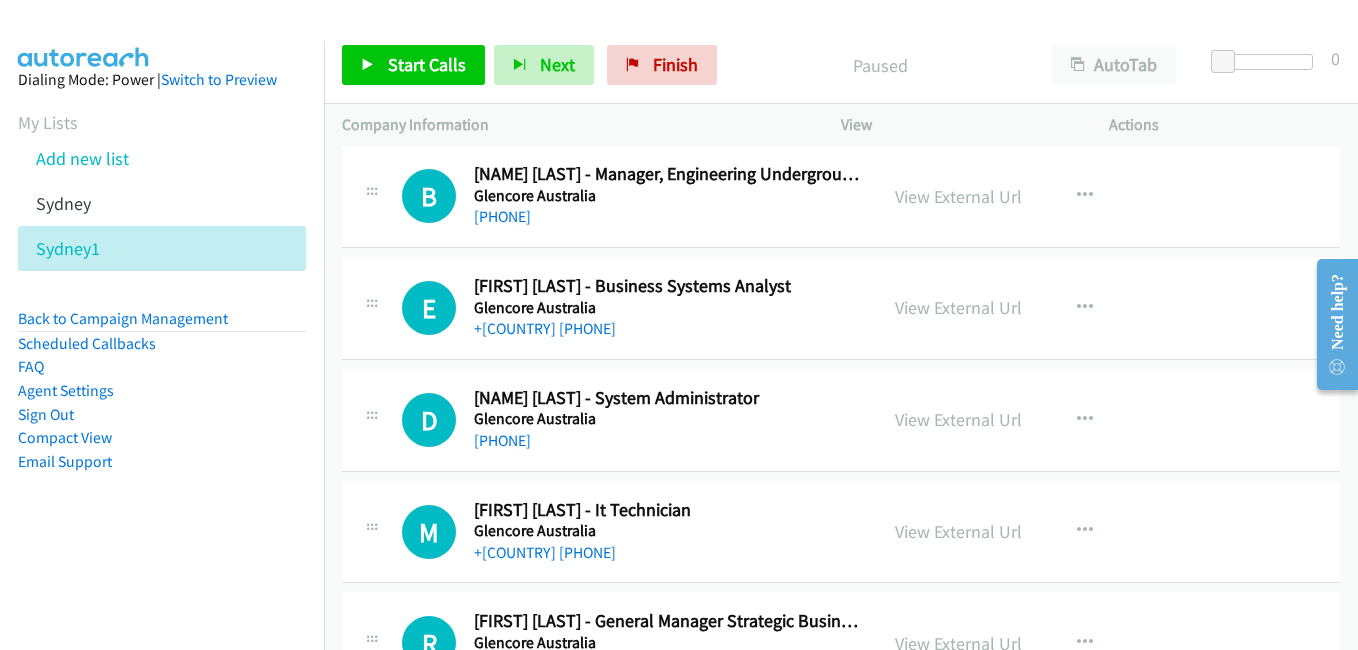 scroll, scrollTop: 800, scrollLeft: 0, axis: vertical 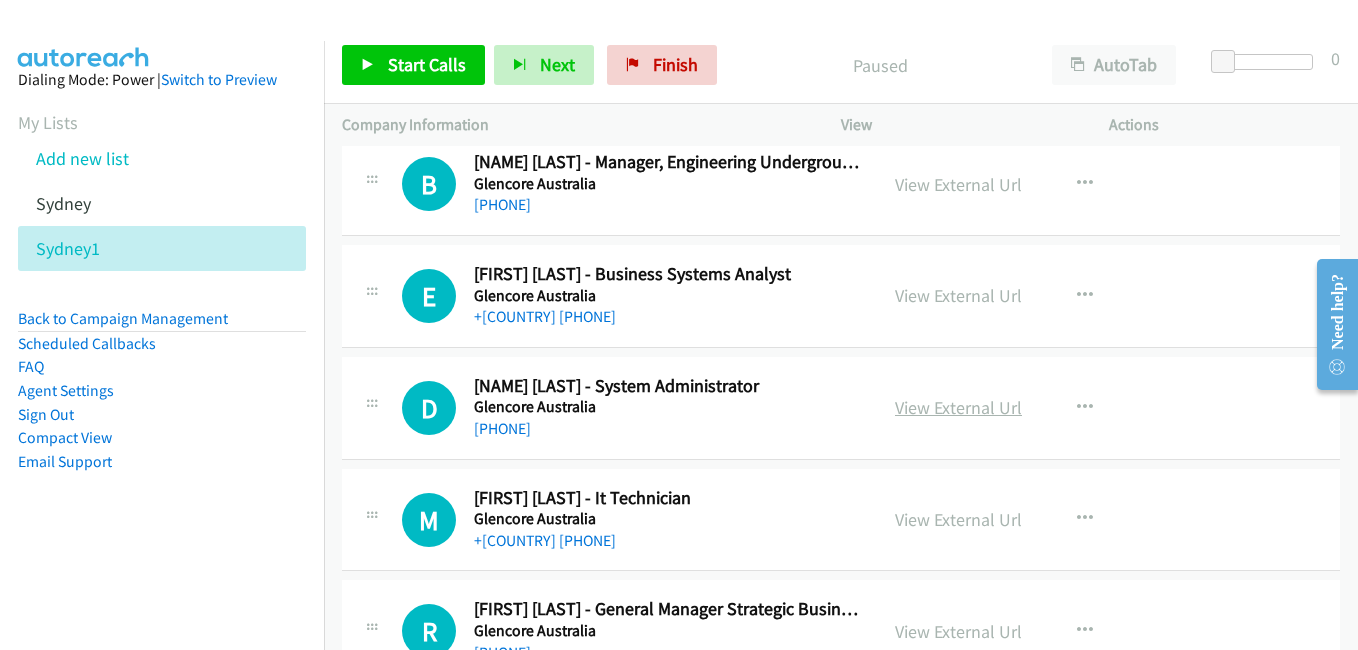 click on "View External Url" at bounding box center (958, 407) 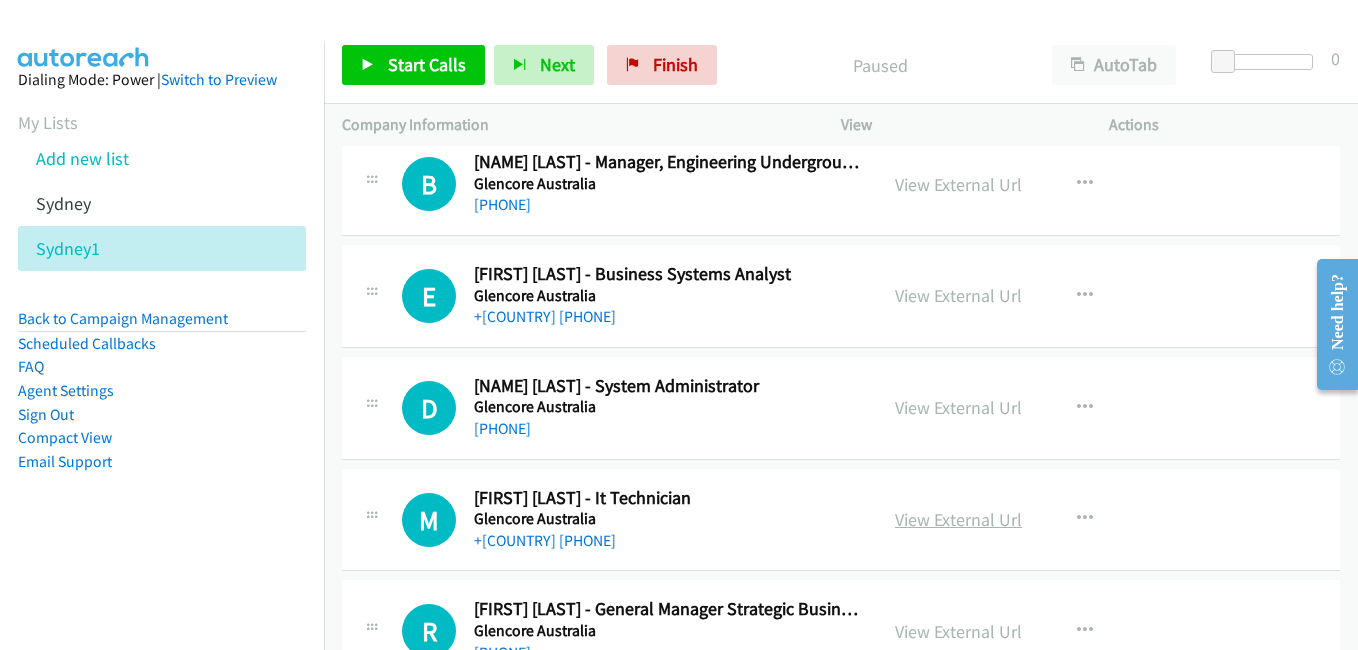 click on "View External Url" at bounding box center [958, 519] 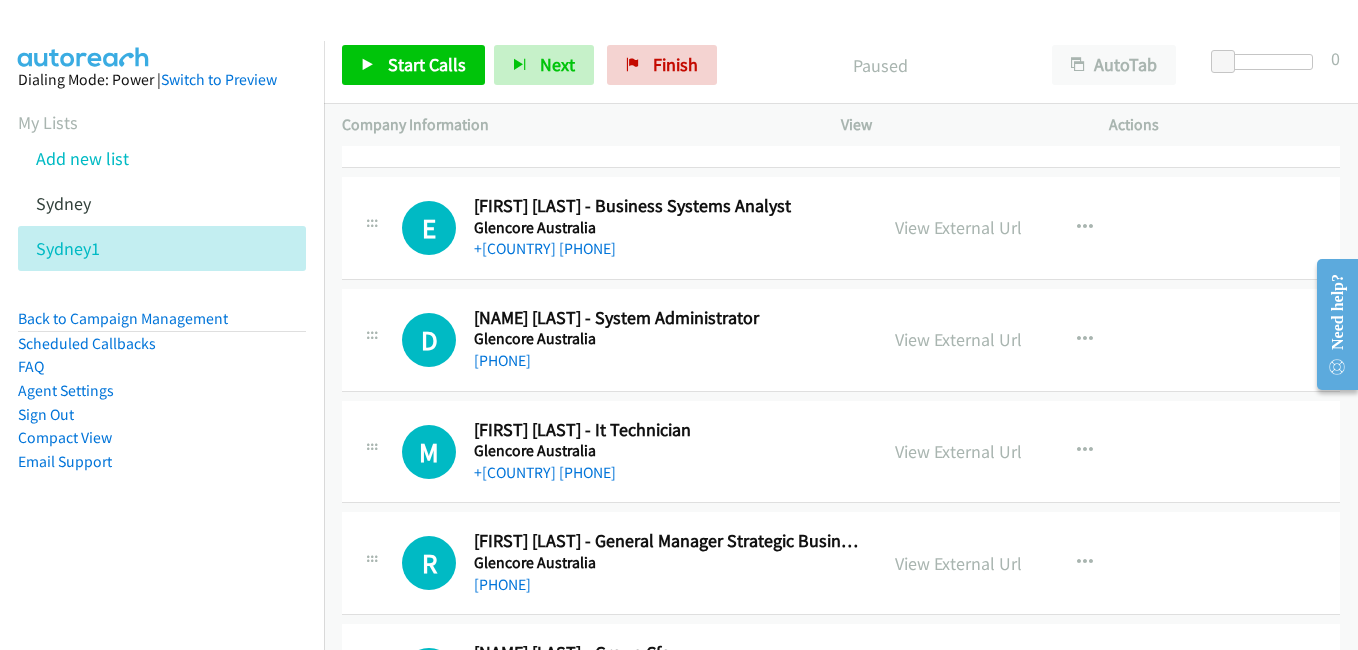 scroll, scrollTop: 900, scrollLeft: 0, axis: vertical 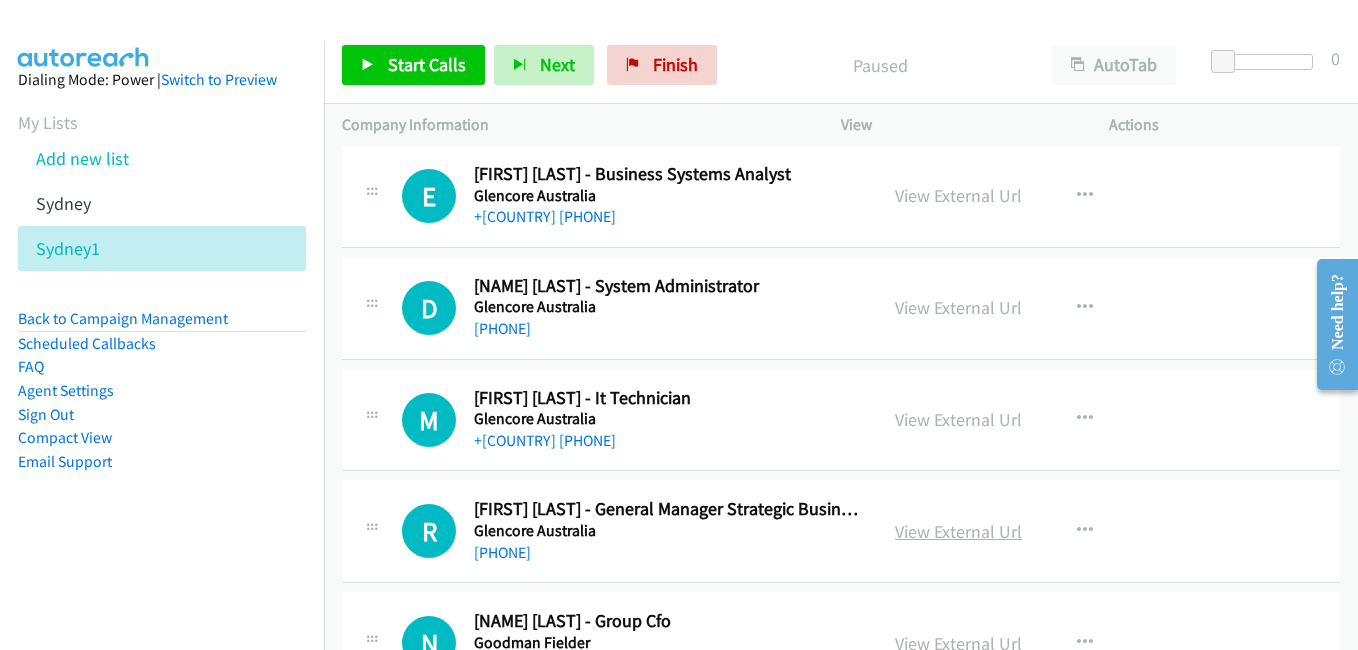 click on "View External Url" at bounding box center [958, 531] 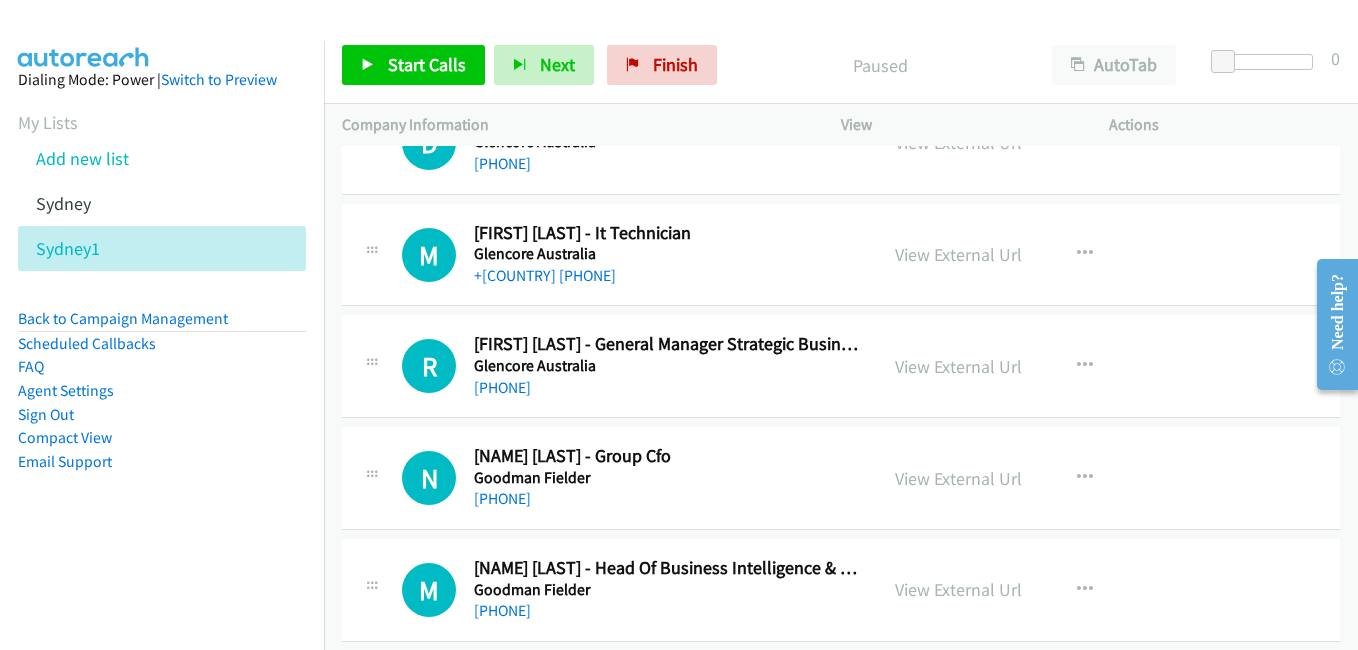 scroll, scrollTop: 1100, scrollLeft: 0, axis: vertical 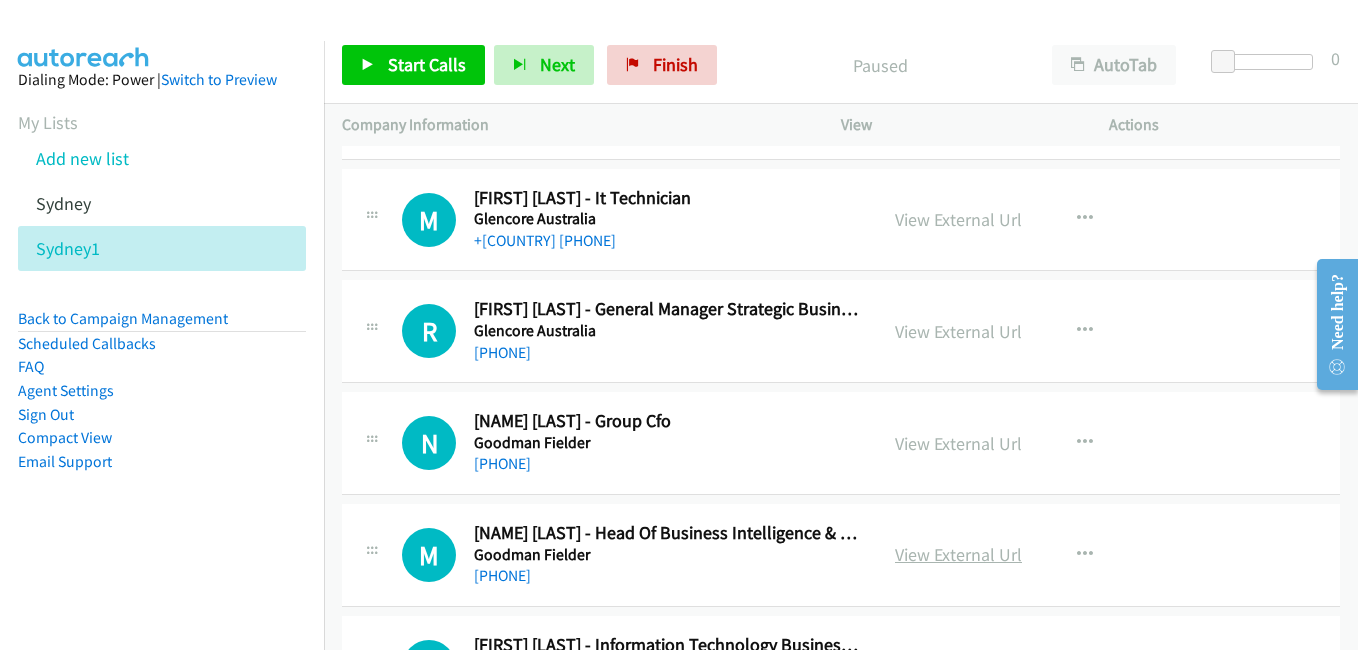 click on "View External Url" at bounding box center [958, 554] 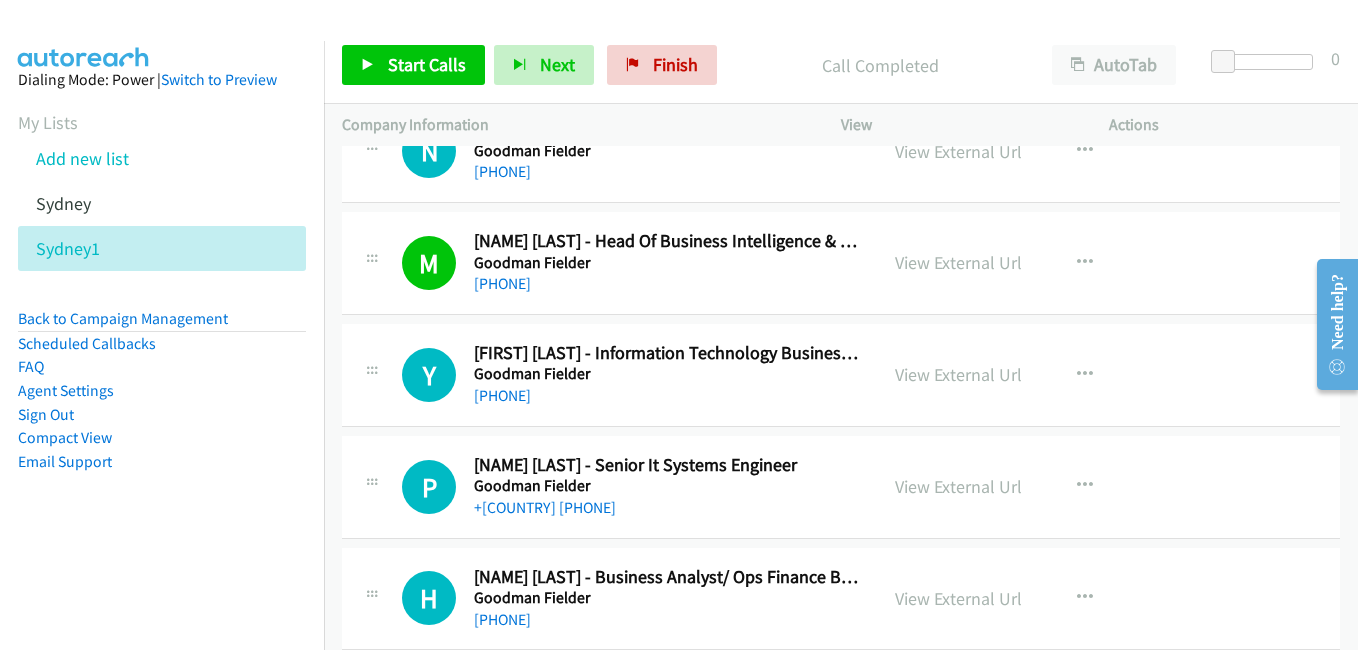 scroll, scrollTop: 1400, scrollLeft: 0, axis: vertical 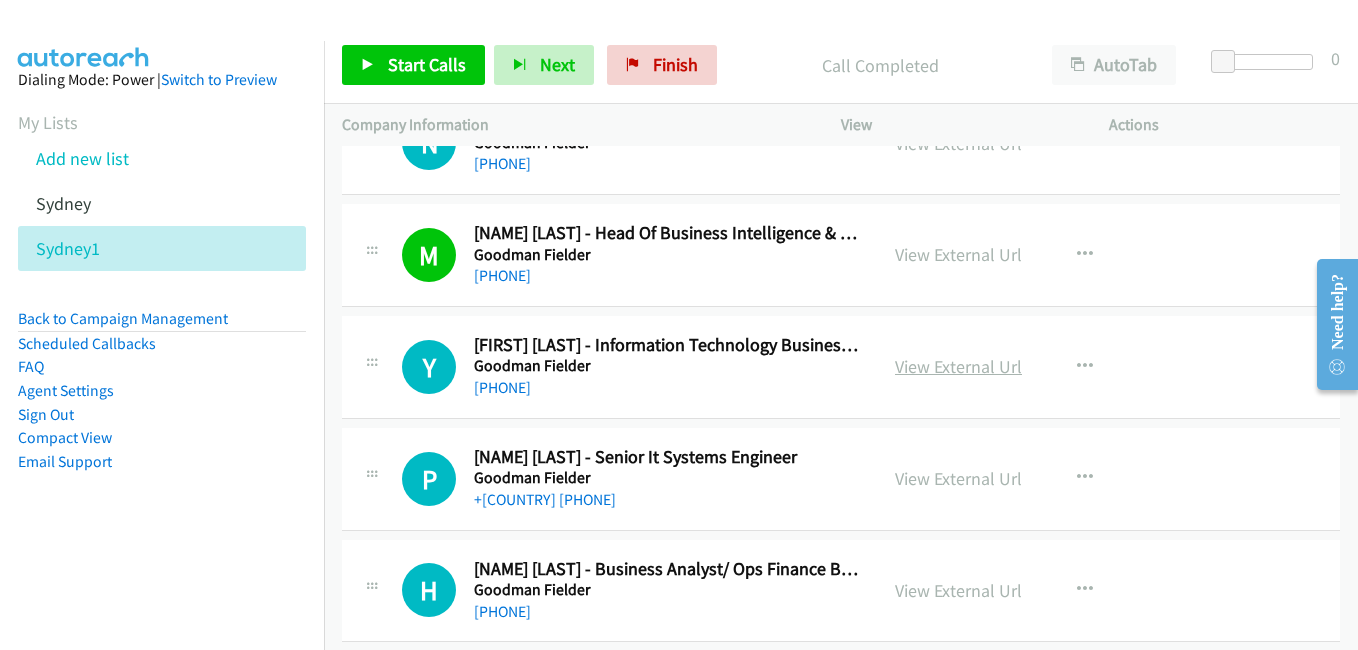 click on "View External Url" at bounding box center [958, 366] 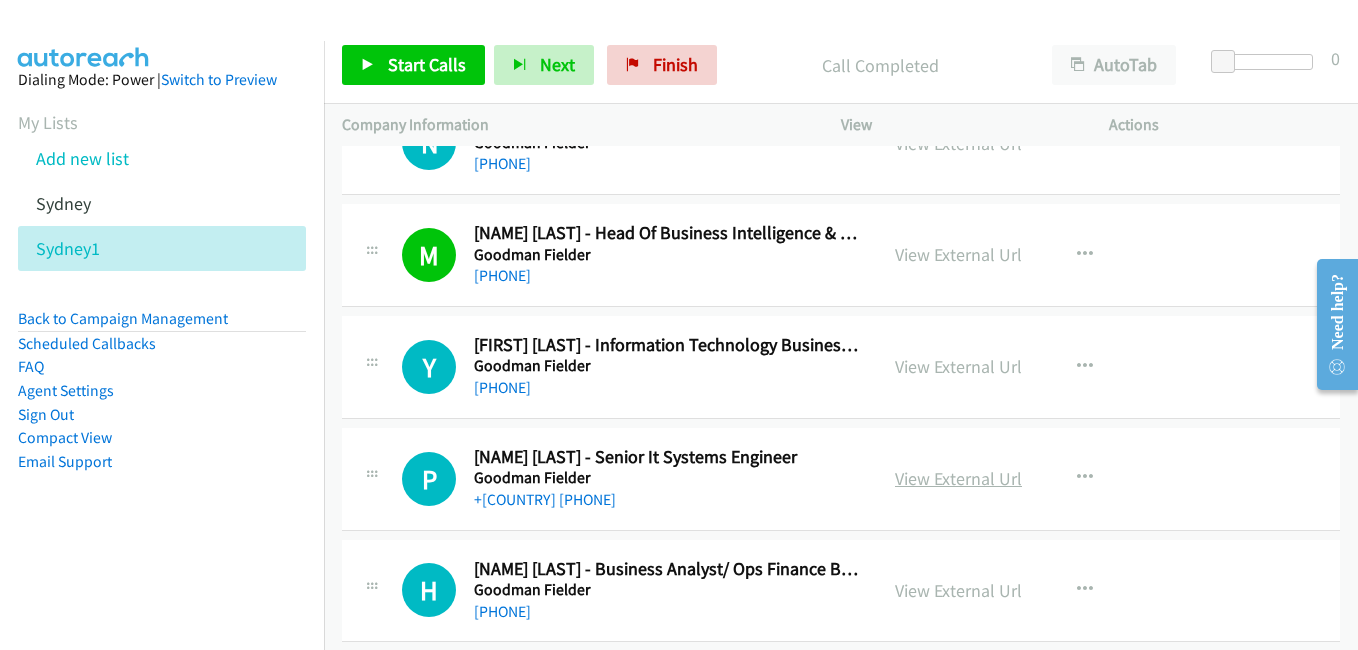click on "View External Url" at bounding box center [958, 478] 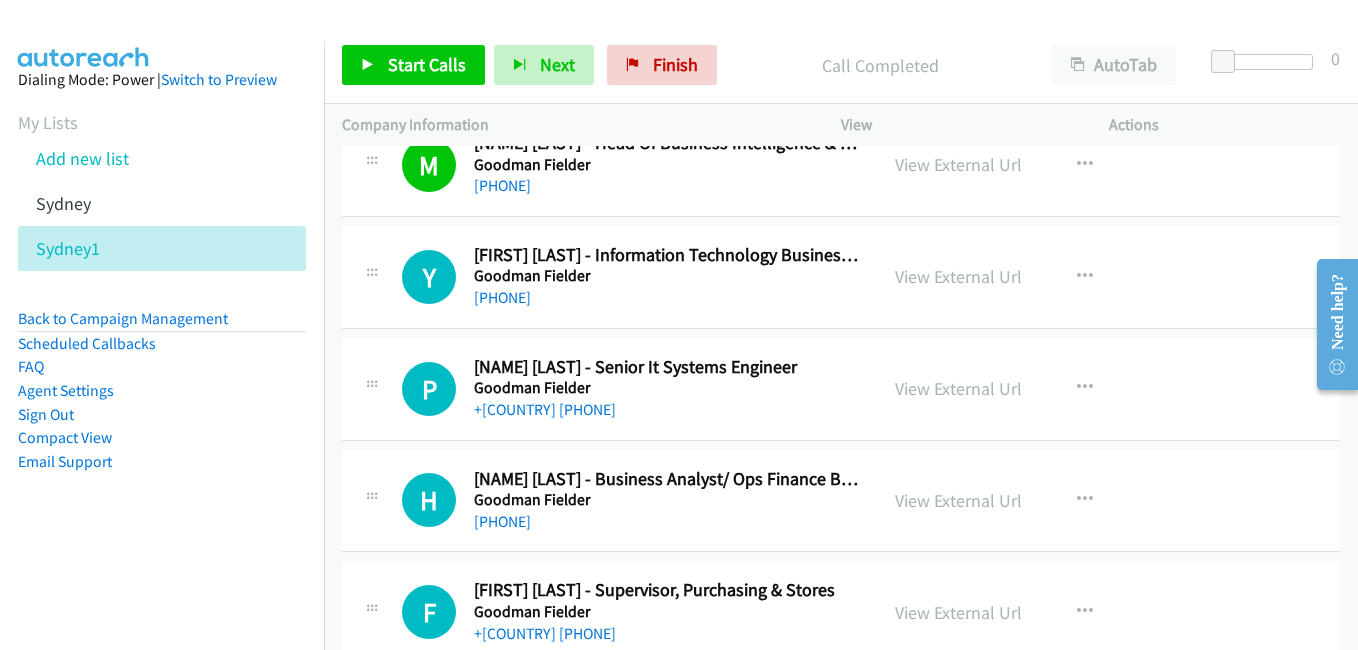 scroll, scrollTop: 1600, scrollLeft: 0, axis: vertical 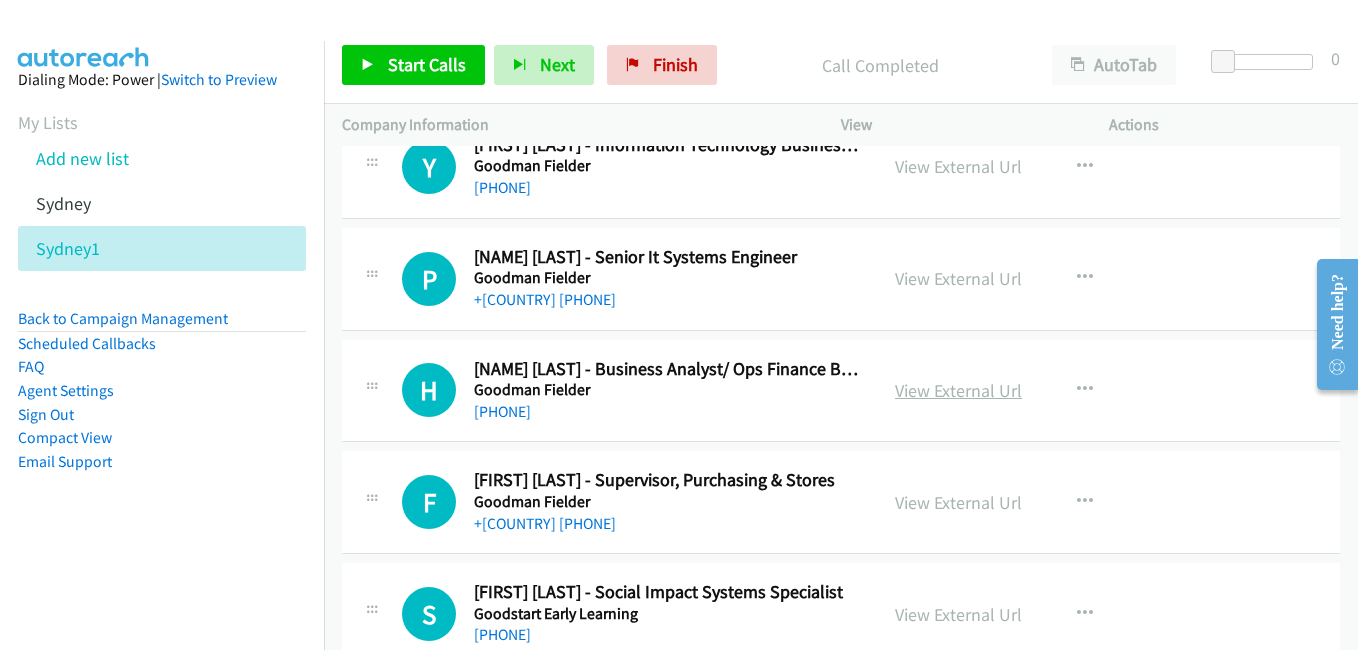 click on "View External Url" at bounding box center (958, 390) 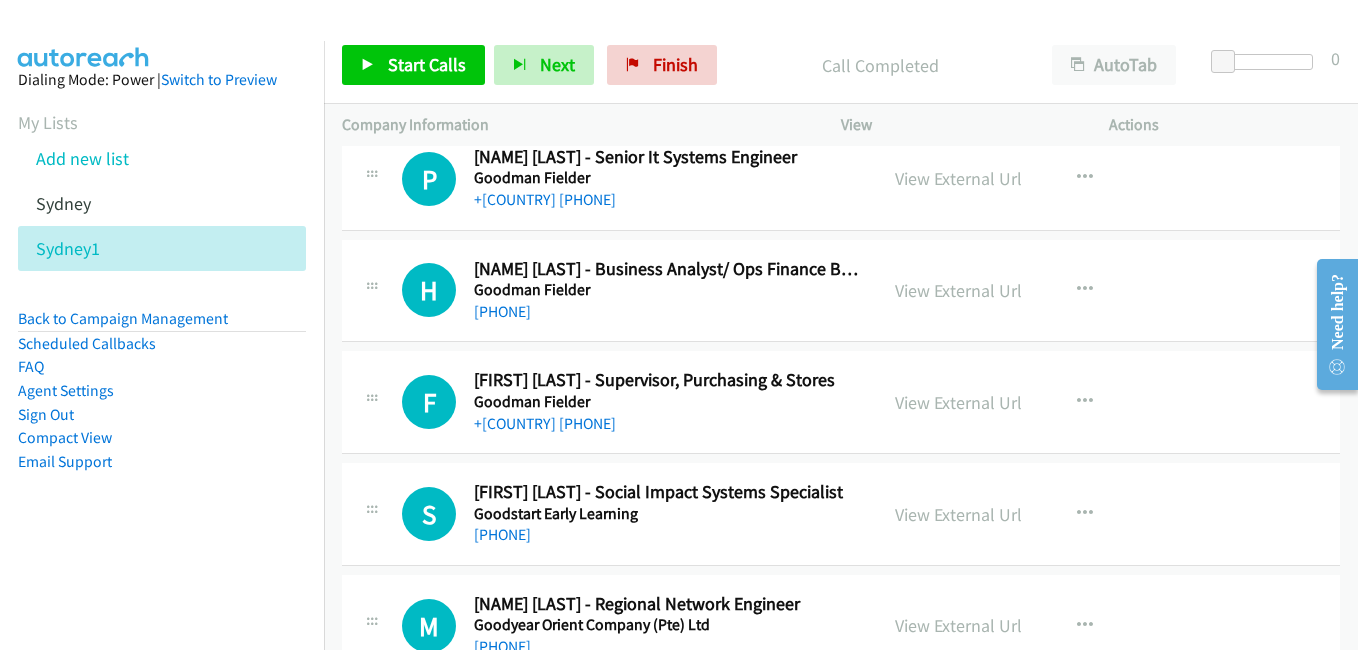 scroll, scrollTop: 1800, scrollLeft: 0, axis: vertical 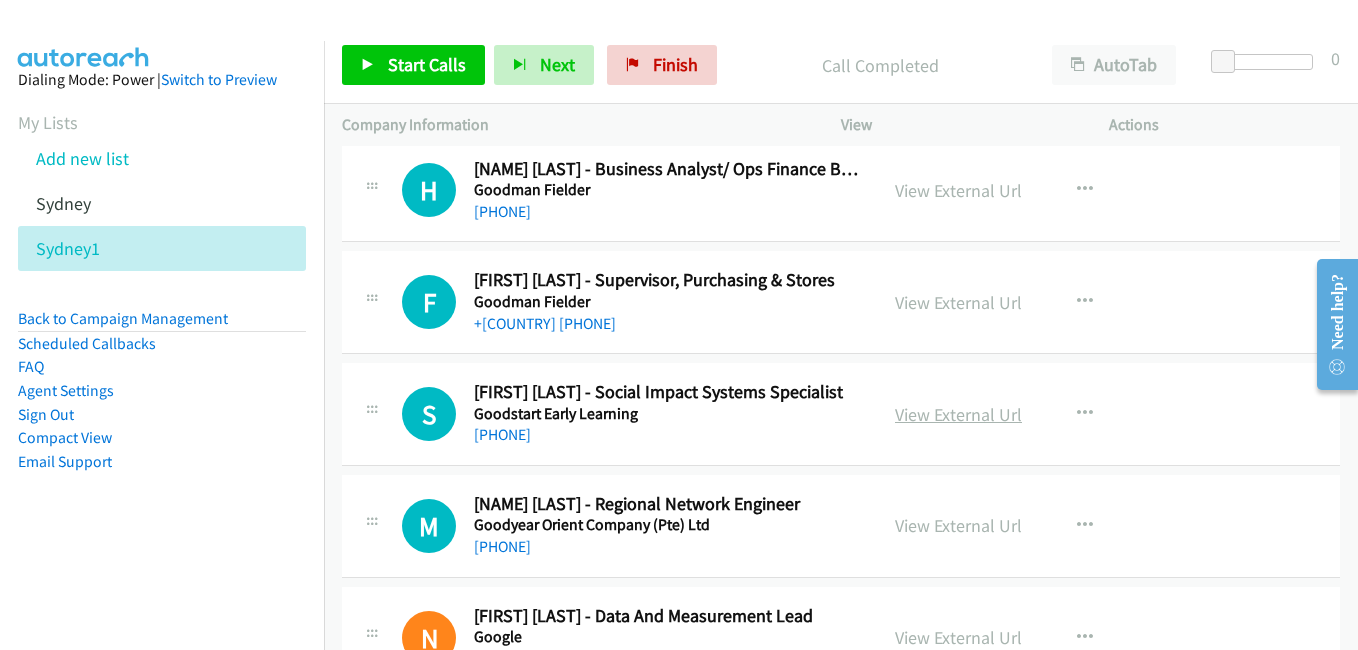 click on "View External Url" at bounding box center (958, 414) 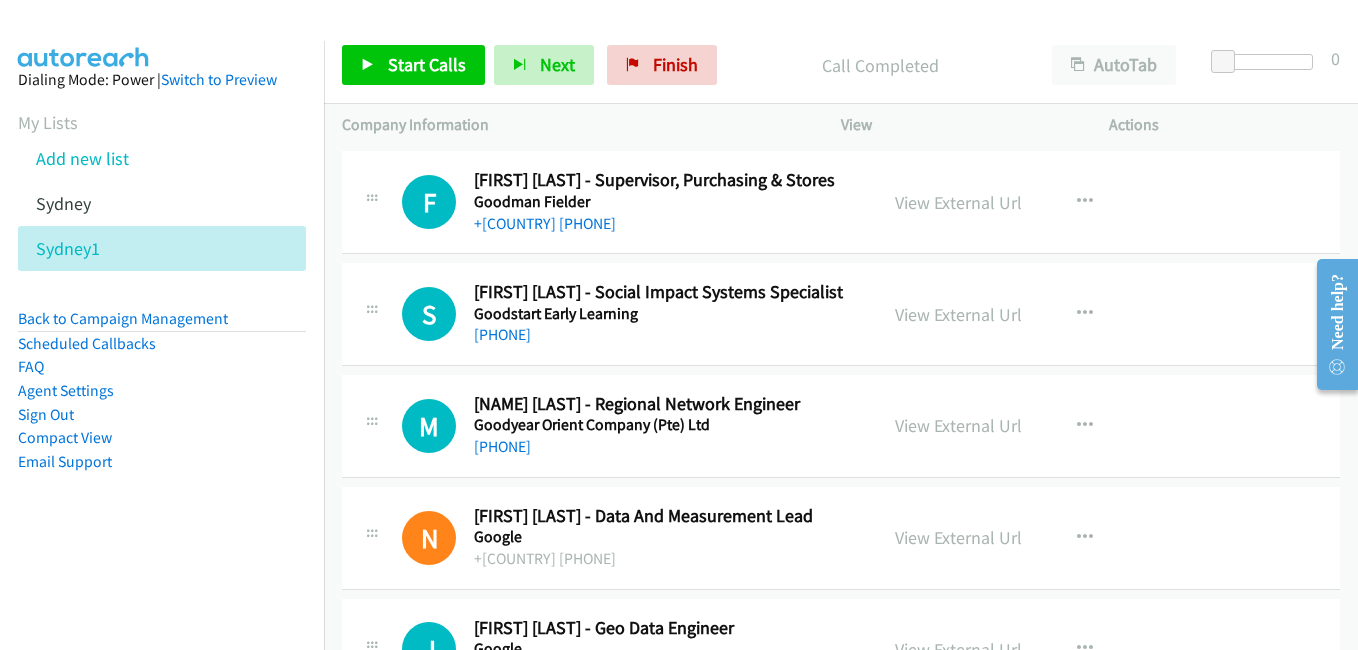 scroll, scrollTop: 2000, scrollLeft: 0, axis: vertical 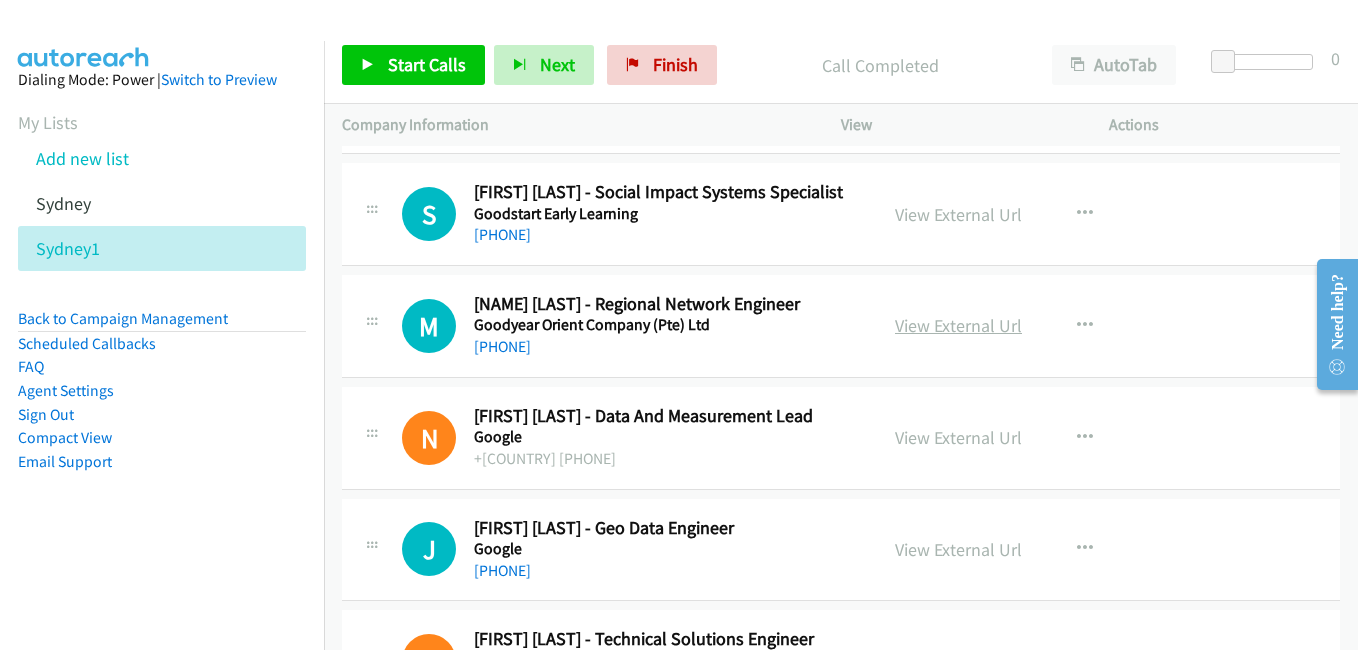 click on "View External Url" at bounding box center [958, 325] 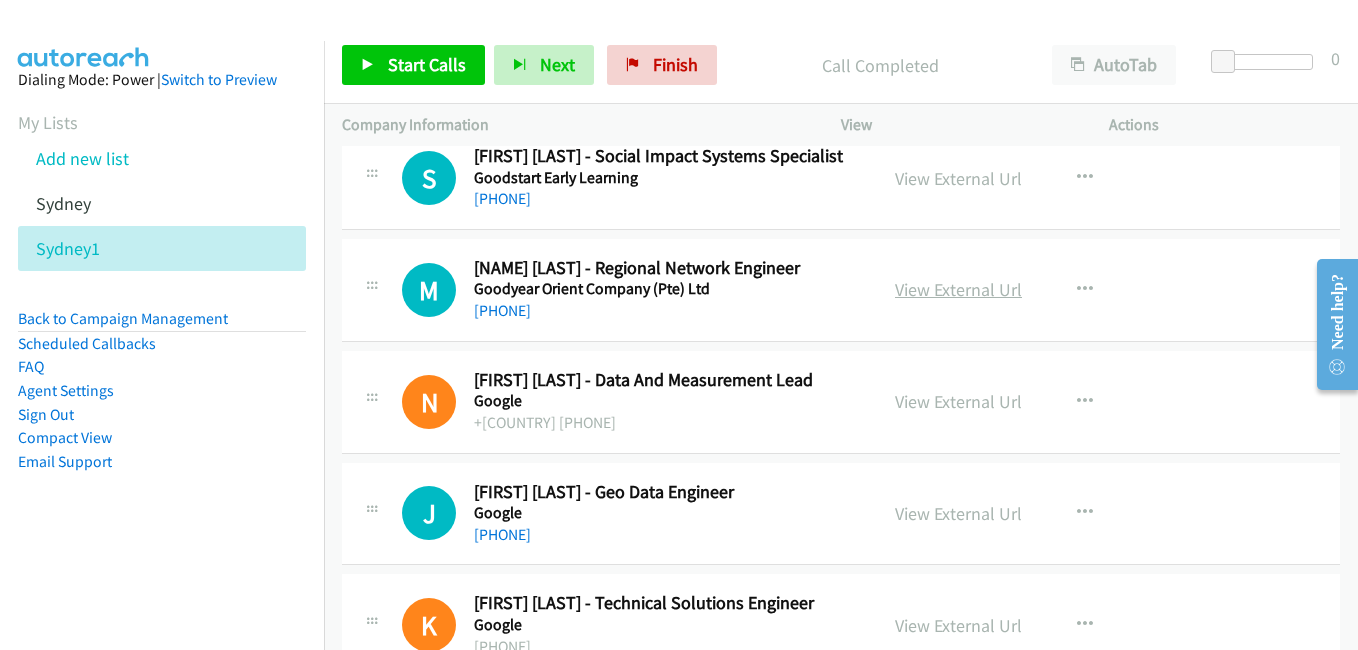 scroll, scrollTop: 2100, scrollLeft: 0, axis: vertical 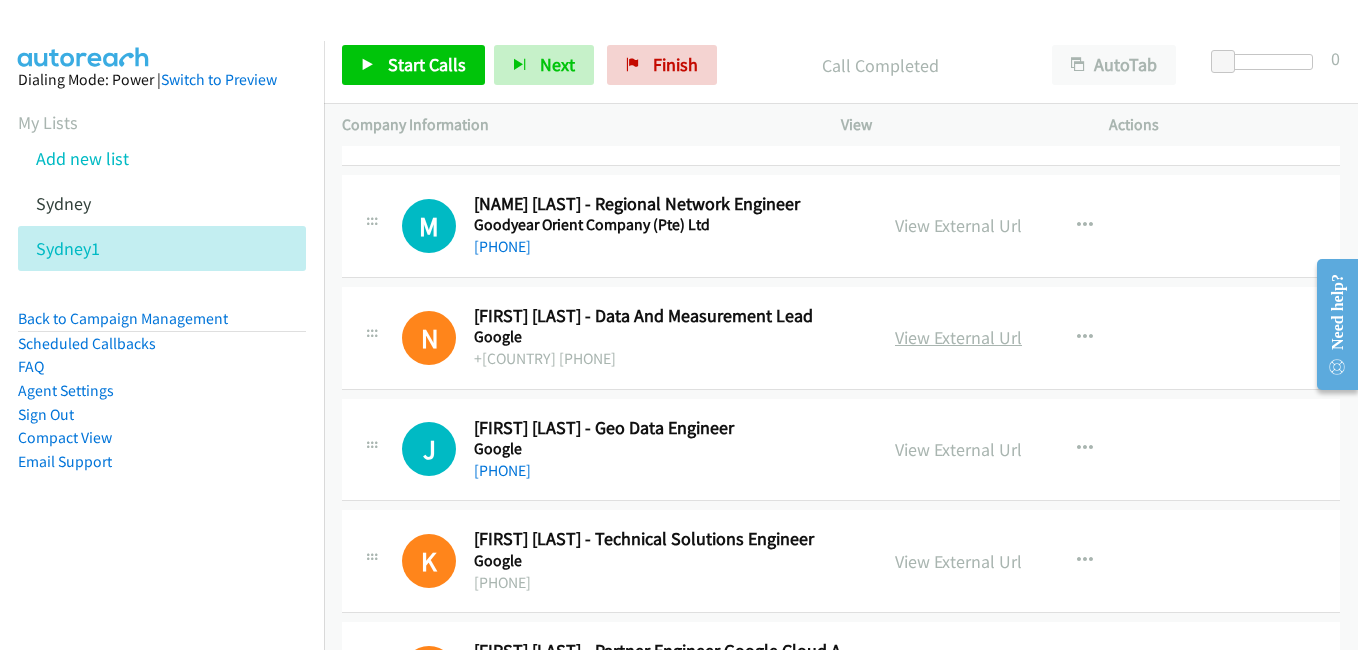 click on "View External Url" at bounding box center [958, 337] 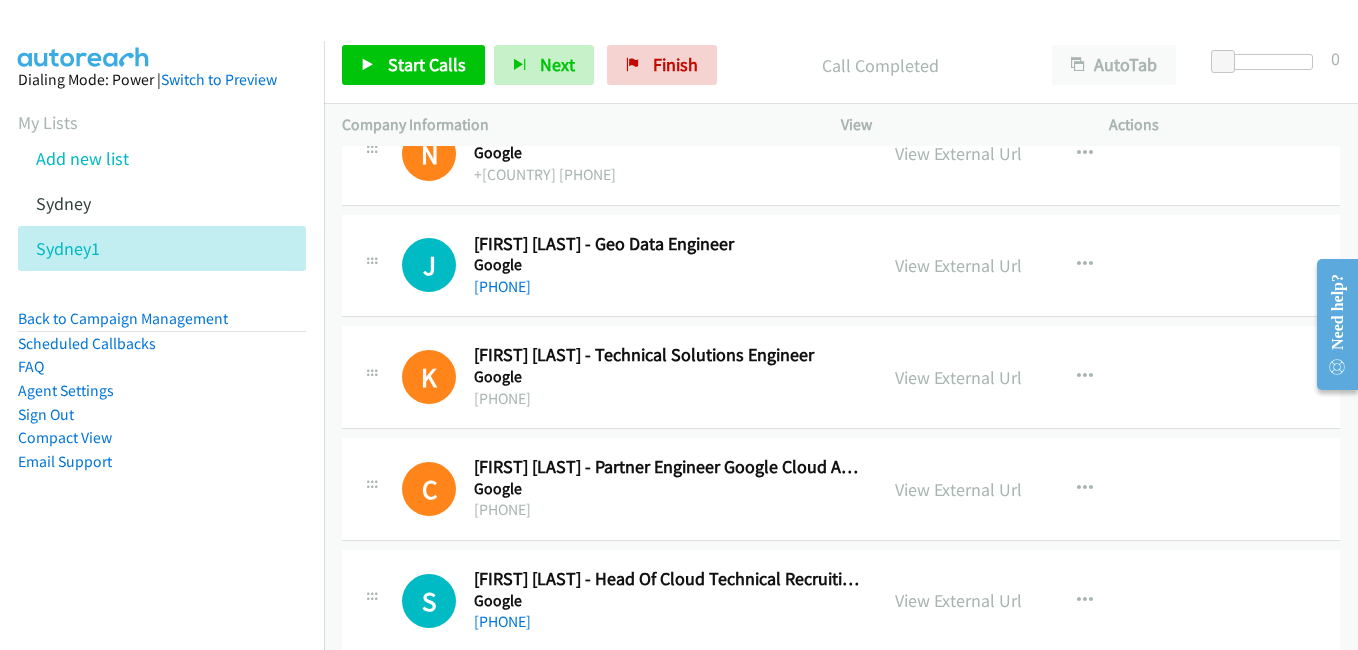 scroll, scrollTop: 2300, scrollLeft: 0, axis: vertical 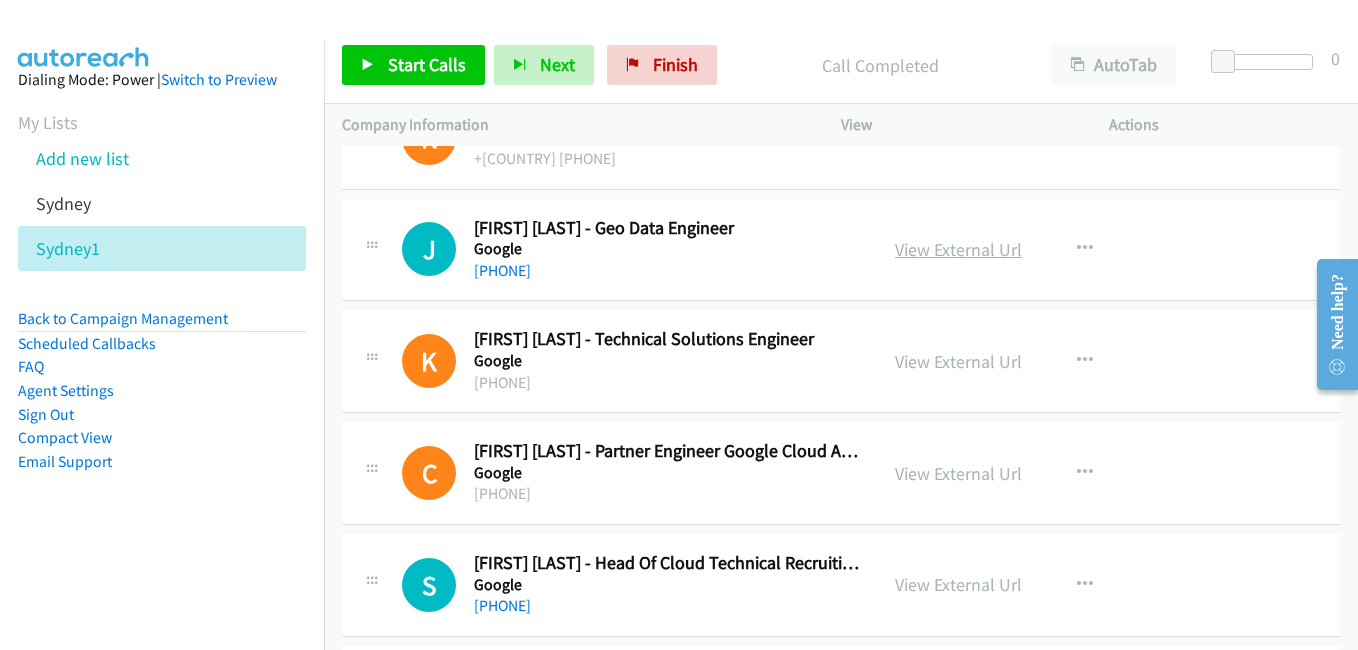 click on "View External Url" at bounding box center (958, 249) 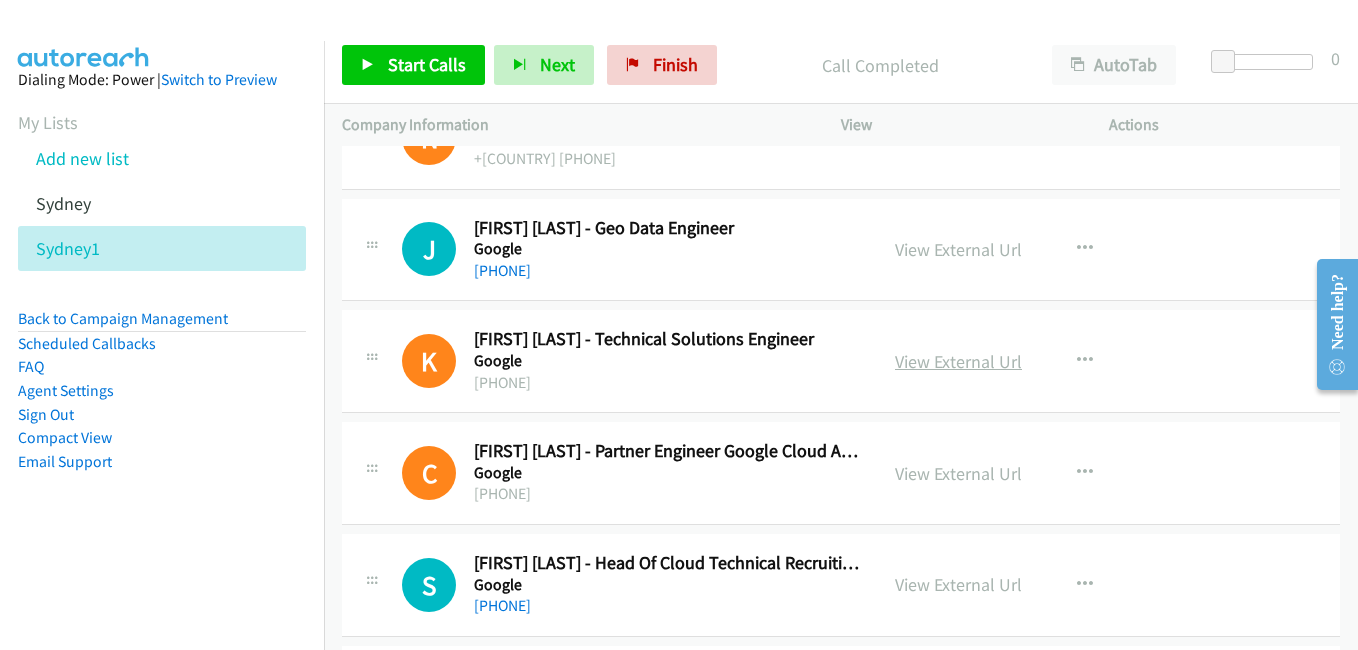 click on "View External Url" at bounding box center (958, 361) 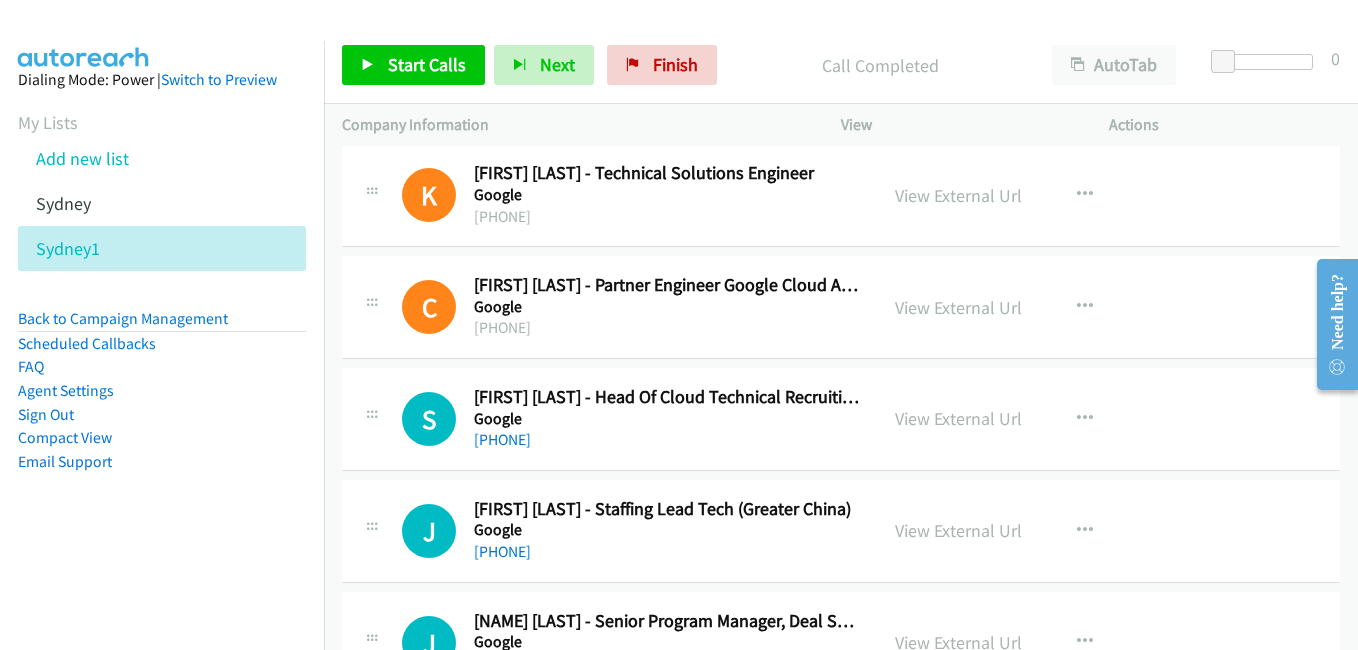 scroll, scrollTop: 2500, scrollLeft: 0, axis: vertical 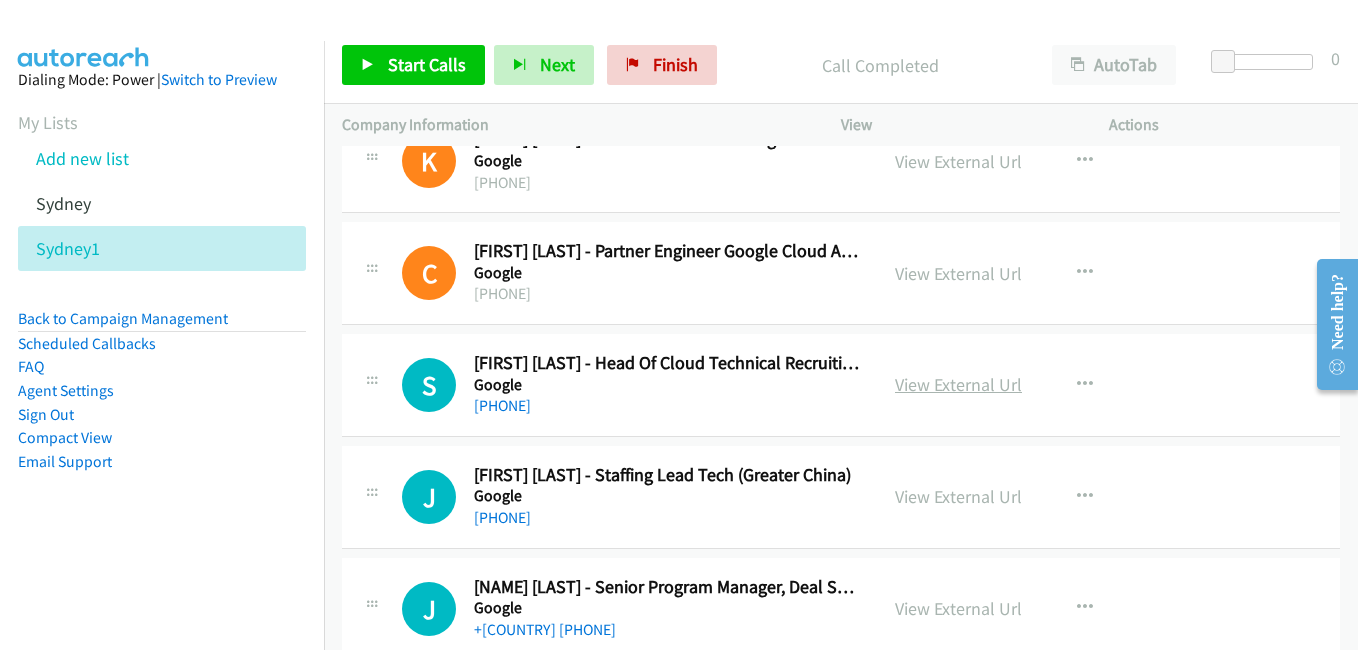 click on "View External Url" at bounding box center (958, 384) 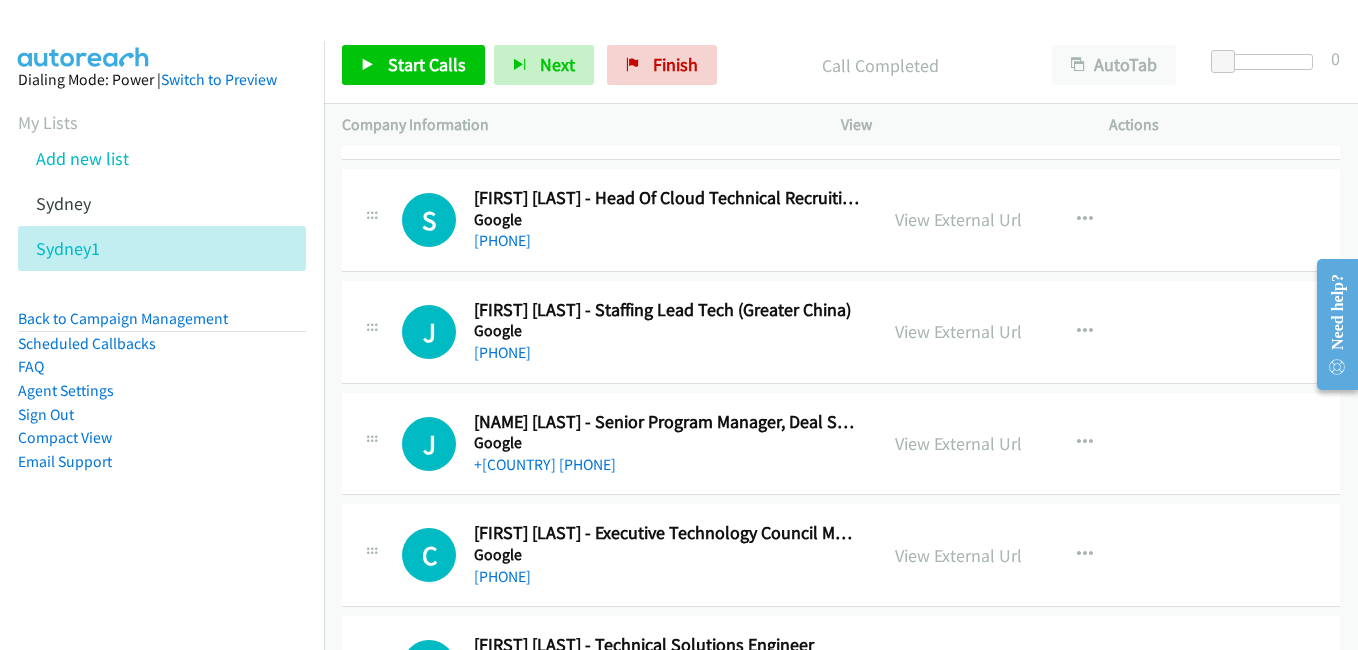 scroll, scrollTop: 2700, scrollLeft: 0, axis: vertical 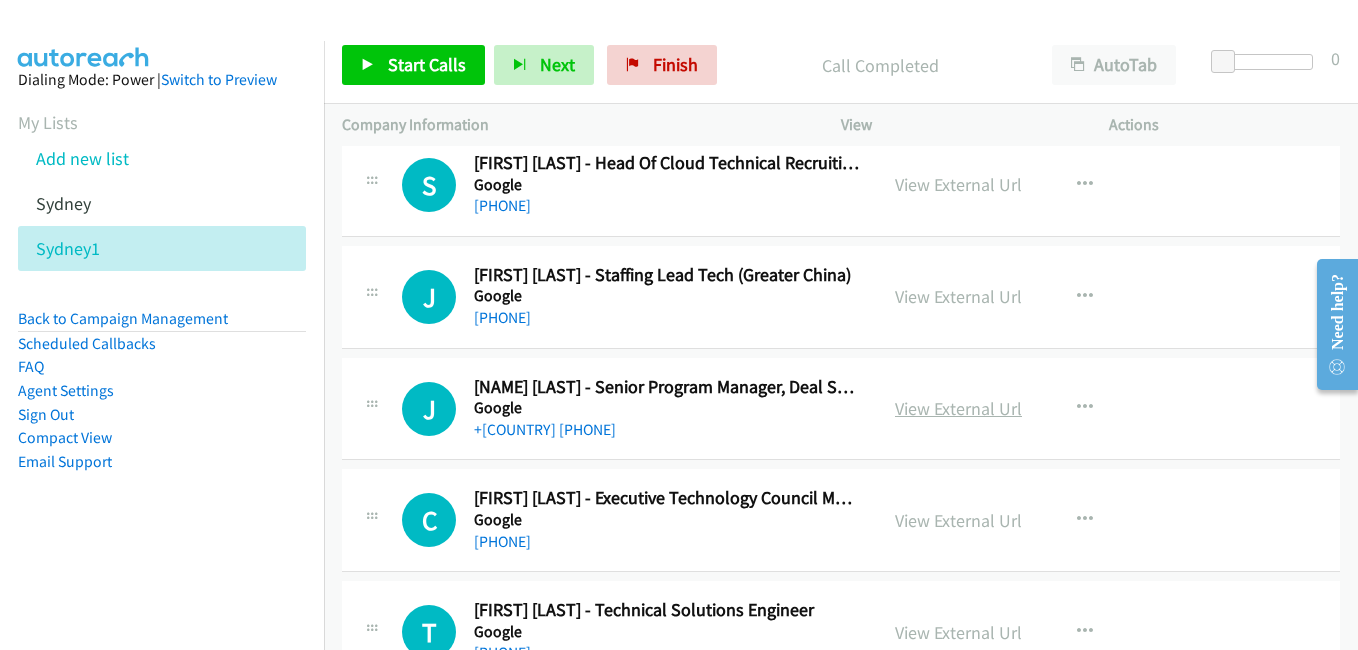 click on "View External Url" at bounding box center [958, 408] 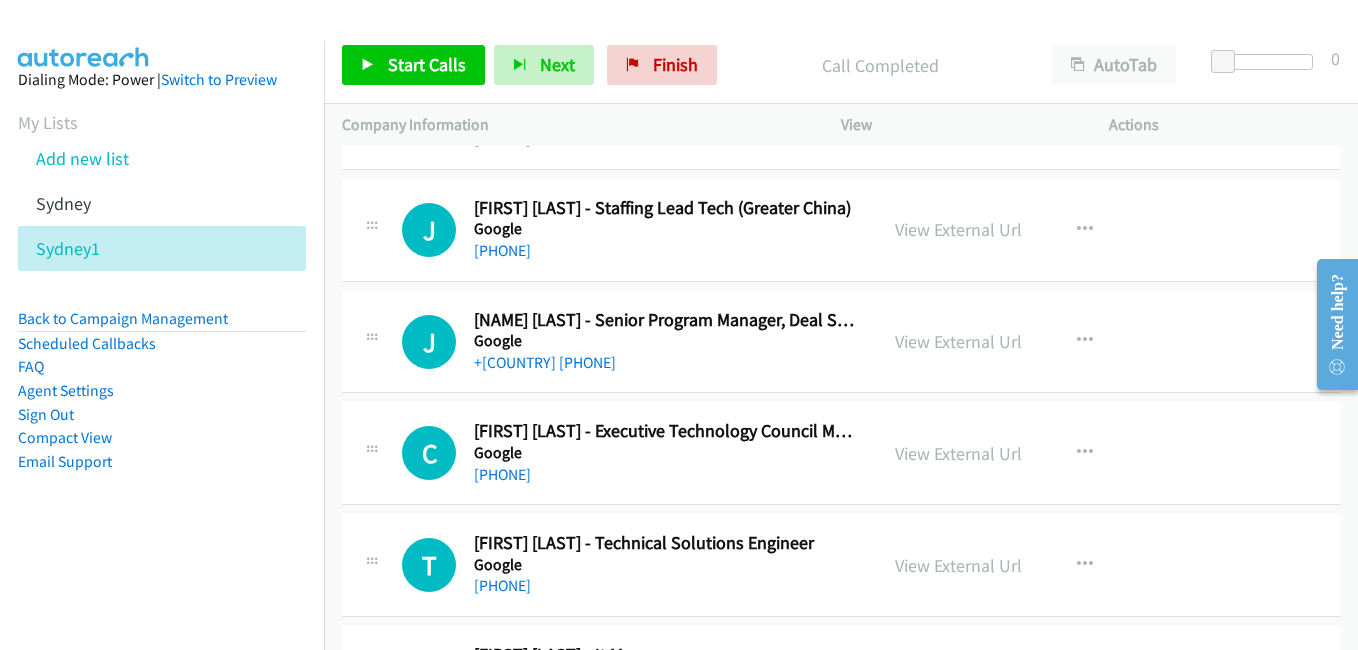 scroll, scrollTop: 2800, scrollLeft: 0, axis: vertical 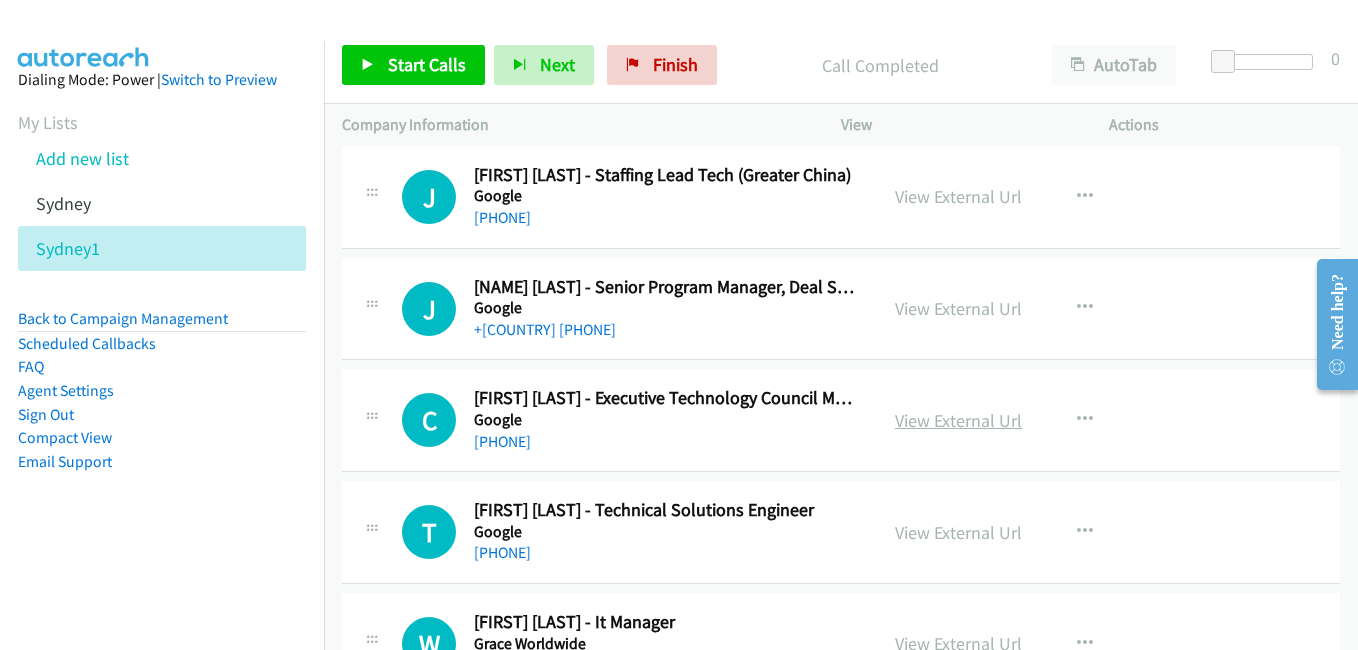 click on "View External Url" at bounding box center (958, 420) 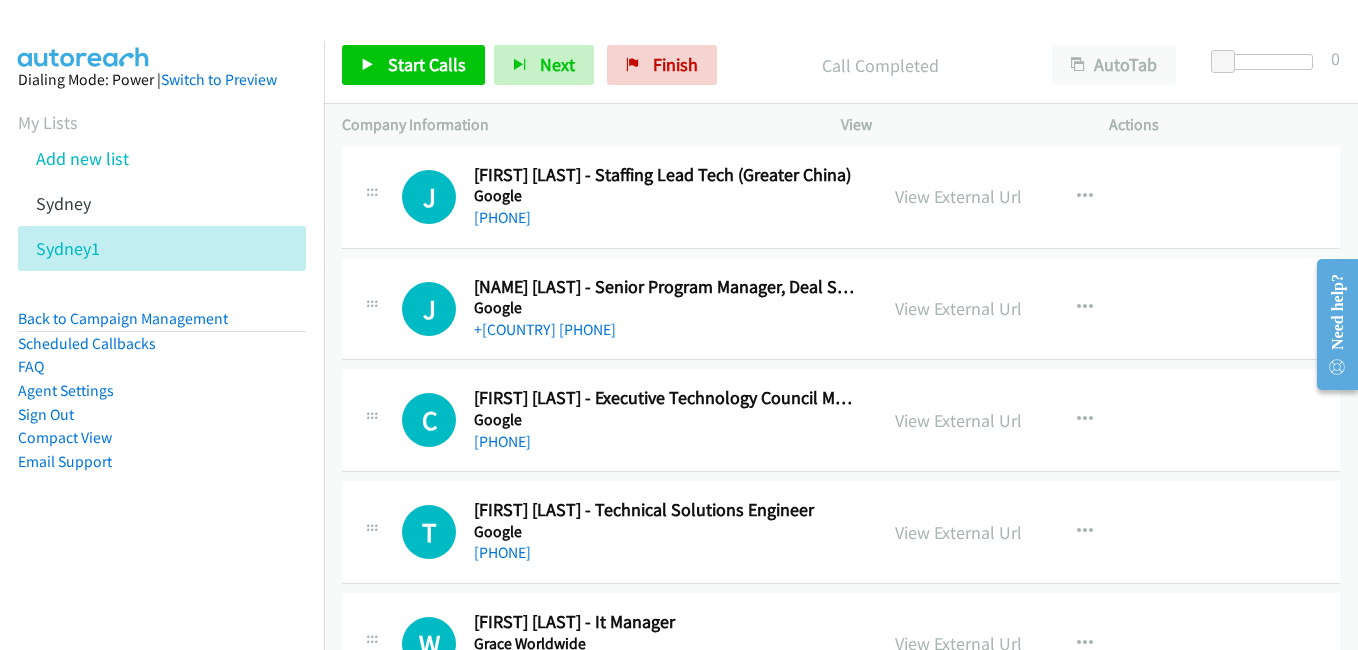 scroll, scrollTop: 2900, scrollLeft: 0, axis: vertical 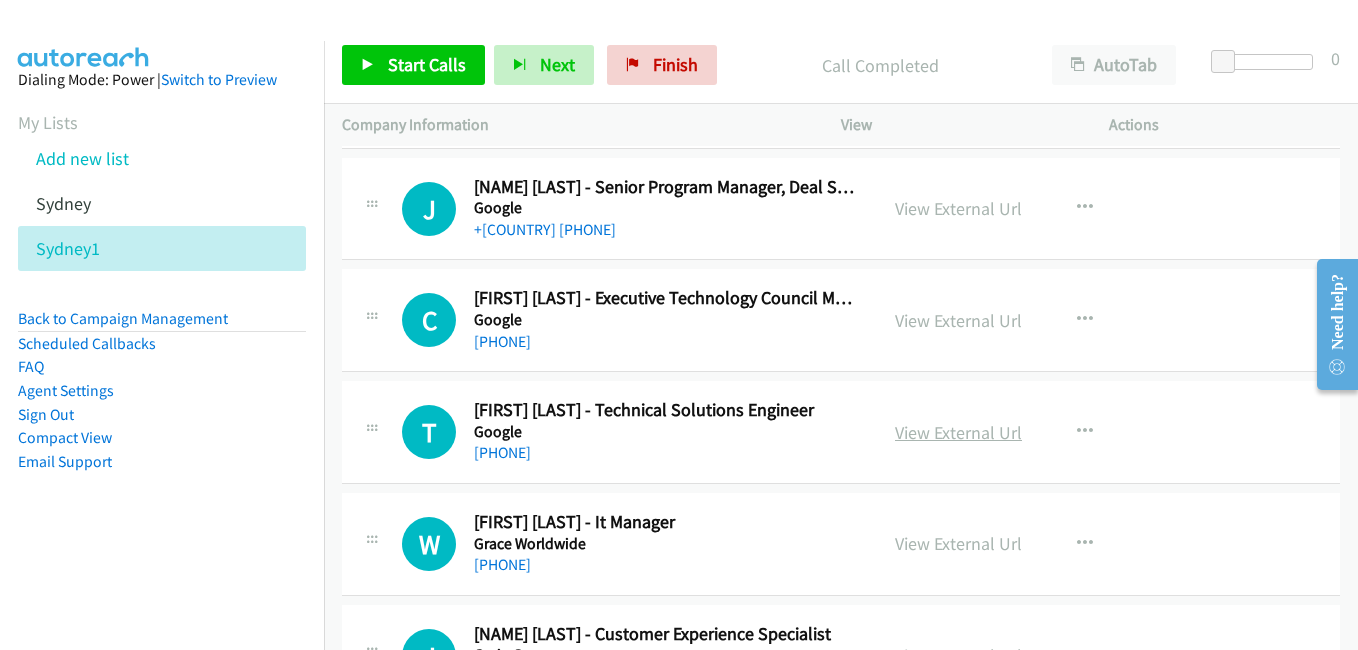 drag, startPoint x: 981, startPoint y: 414, endPoint x: 974, endPoint y: 432, distance: 19.313208 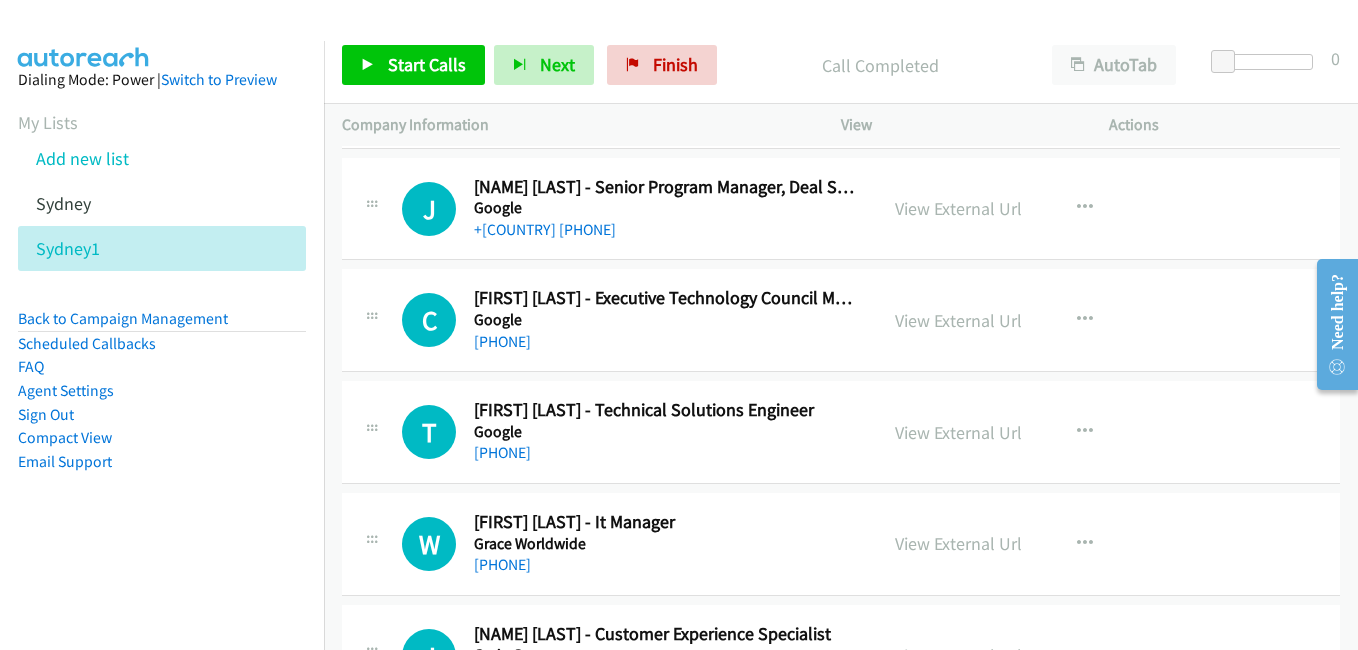 scroll, scrollTop: 3000, scrollLeft: 0, axis: vertical 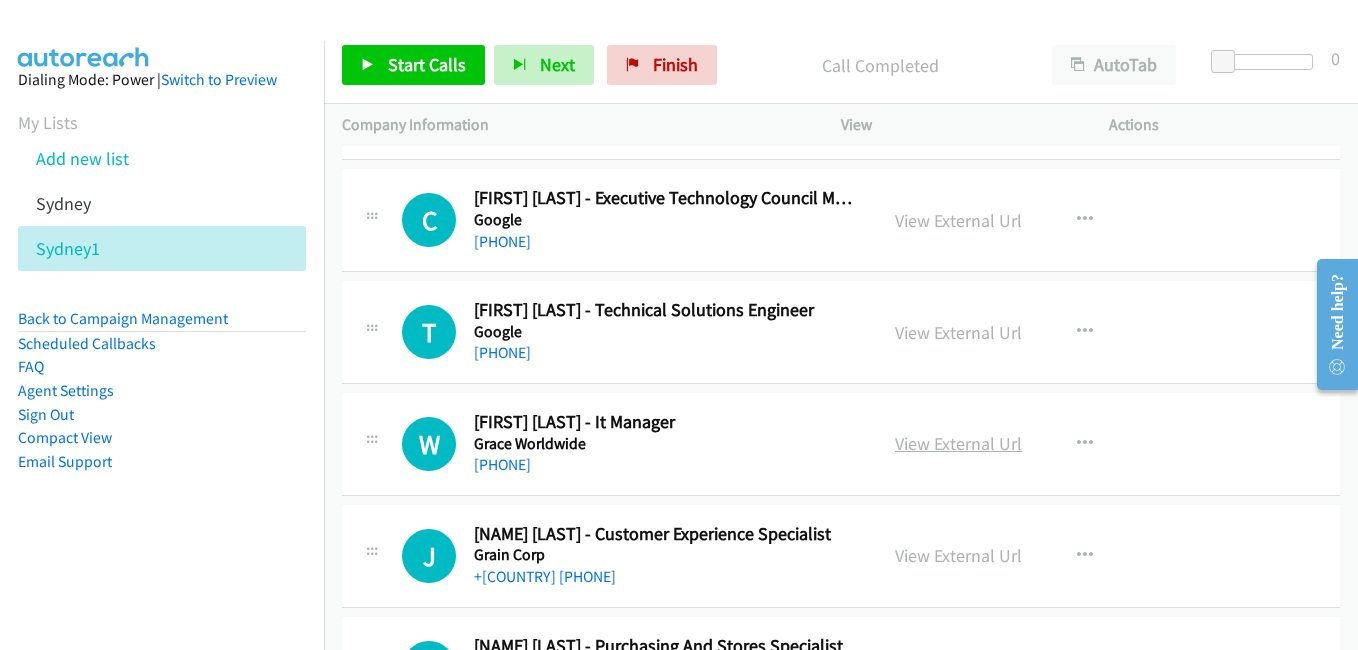 click on "View External Url" at bounding box center [958, 443] 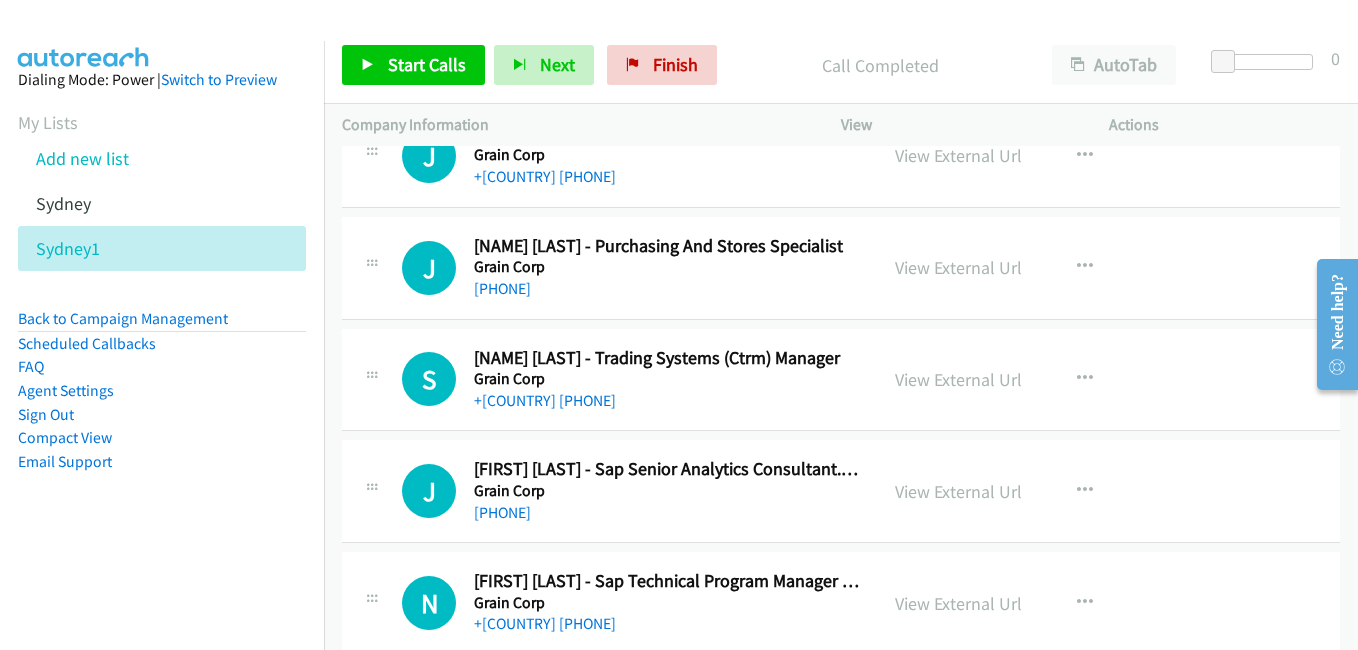 scroll, scrollTop: 3500, scrollLeft: 0, axis: vertical 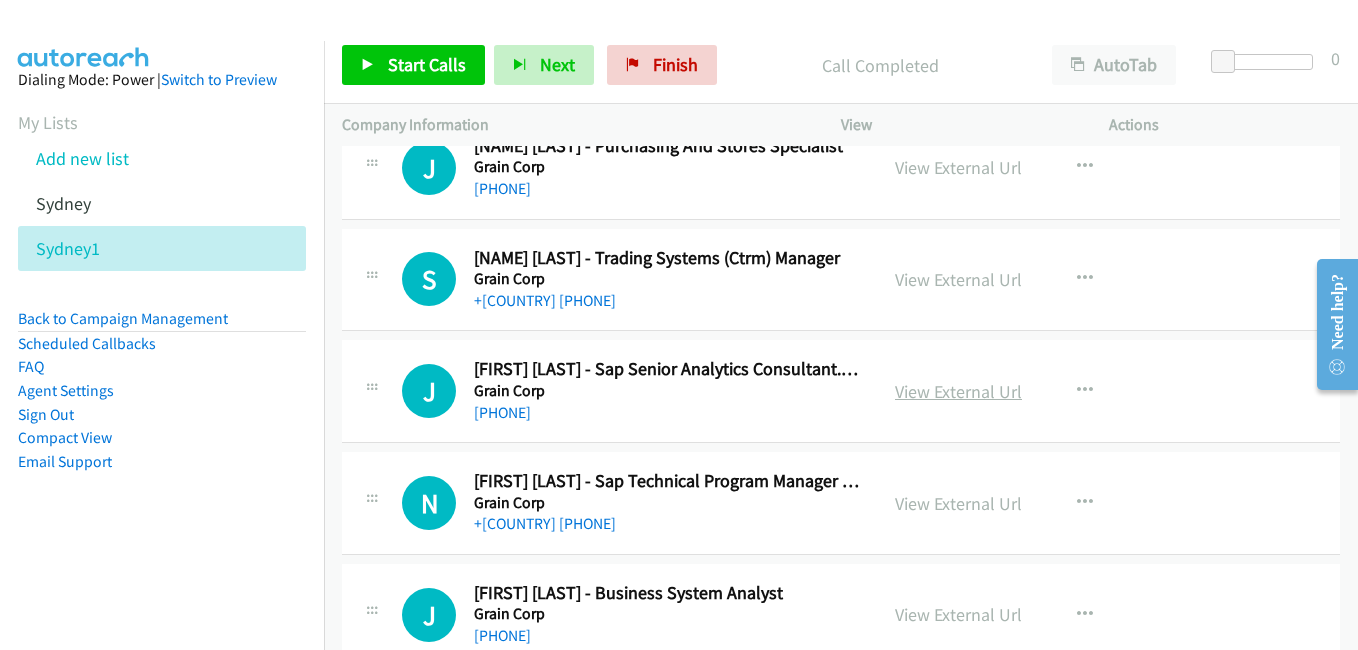 click on "View External Url" at bounding box center [958, 391] 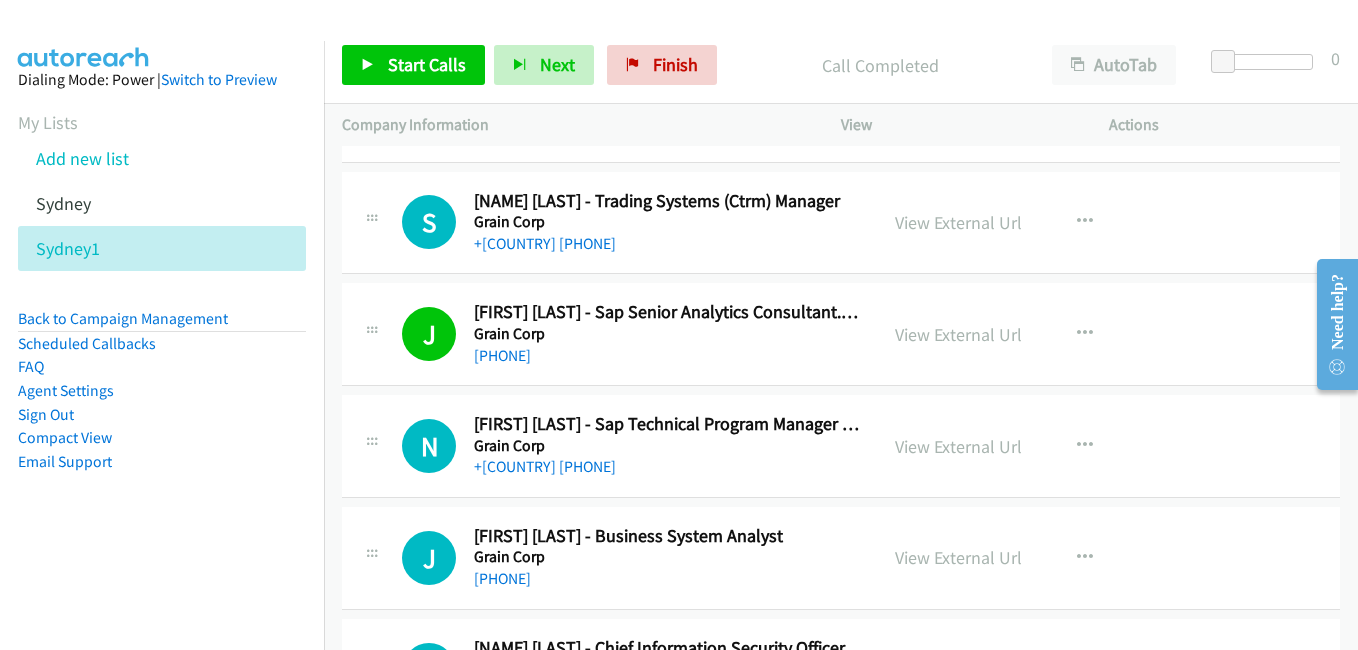 scroll, scrollTop: 3600, scrollLeft: 0, axis: vertical 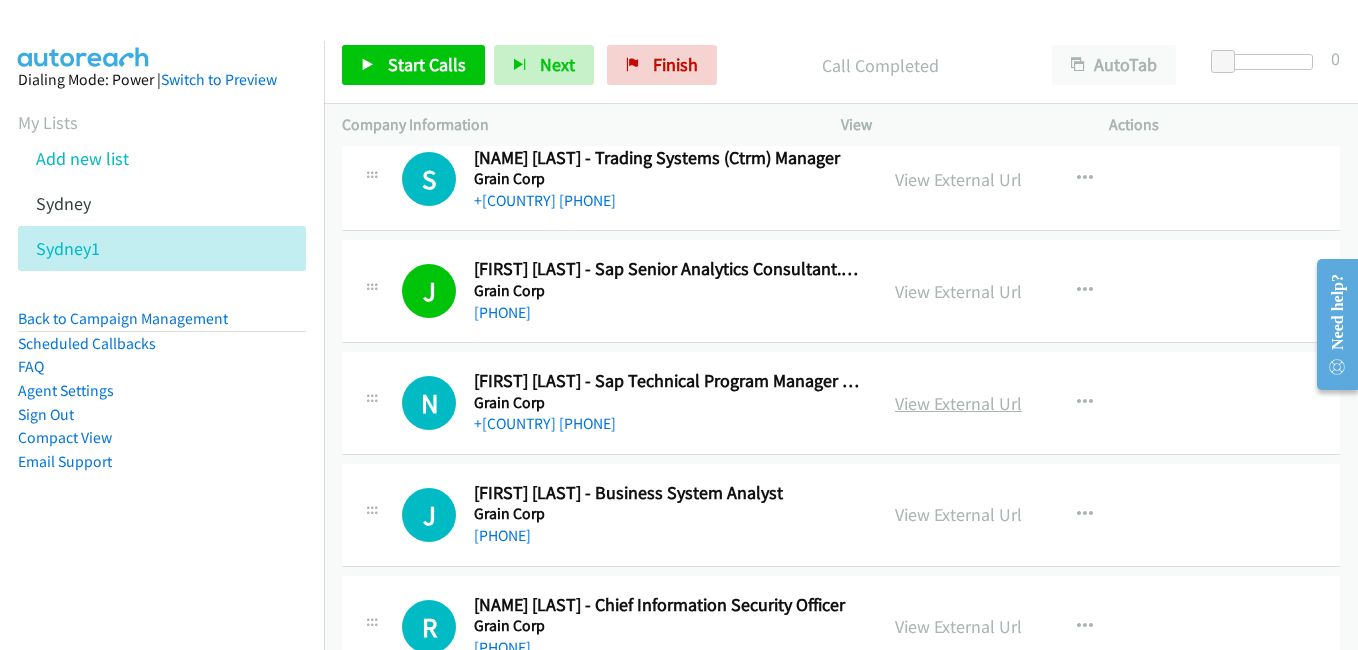 click on "View External Url" at bounding box center [958, 403] 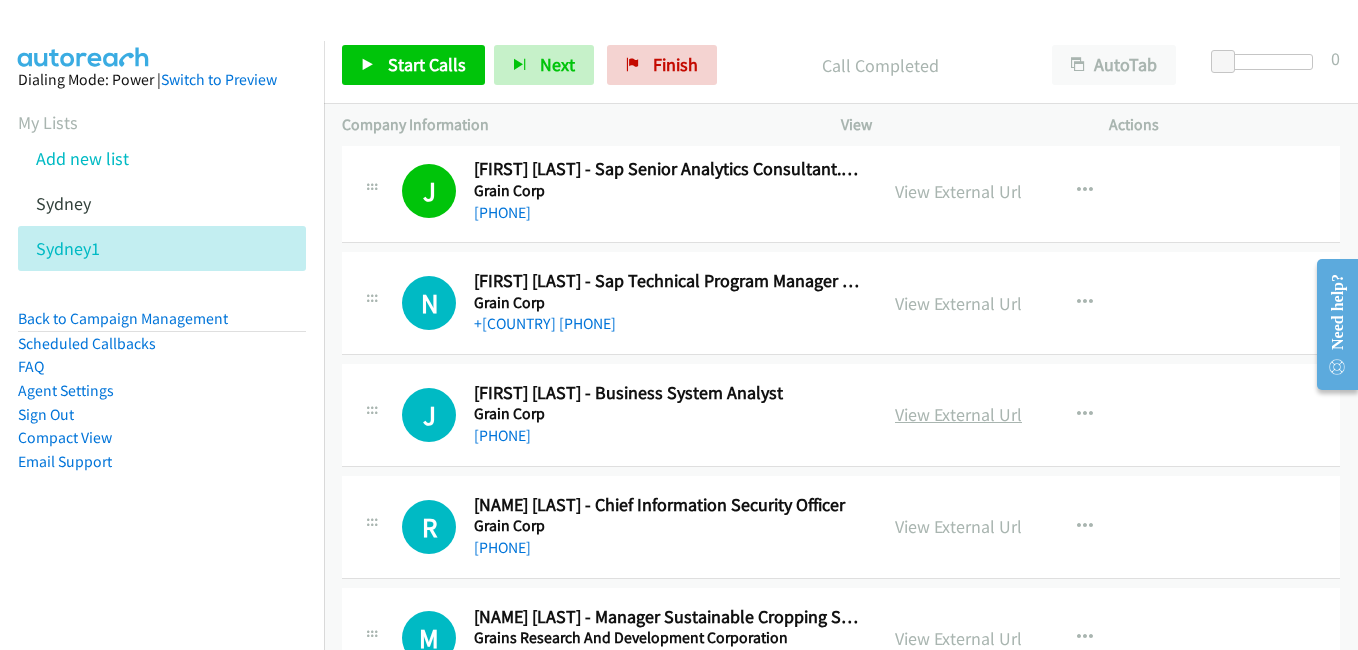 click on "View External Url" at bounding box center [958, 414] 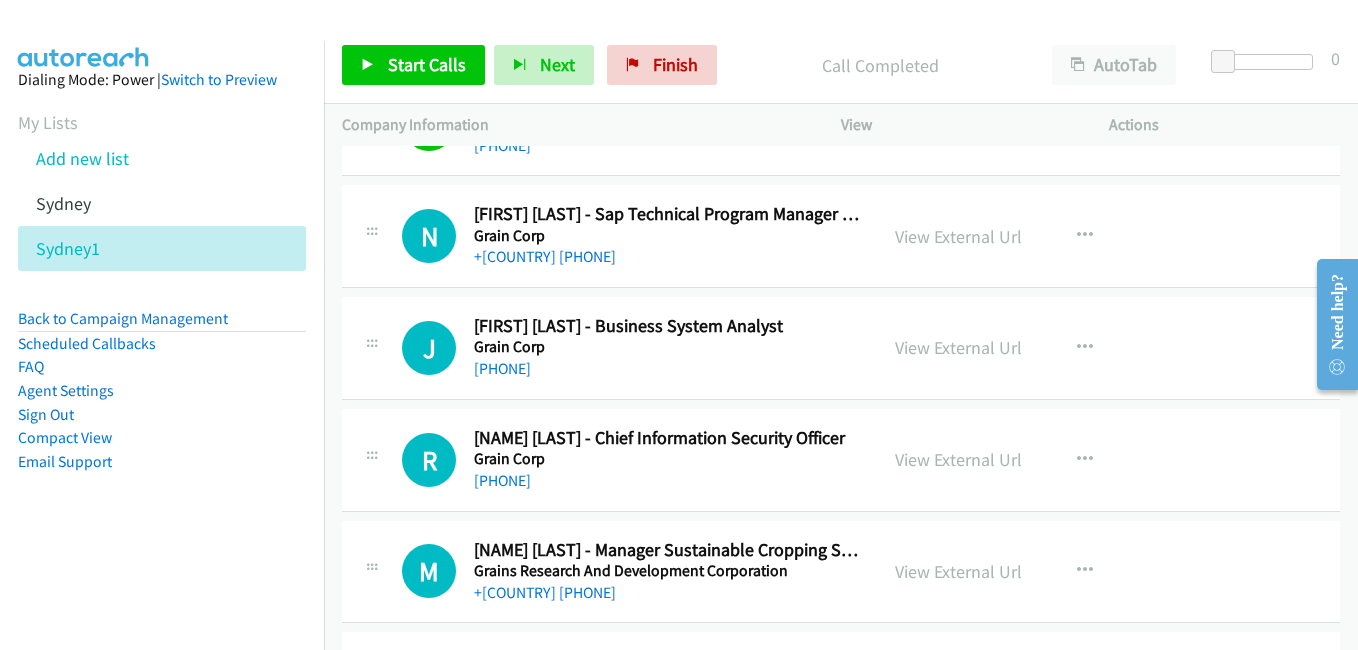 scroll, scrollTop: 3800, scrollLeft: 0, axis: vertical 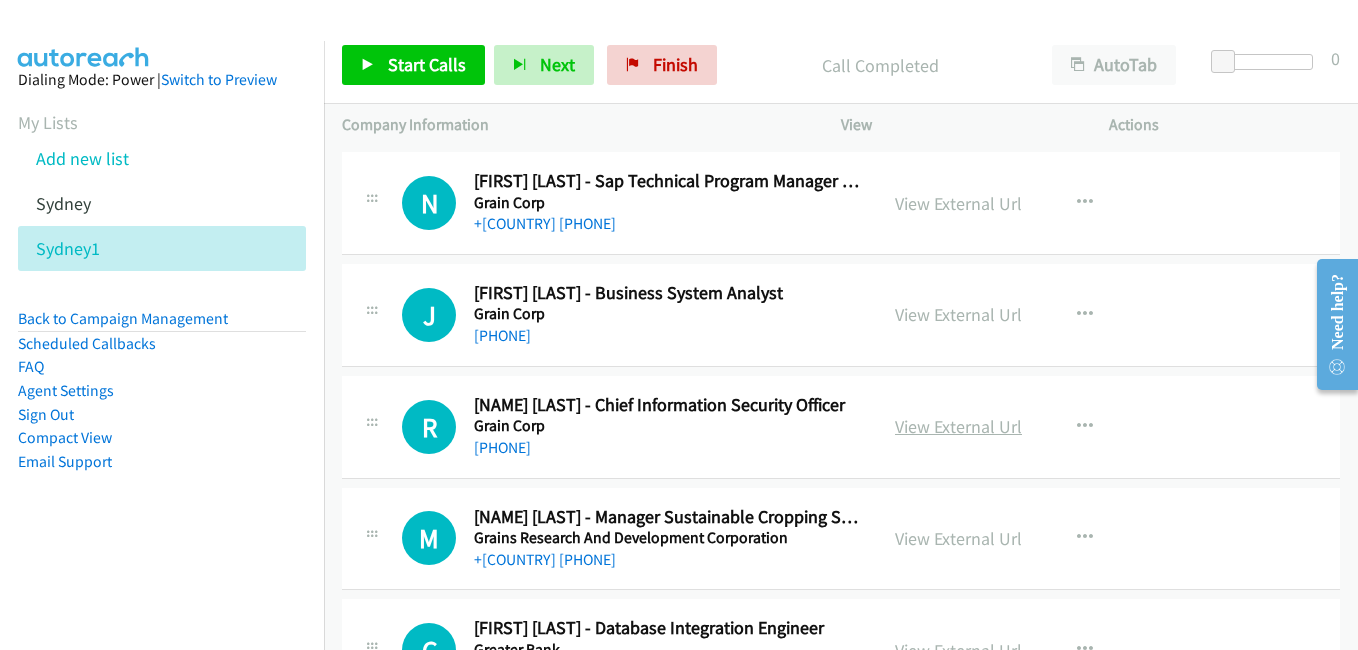 click on "View External Url" at bounding box center [958, 426] 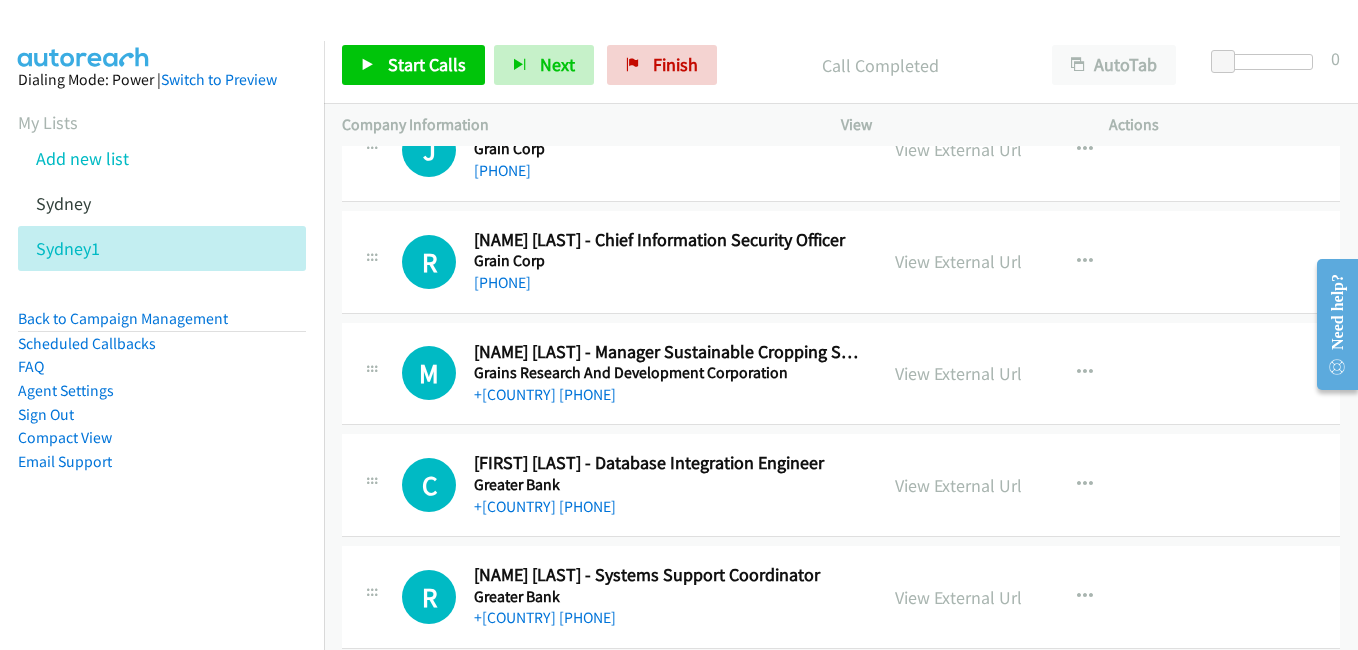 scroll, scrollTop: 4000, scrollLeft: 0, axis: vertical 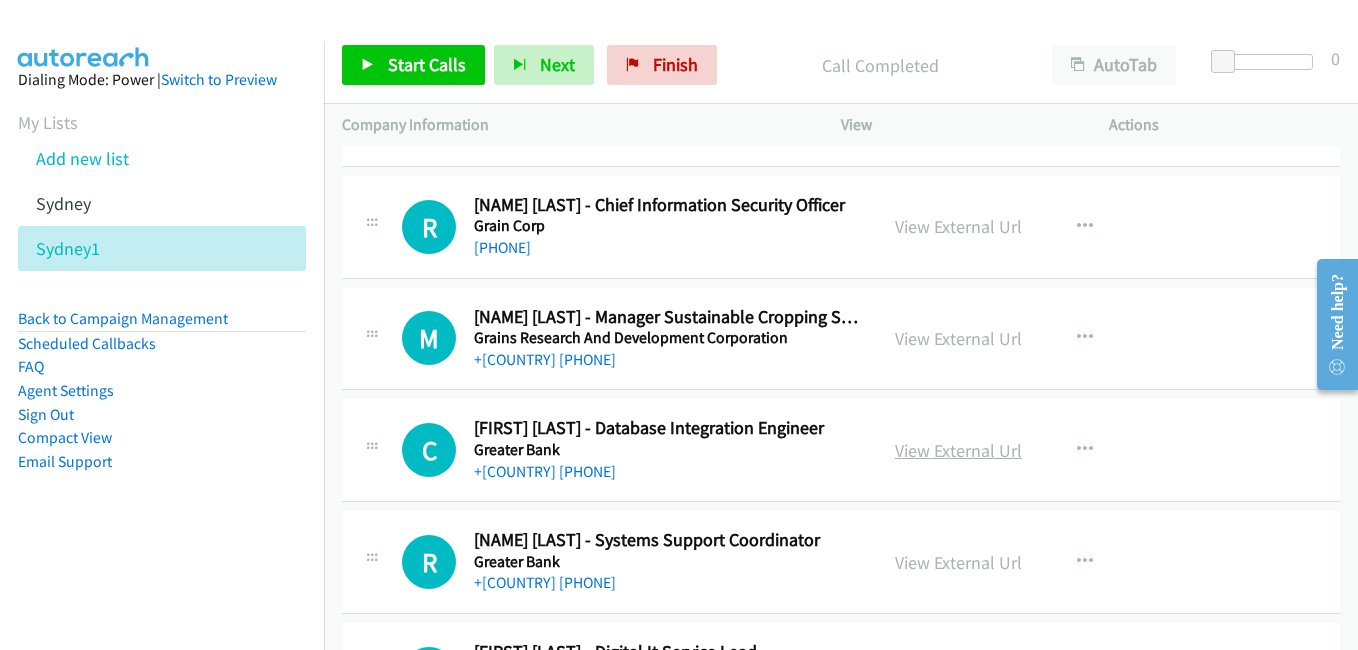 click on "View External Url" at bounding box center (958, 450) 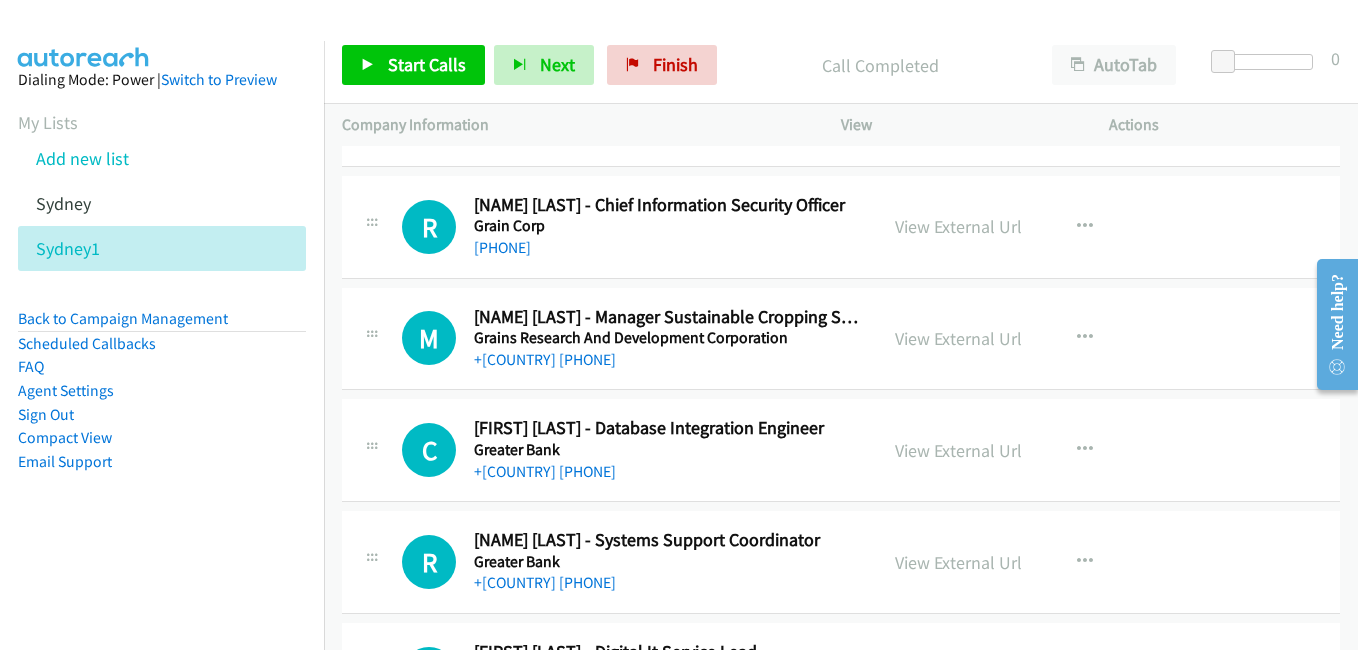 scroll, scrollTop: 4100, scrollLeft: 0, axis: vertical 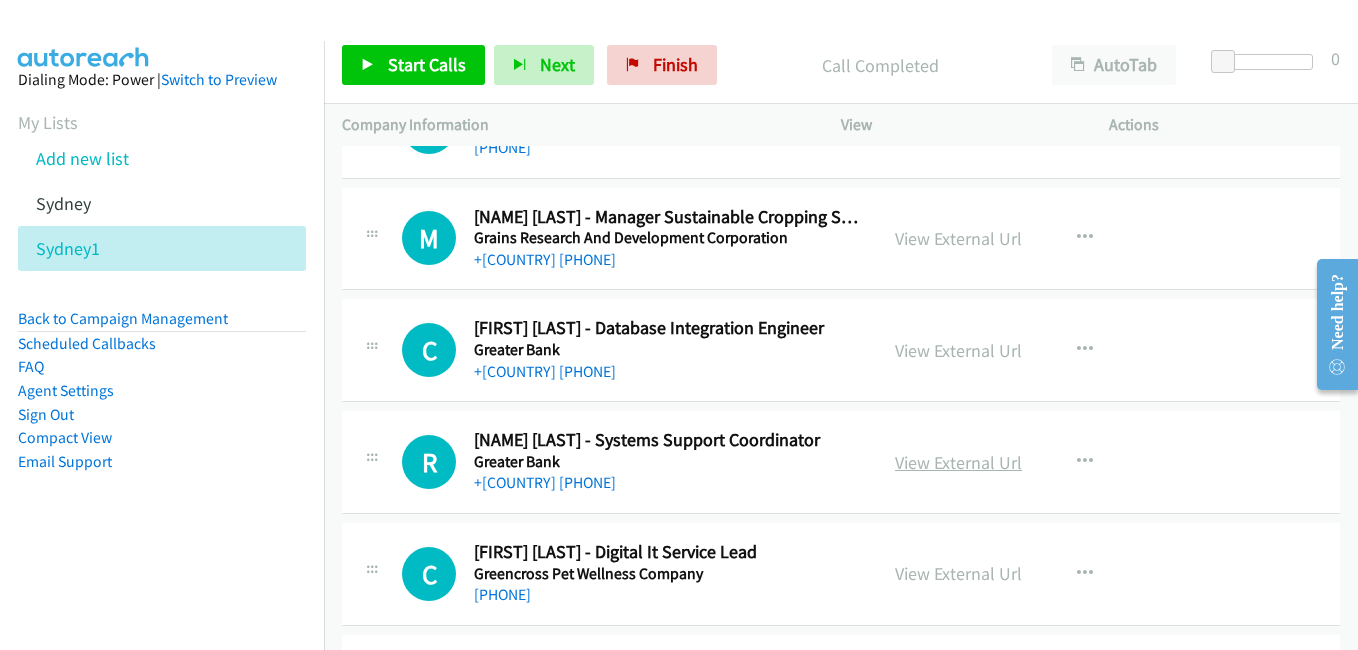 click on "View External Url" at bounding box center (958, 462) 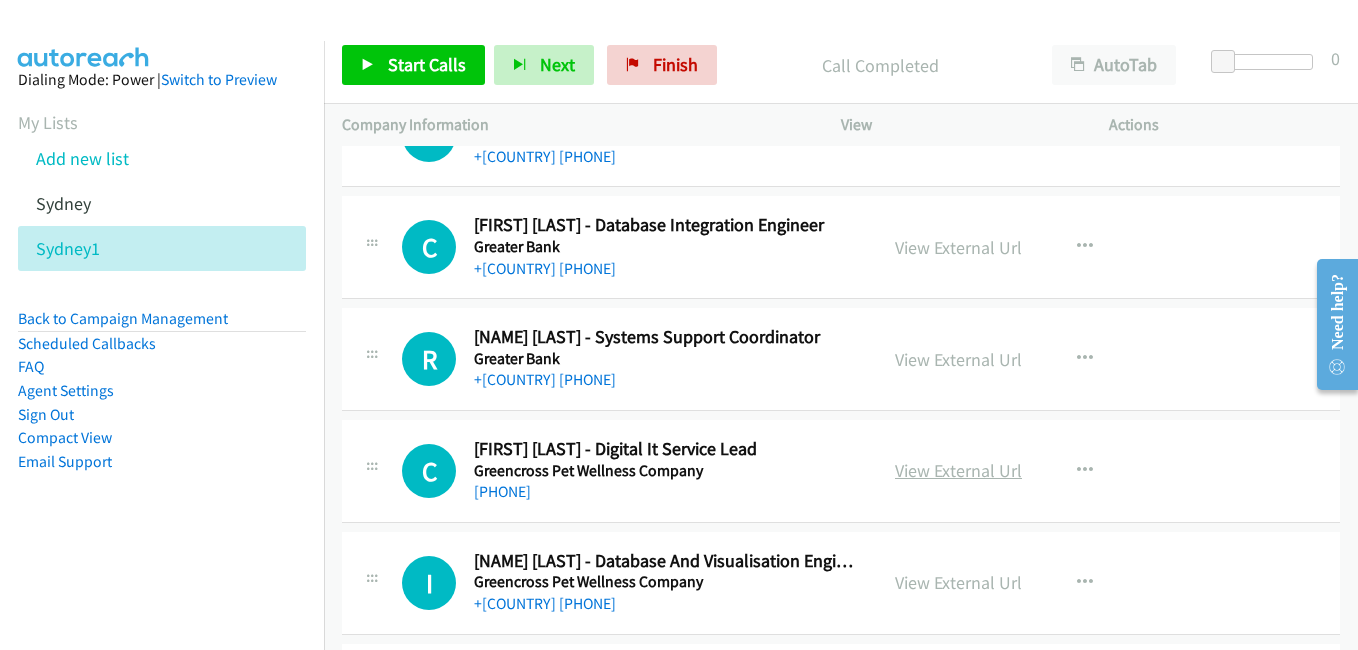scroll, scrollTop: 4300, scrollLeft: 0, axis: vertical 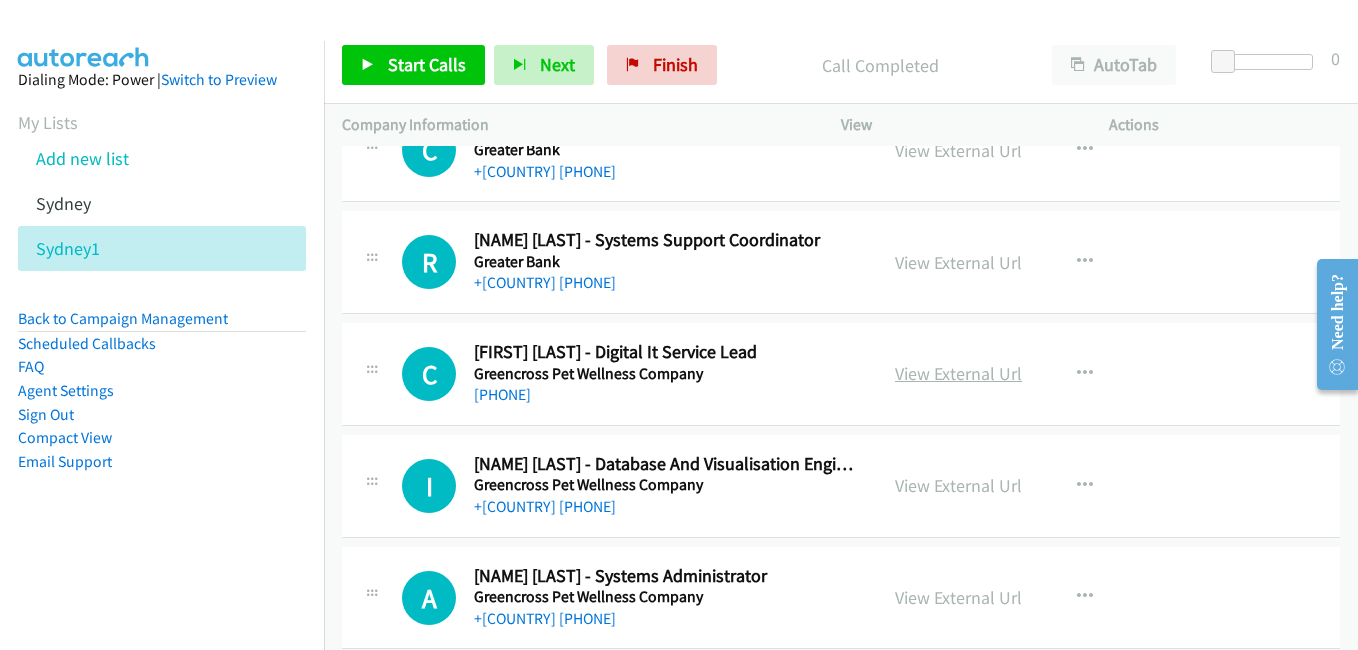 click on "View External Url" at bounding box center [958, 373] 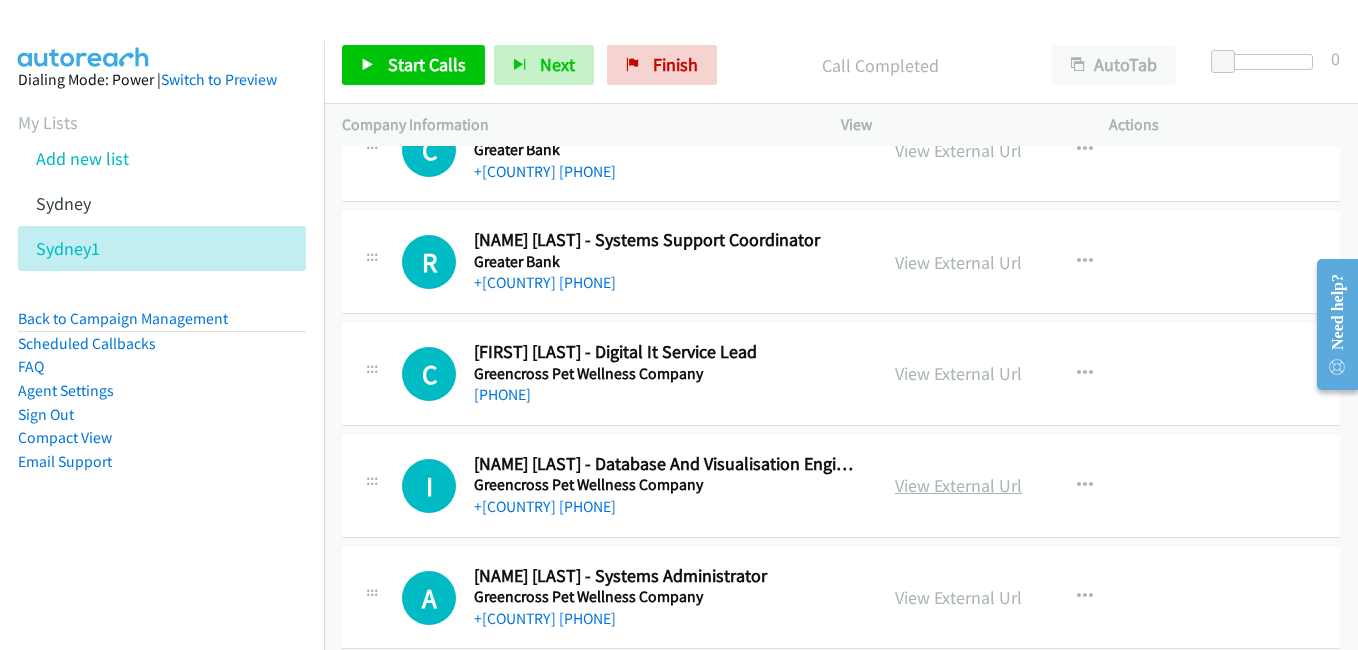 click on "View External Url" at bounding box center (958, 485) 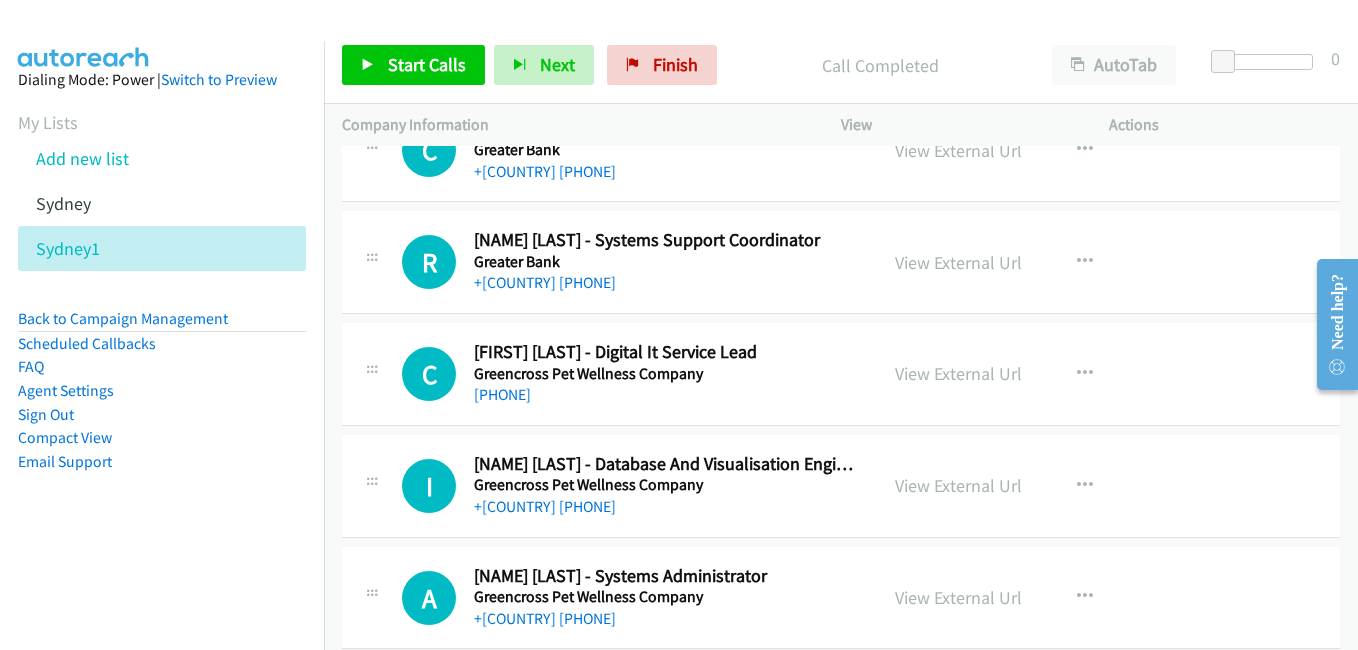scroll, scrollTop: 4400, scrollLeft: 0, axis: vertical 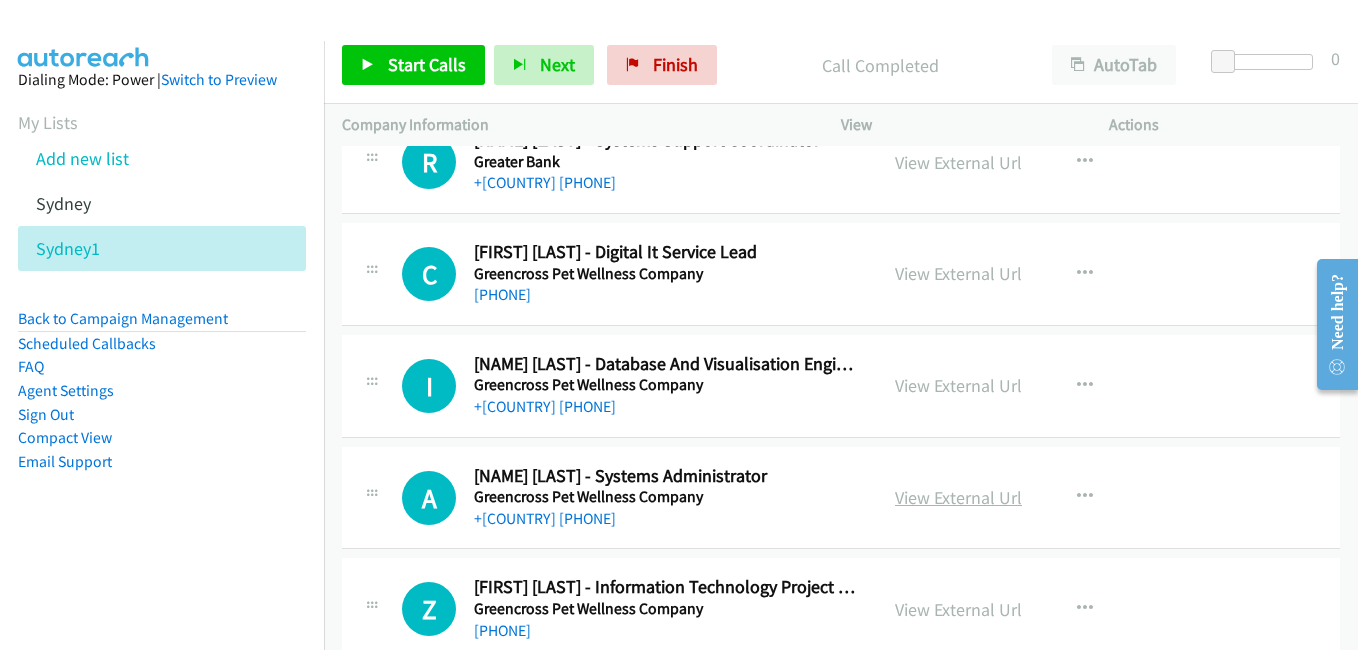 click on "View External Url" at bounding box center (958, 497) 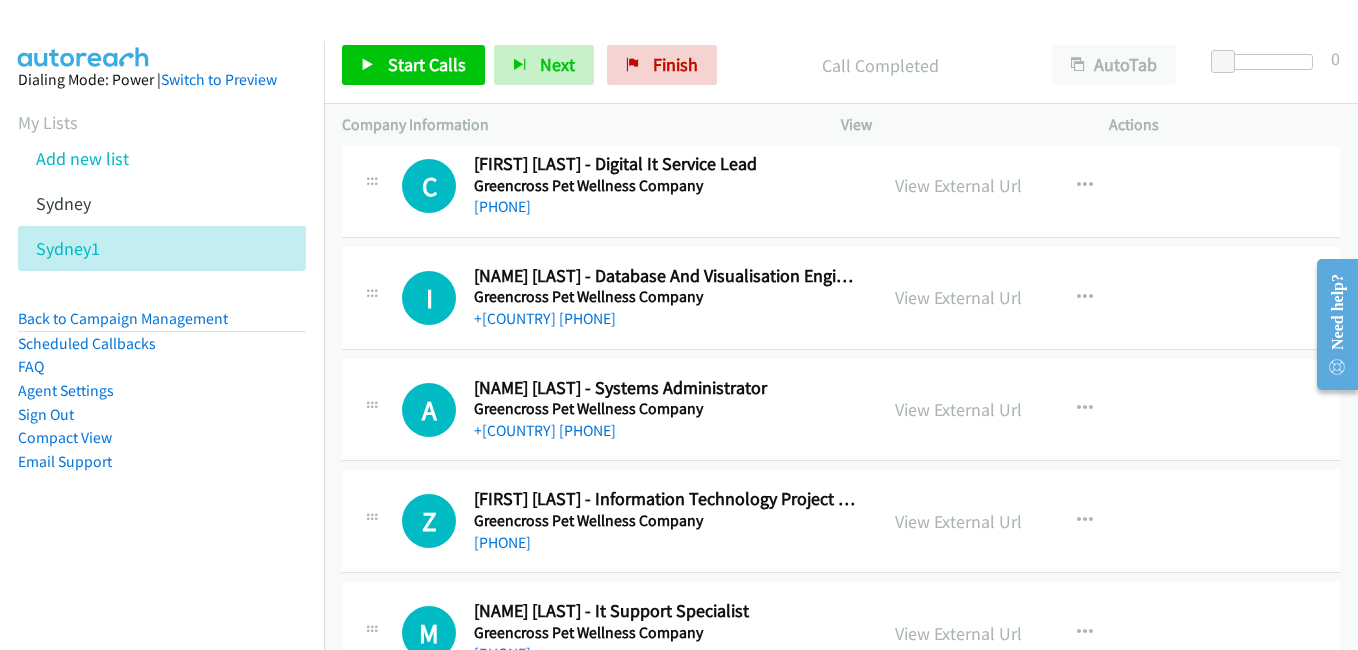 scroll, scrollTop: 4500, scrollLeft: 0, axis: vertical 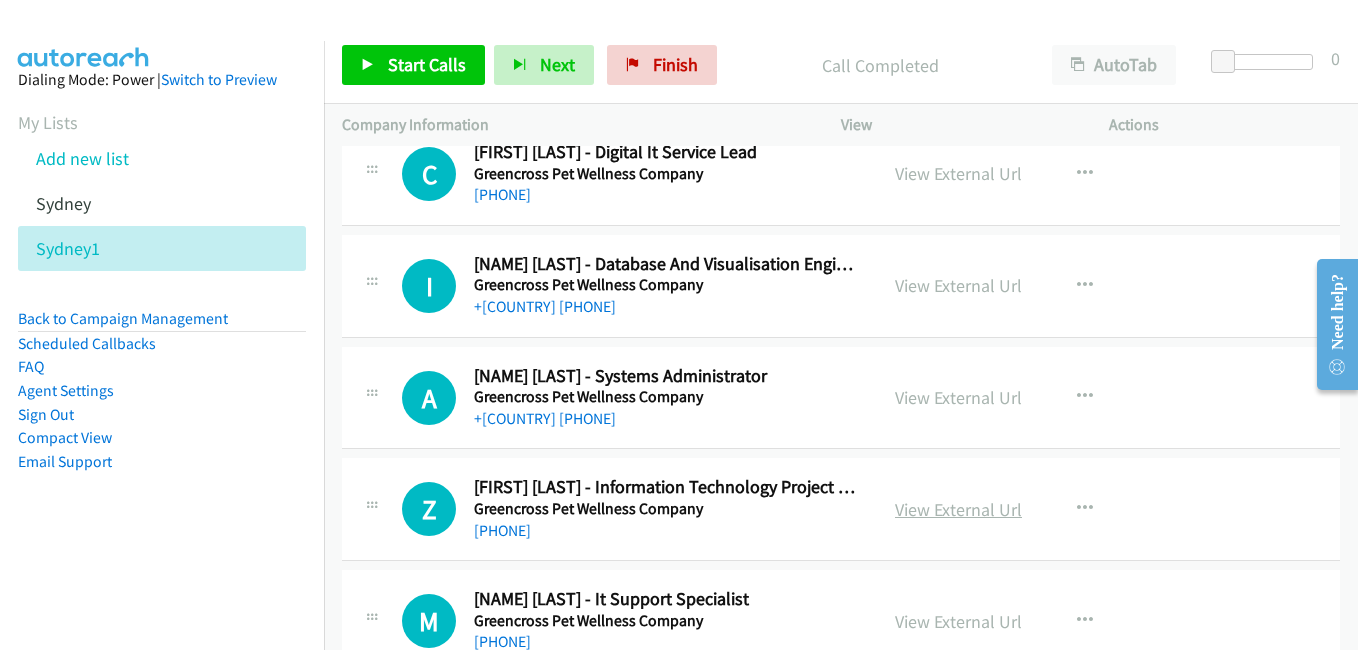 click on "View External Url" at bounding box center (958, 509) 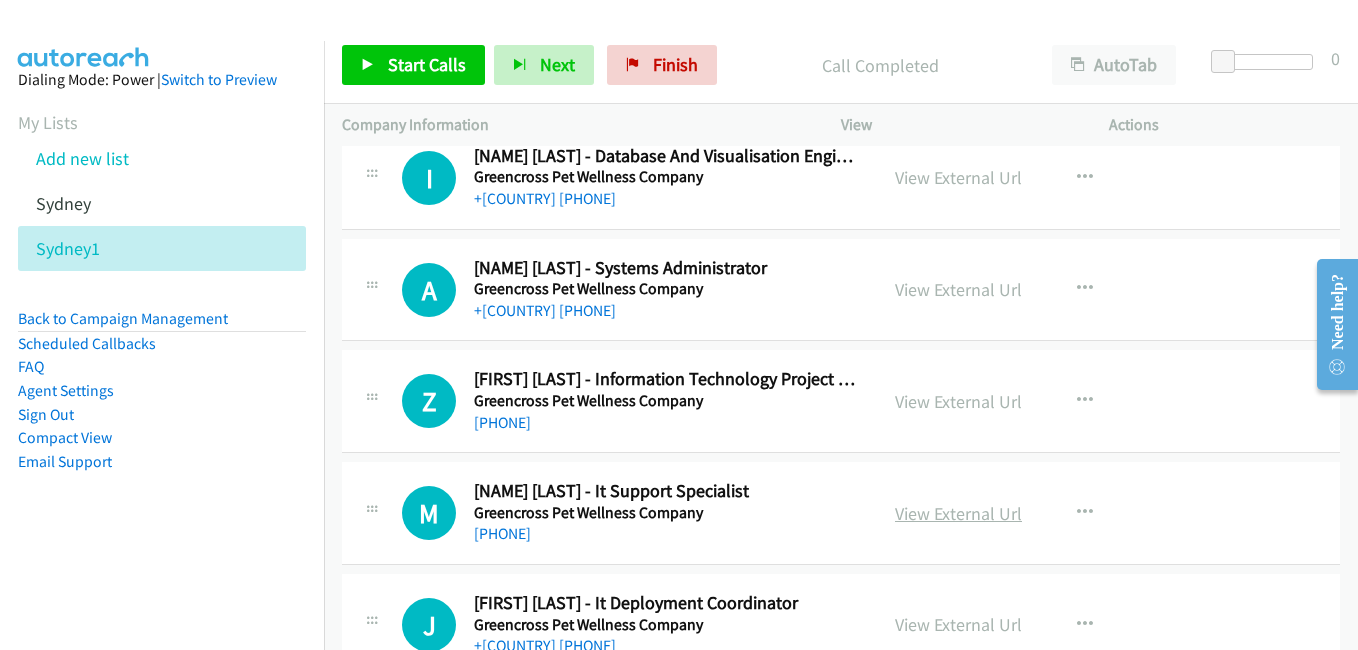 scroll, scrollTop: 4700, scrollLeft: 0, axis: vertical 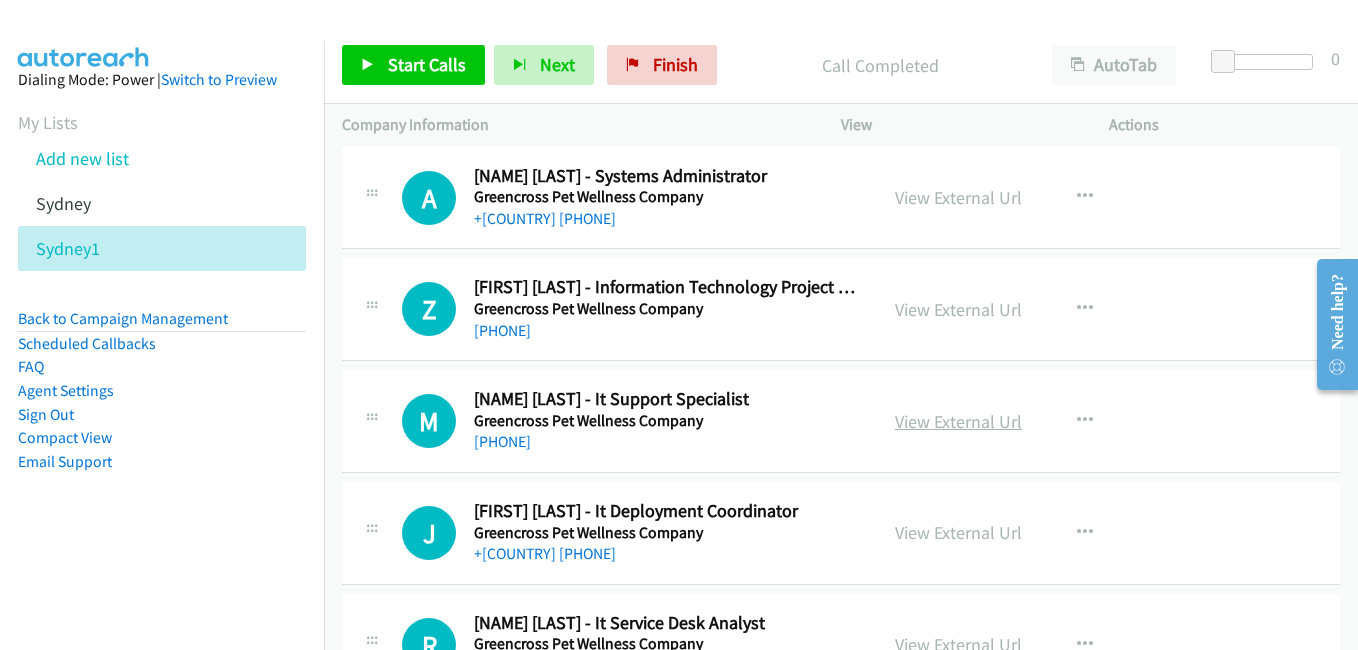 click on "View External Url" at bounding box center (958, 421) 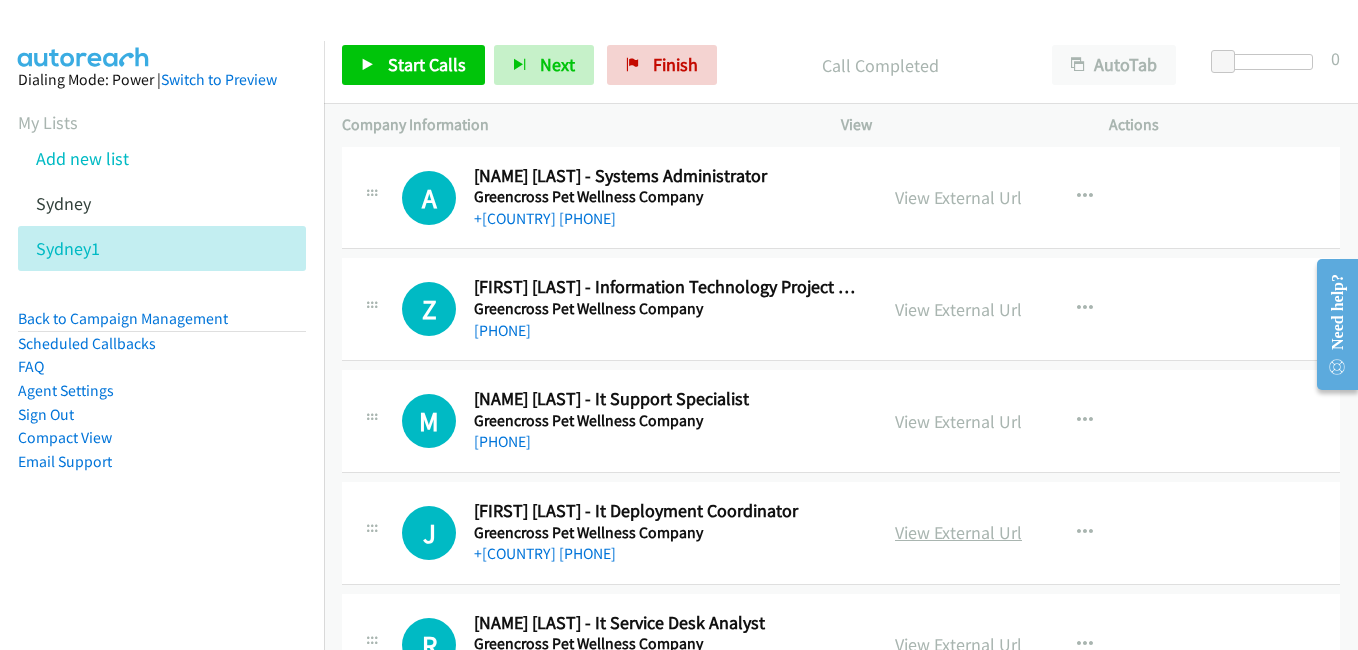 click on "View External Url" at bounding box center (958, 532) 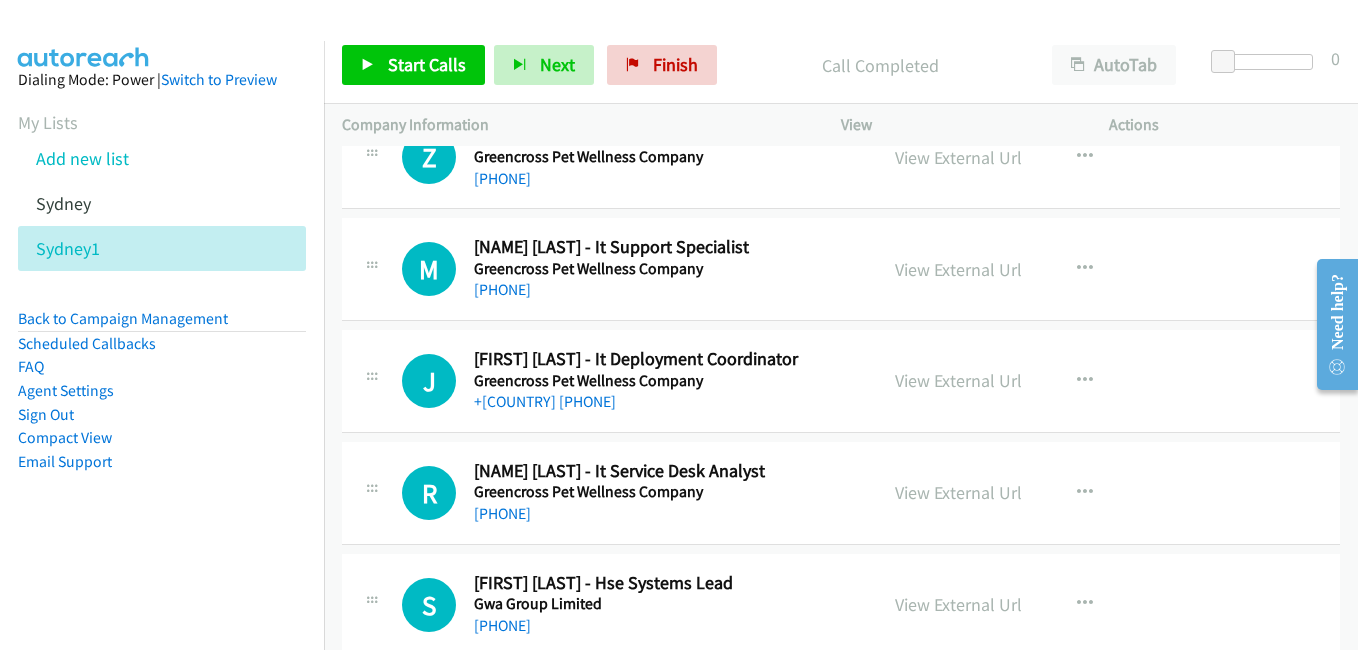 scroll, scrollTop: 4900, scrollLeft: 0, axis: vertical 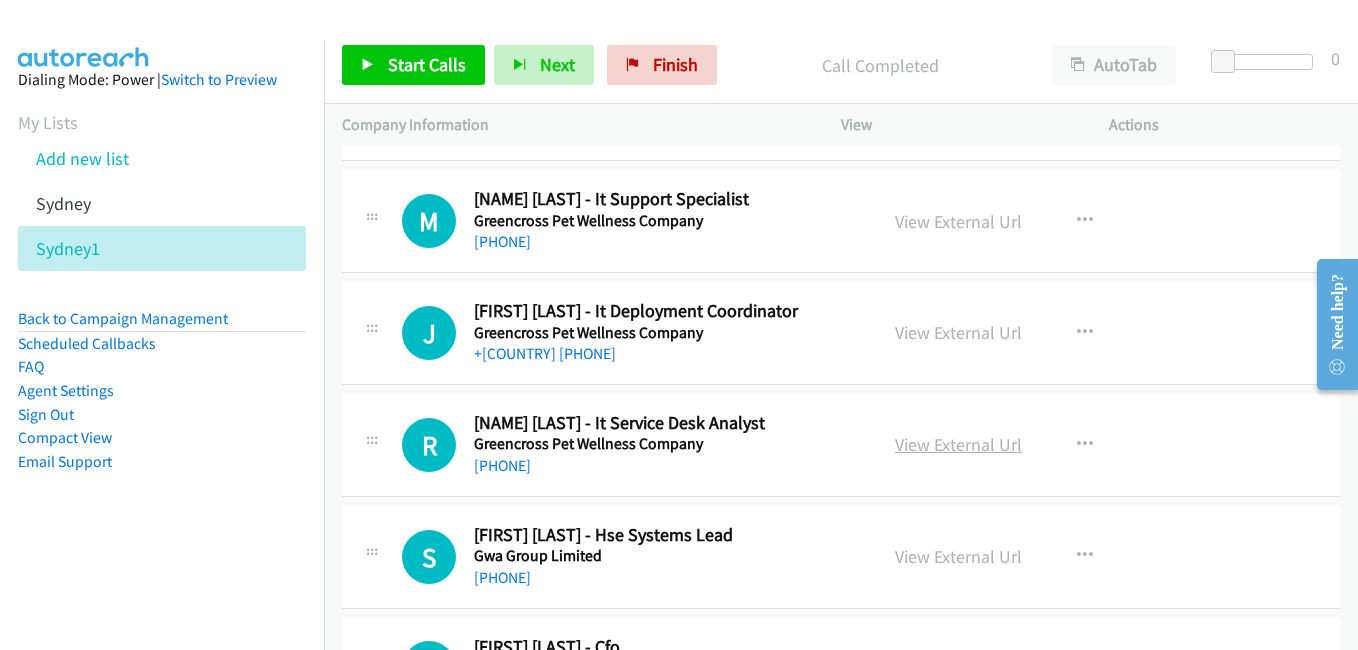 click on "View External Url" at bounding box center [958, 444] 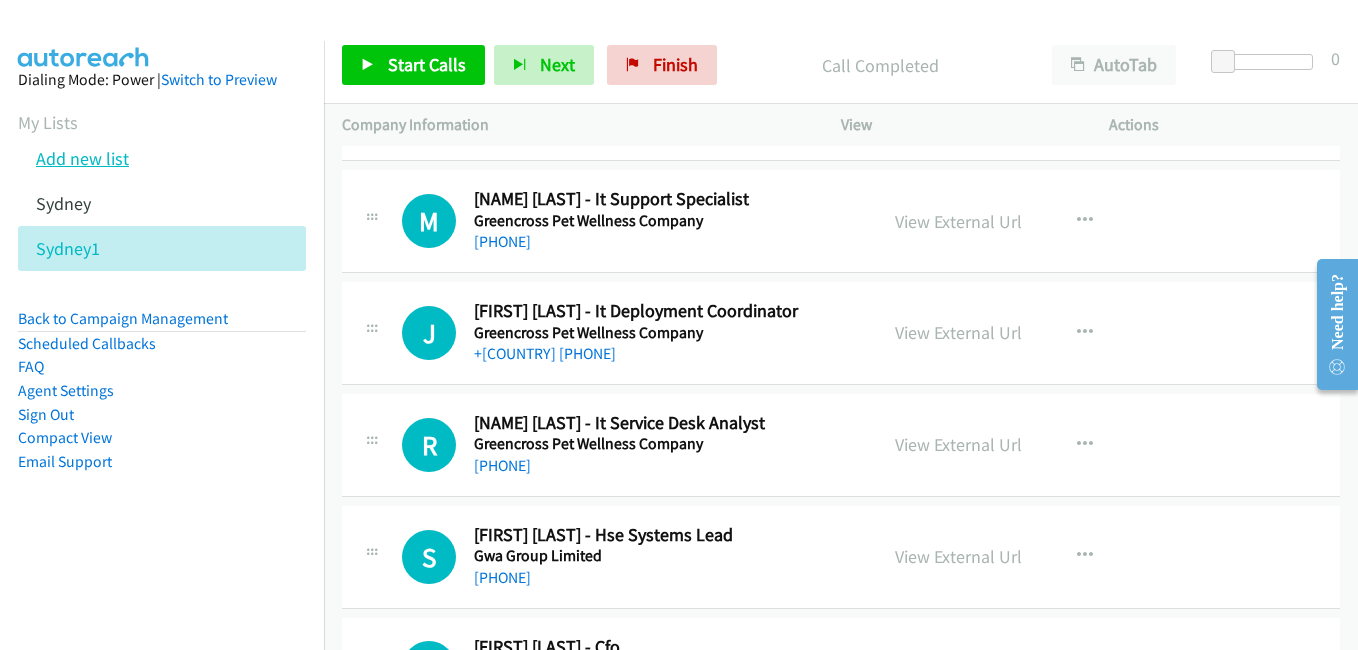 click on "Add new list" at bounding box center [82, 158] 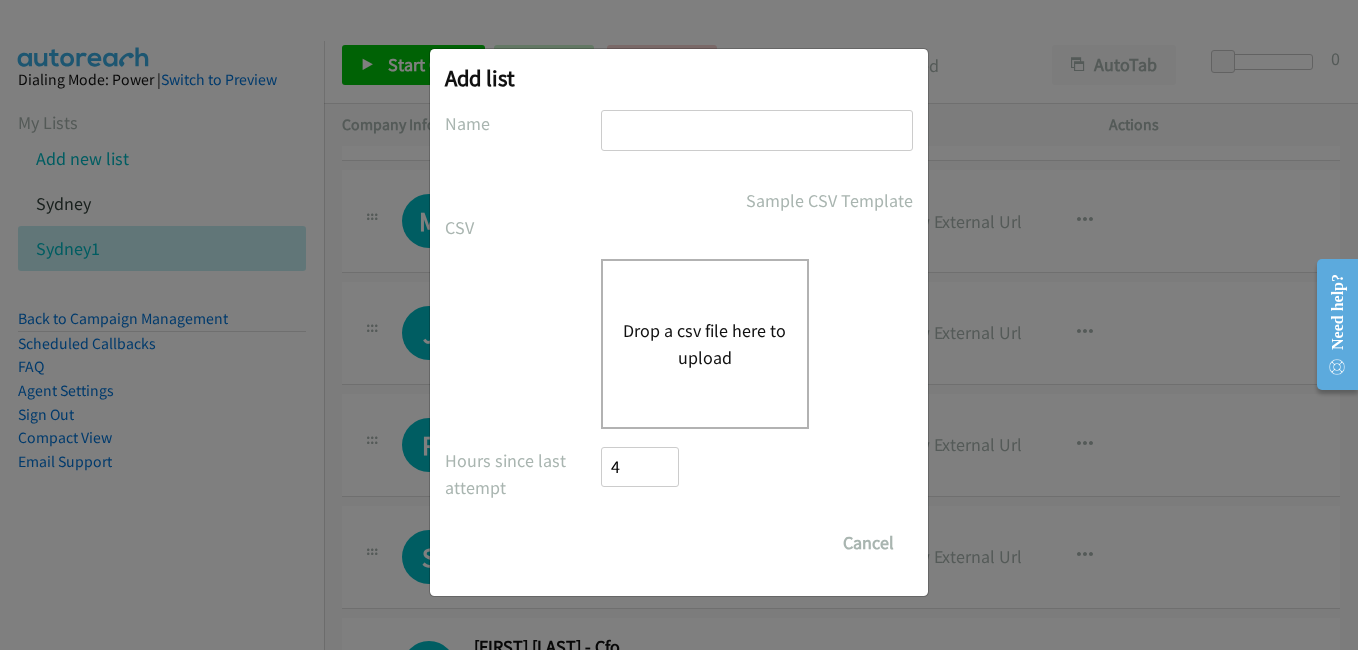 click at bounding box center [757, 130] 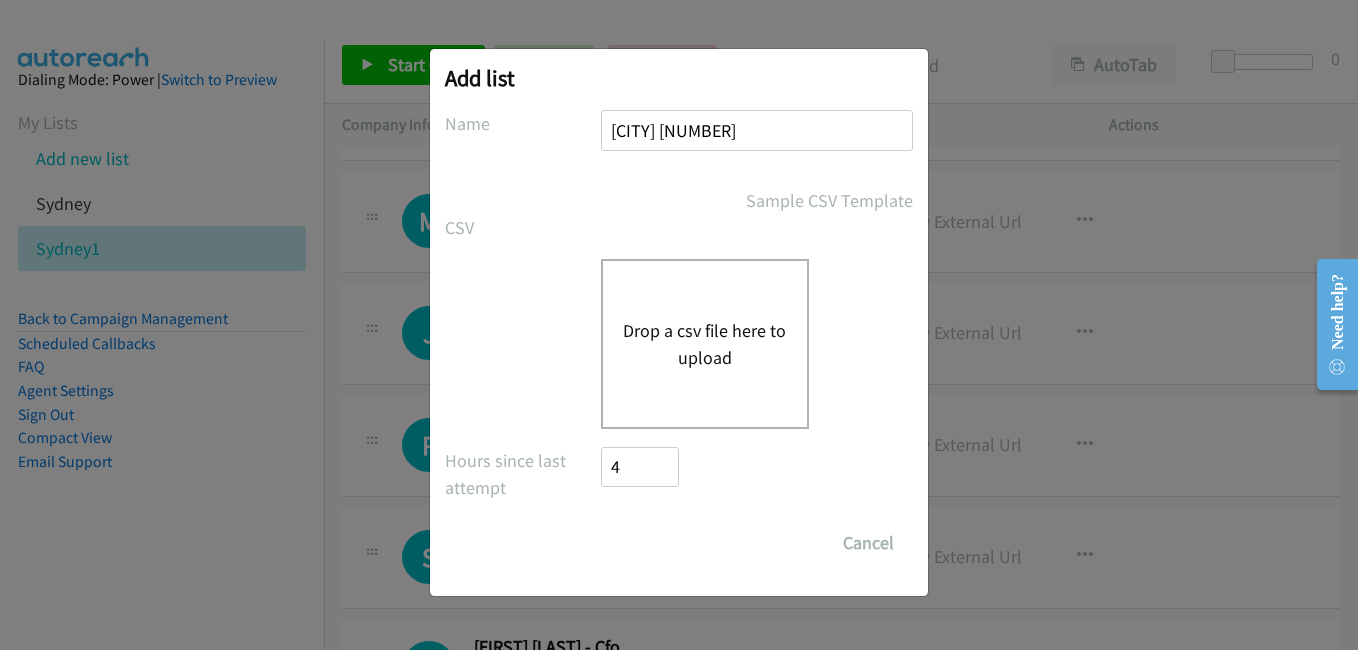 type on "sydney 2" 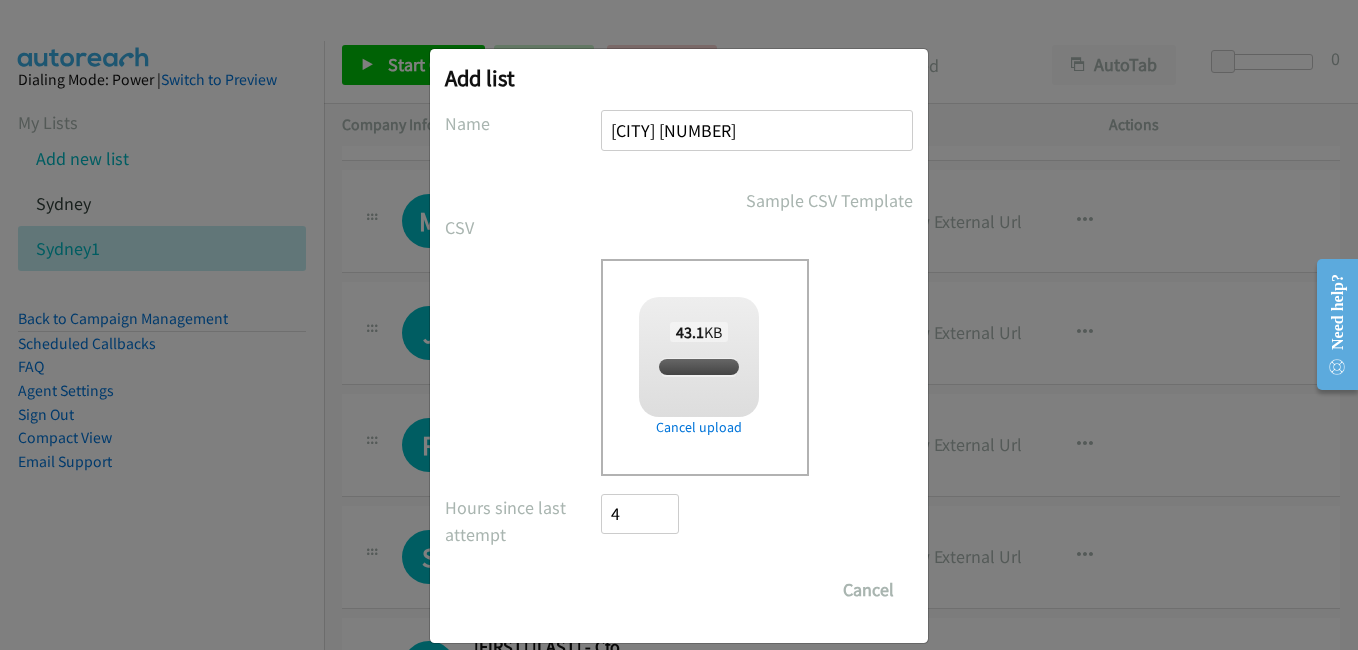 checkbox on "true" 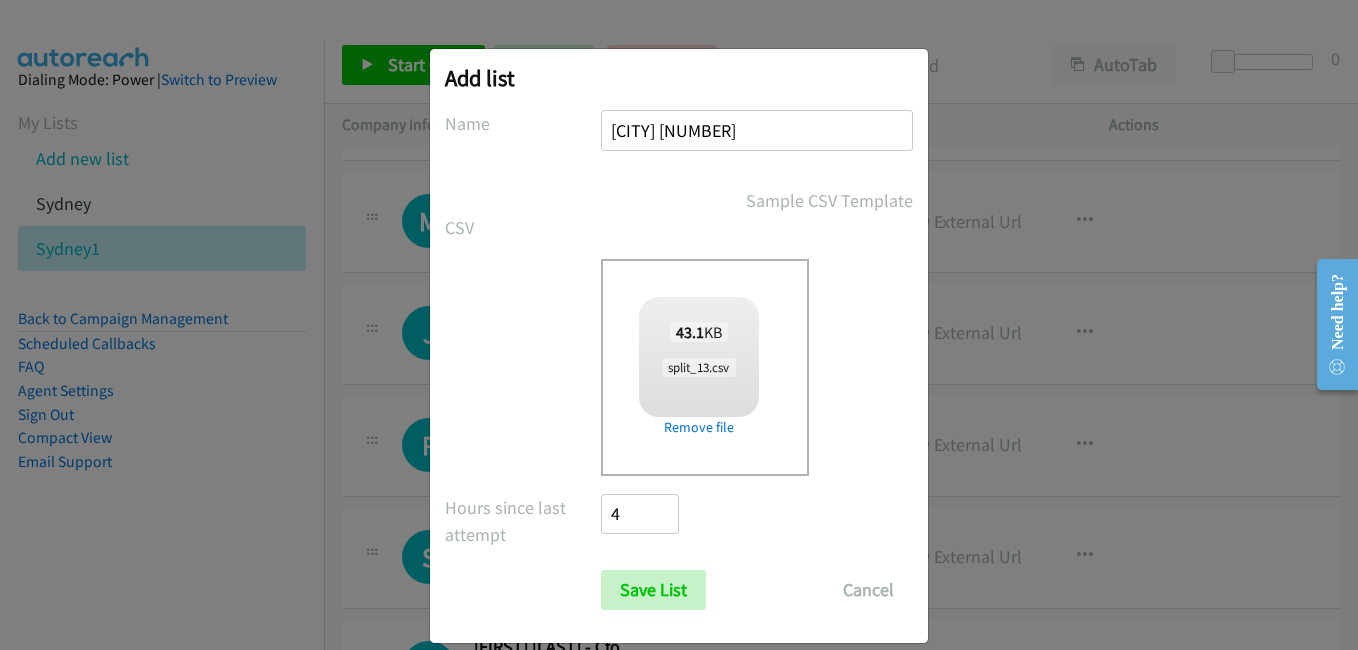 click on "No phone fields were returned for that Report or List View
Please upload a csv or excel file and try again
This Report doesn't contain an Id field. Please add an Id field to the Report and try again
This Report or List View is no longer available and/or you no longer have permissions to access this list. Please try again with a different list.
The selected report isn't one of the account owner's enabled salesforce objects
There was an error processing the uploading spreadsheet, please try again
Name
sydney 2
Sample CSV Template
CSV
Existing List
Add to List
New List
Drop a csv file here to upload            43.1  KB      split_13.csv                         Check                                               Error                                                    Remove file
All Phones
New csv
Append to csv
Uploaded file
4" at bounding box center (679, 360) 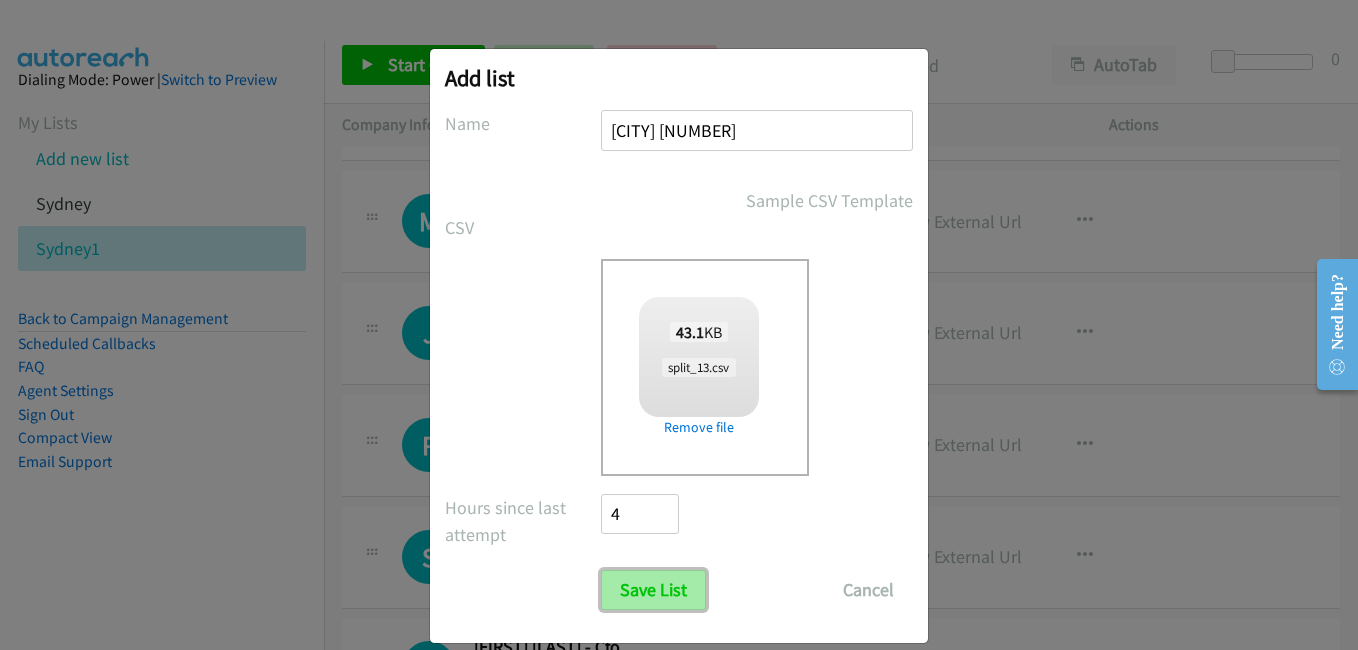click on "Save List" at bounding box center (653, 590) 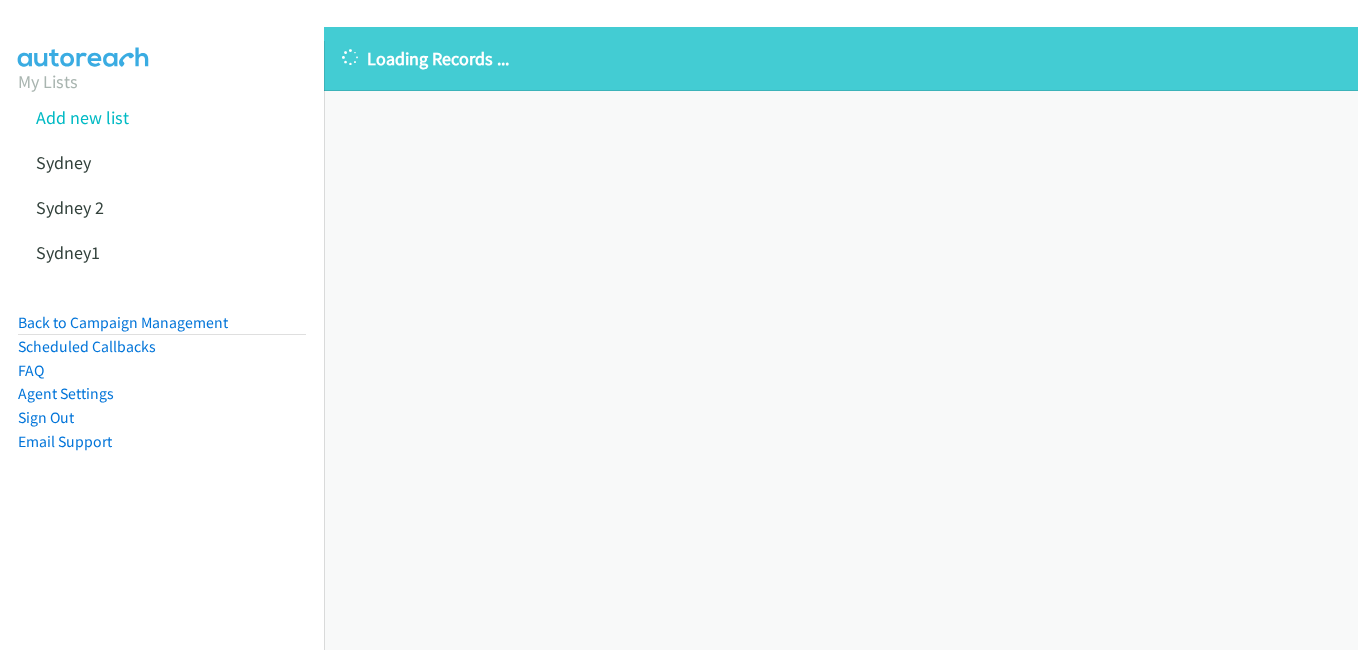 scroll, scrollTop: 0, scrollLeft: 0, axis: both 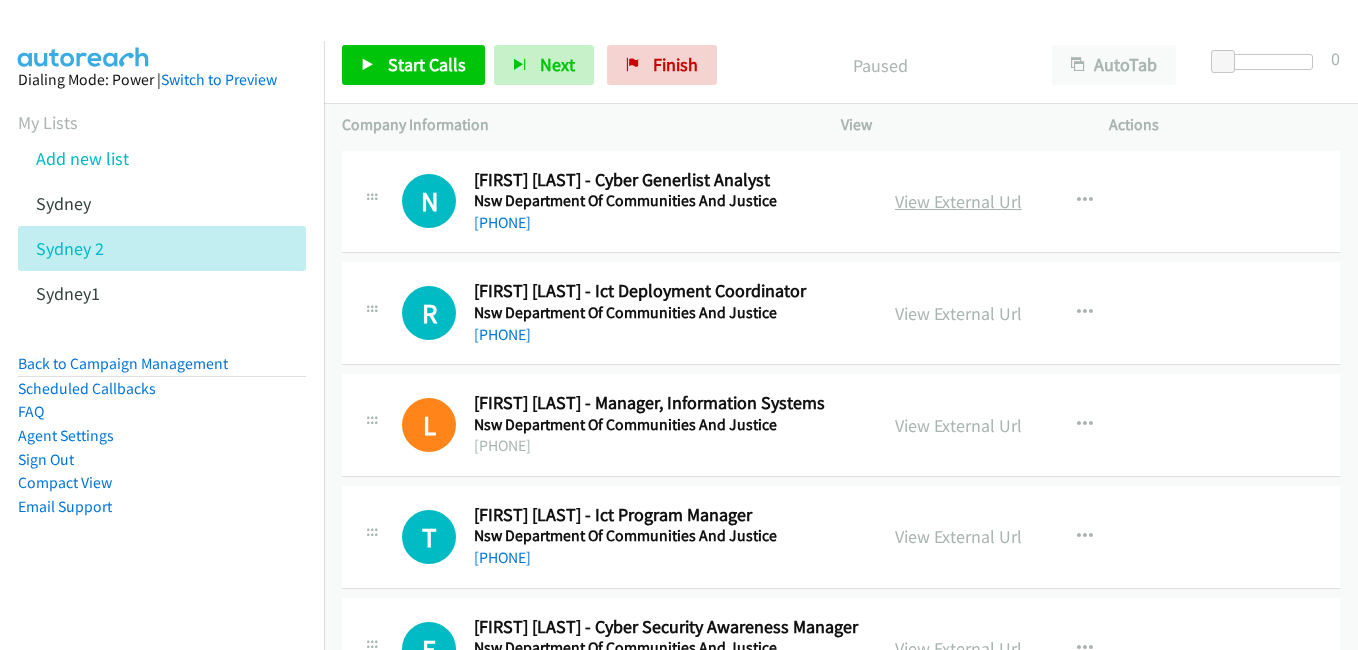 click on "View External Url" at bounding box center (958, 201) 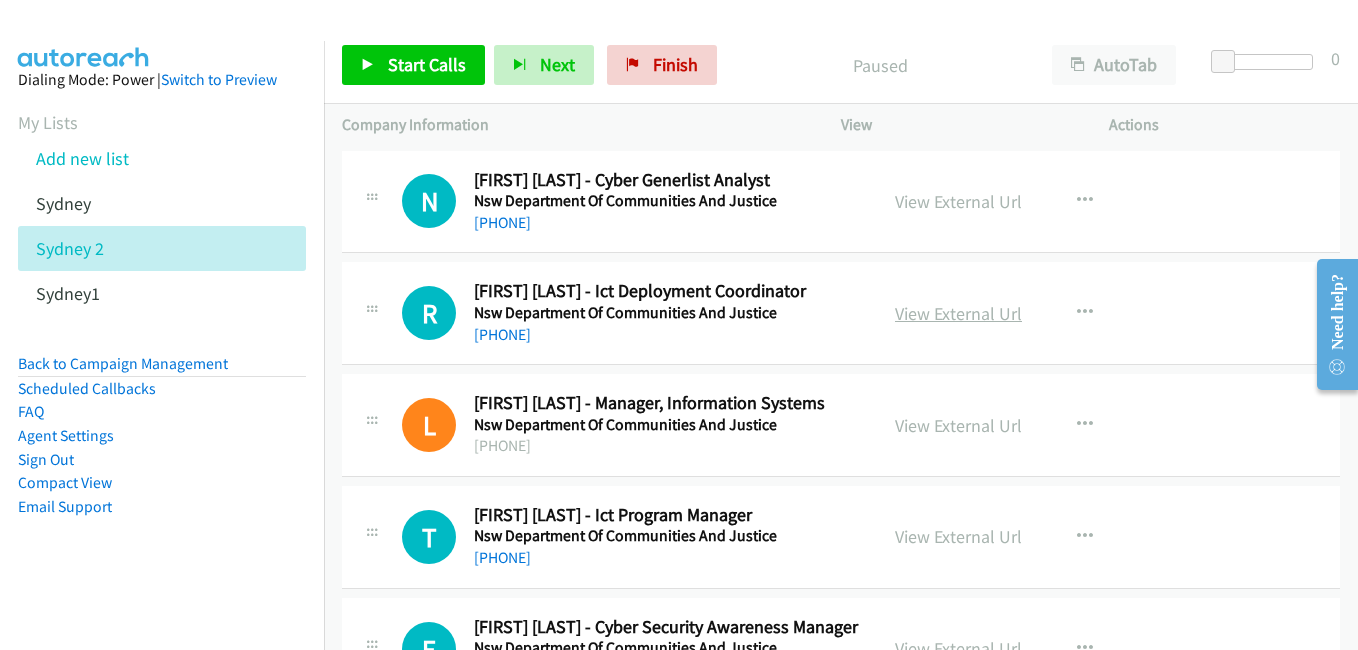 click on "View External Url" at bounding box center [958, 313] 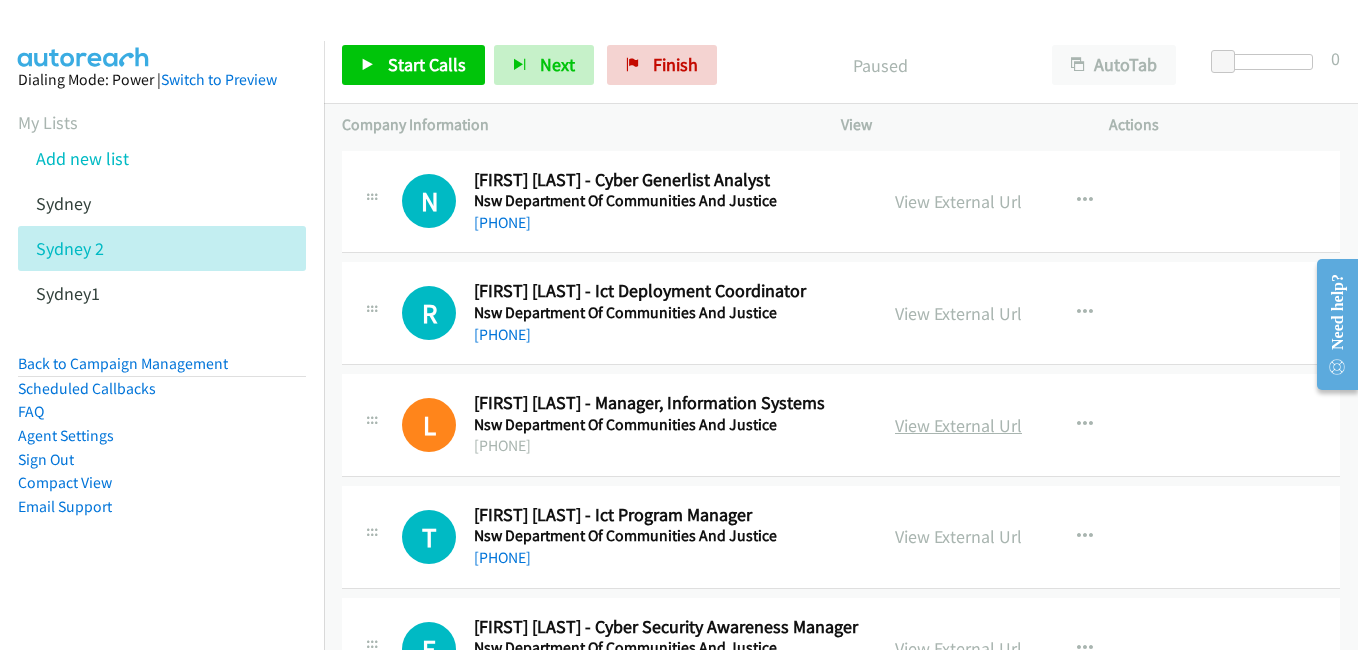 click on "View External Url" at bounding box center (958, 425) 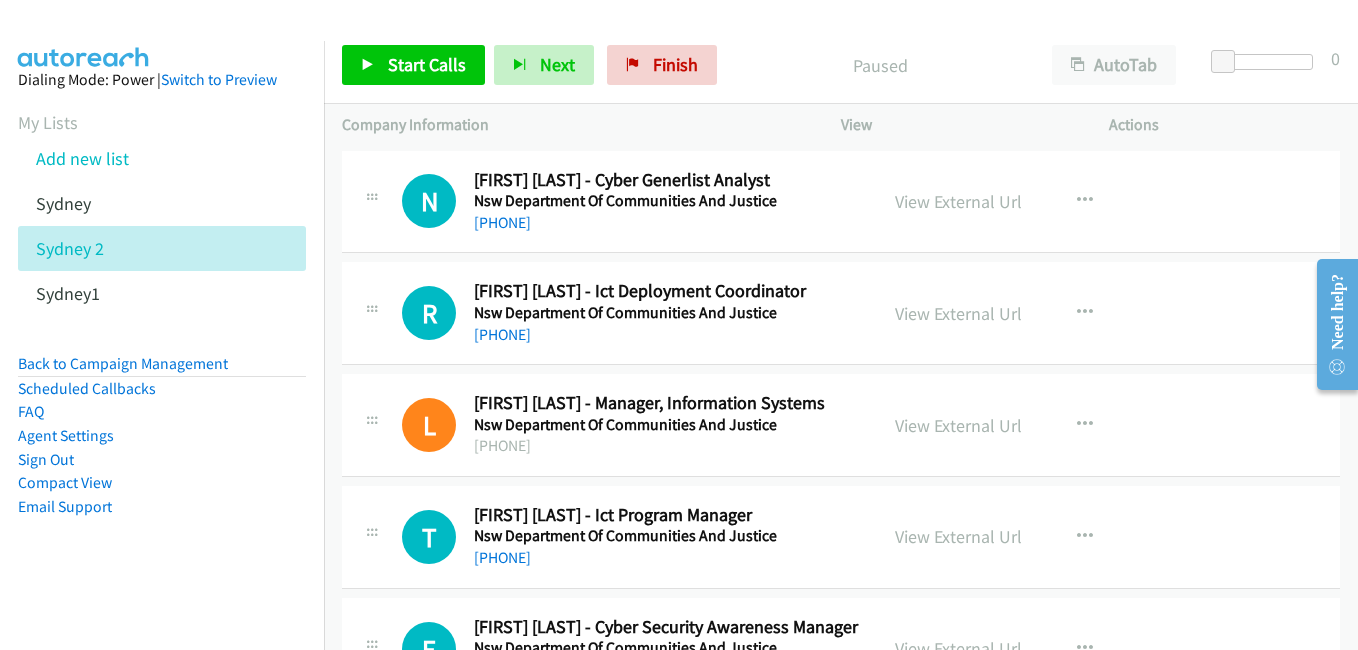 scroll, scrollTop: 100, scrollLeft: 0, axis: vertical 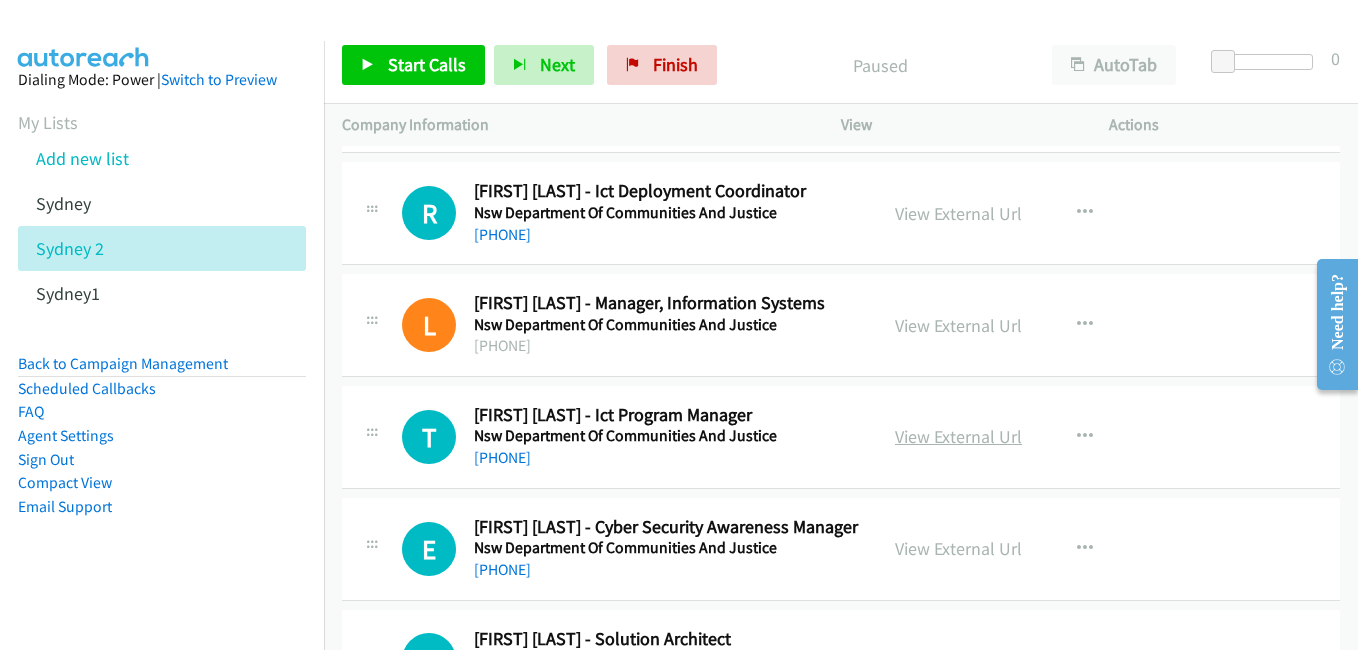 click on "View External Url" at bounding box center [958, 436] 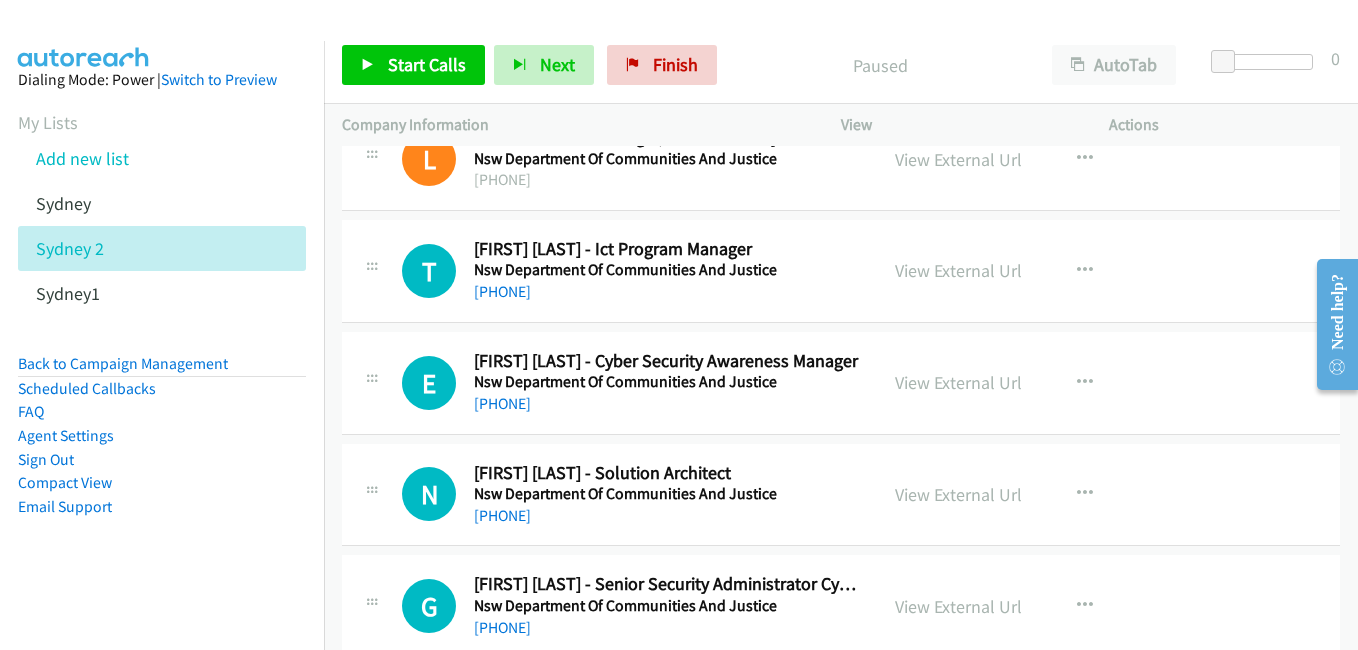 scroll, scrollTop: 300, scrollLeft: 0, axis: vertical 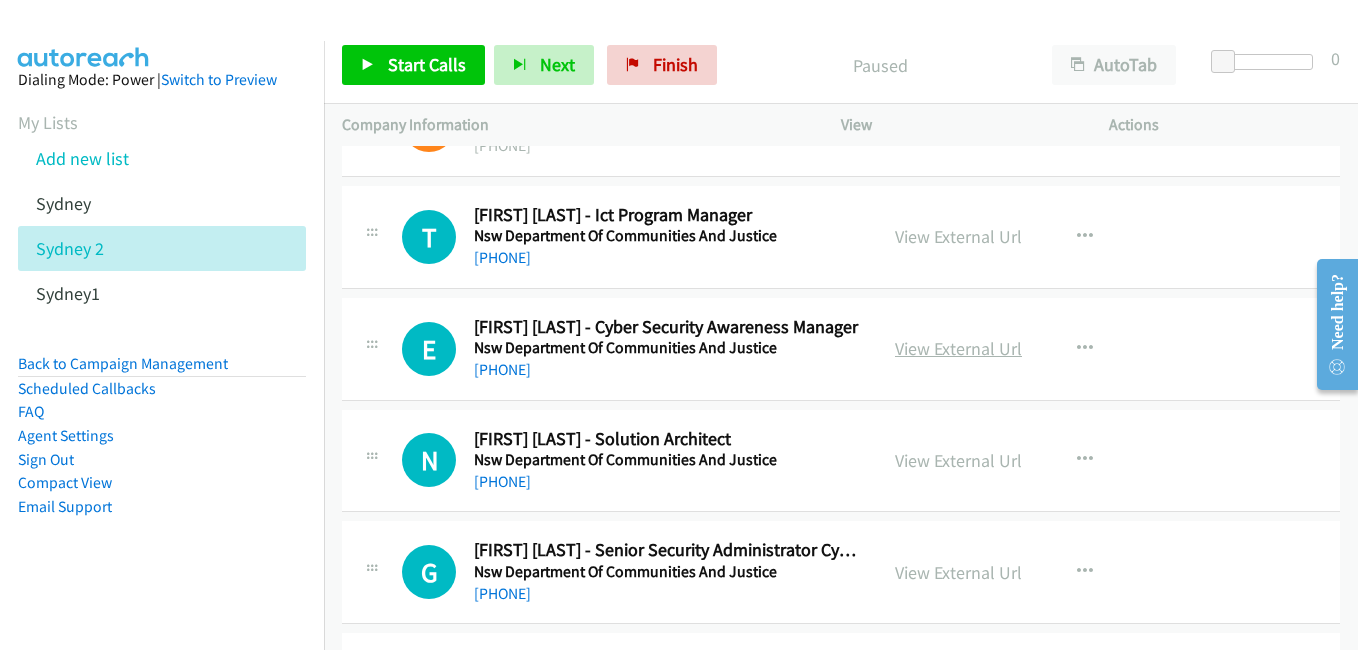 click on "View External Url" at bounding box center [958, 348] 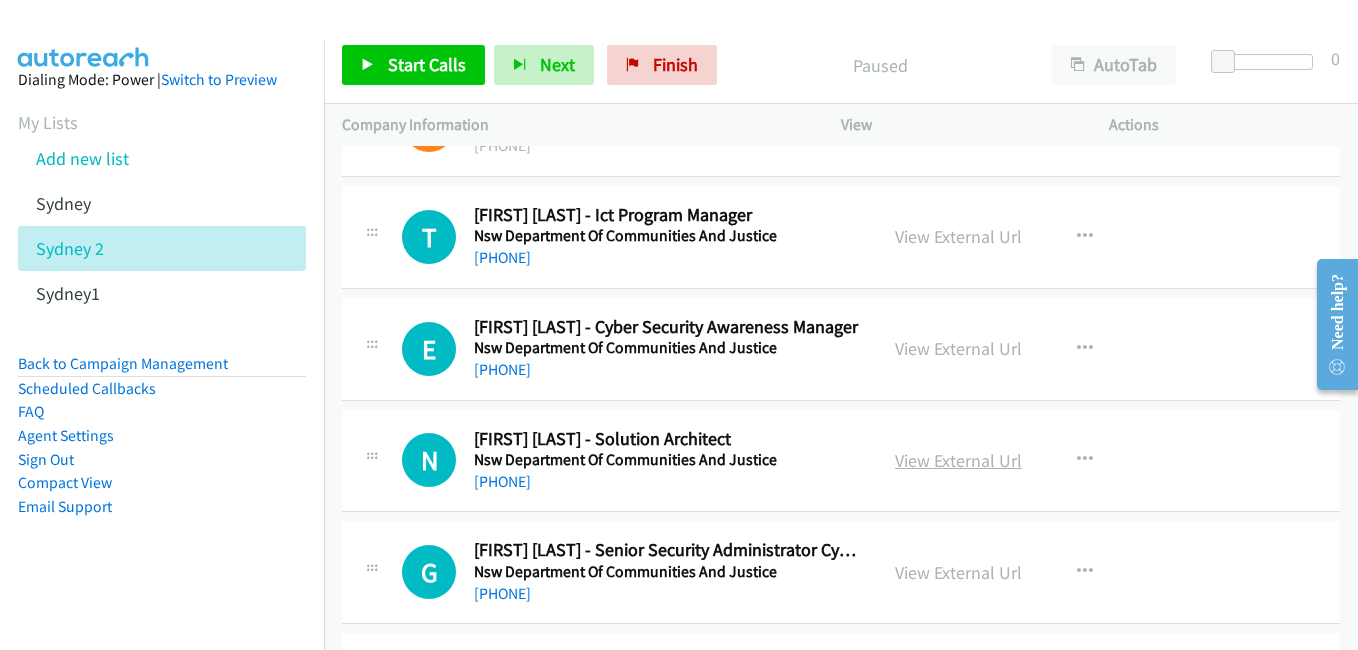click on "View External Url" at bounding box center [958, 460] 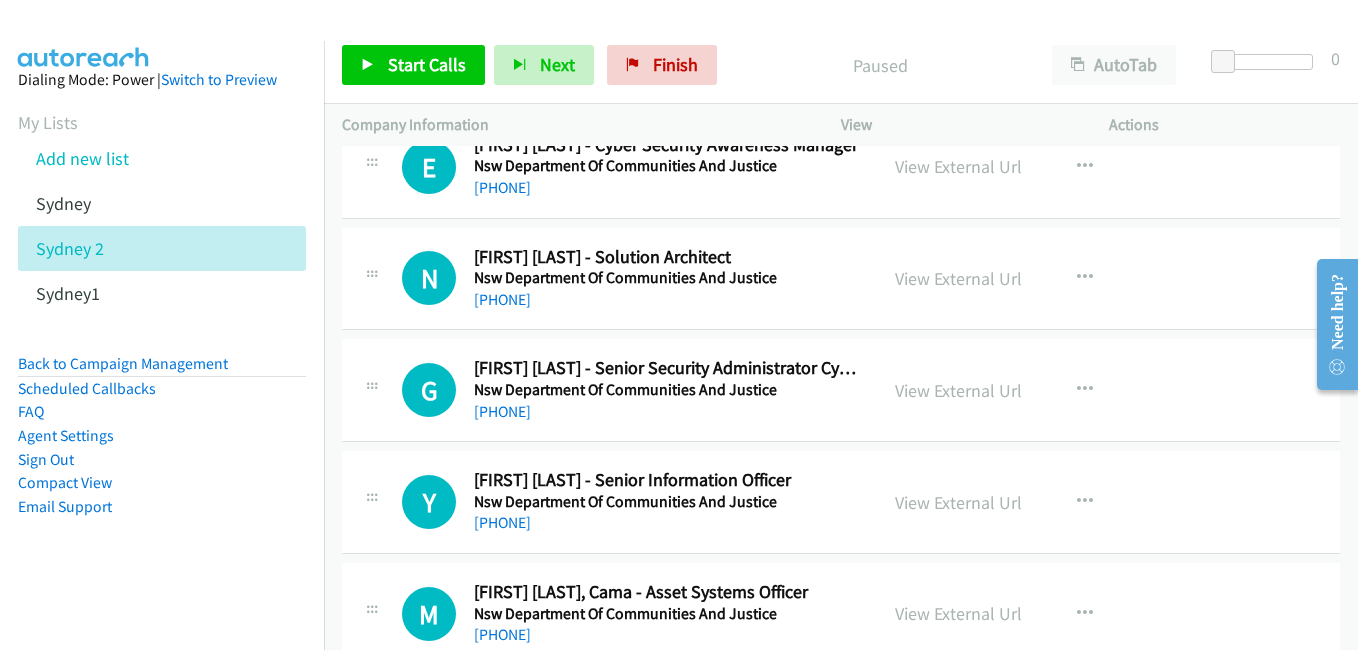 scroll, scrollTop: 500, scrollLeft: 0, axis: vertical 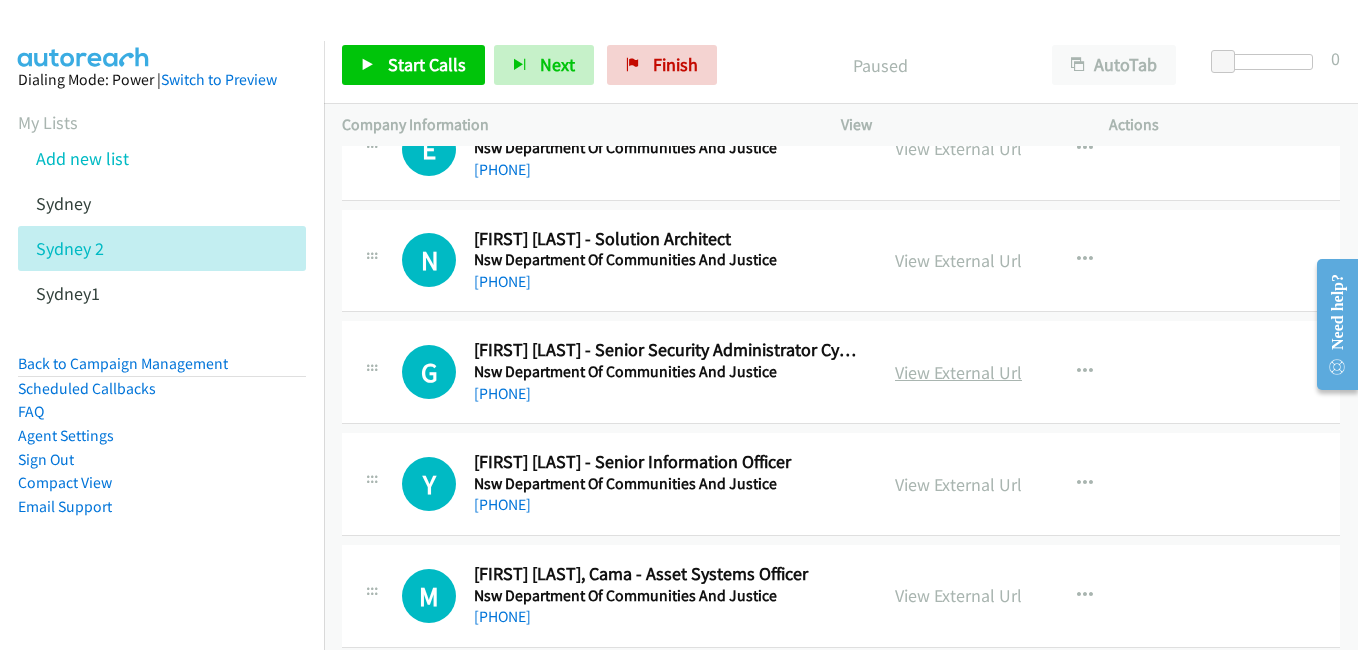 click on "View External Url" at bounding box center (958, 372) 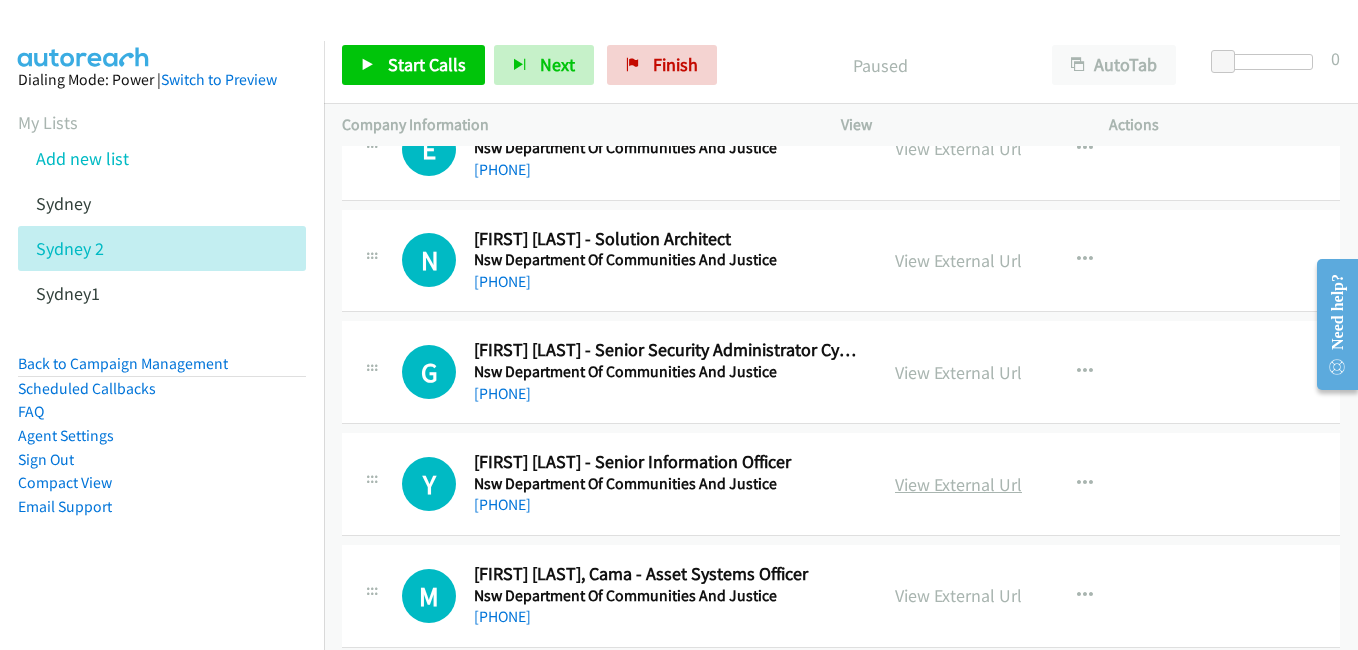 click on "View External Url" at bounding box center (958, 484) 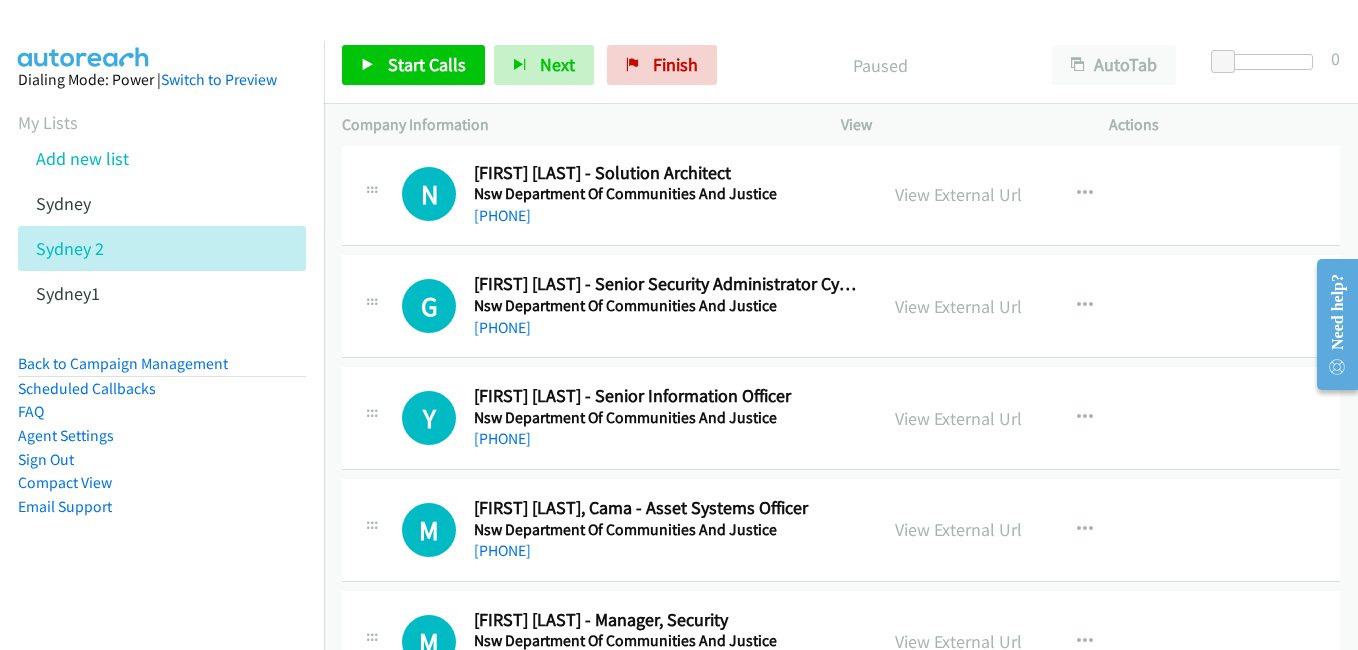 scroll, scrollTop: 600, scrollLeft: 0, axis: vertical 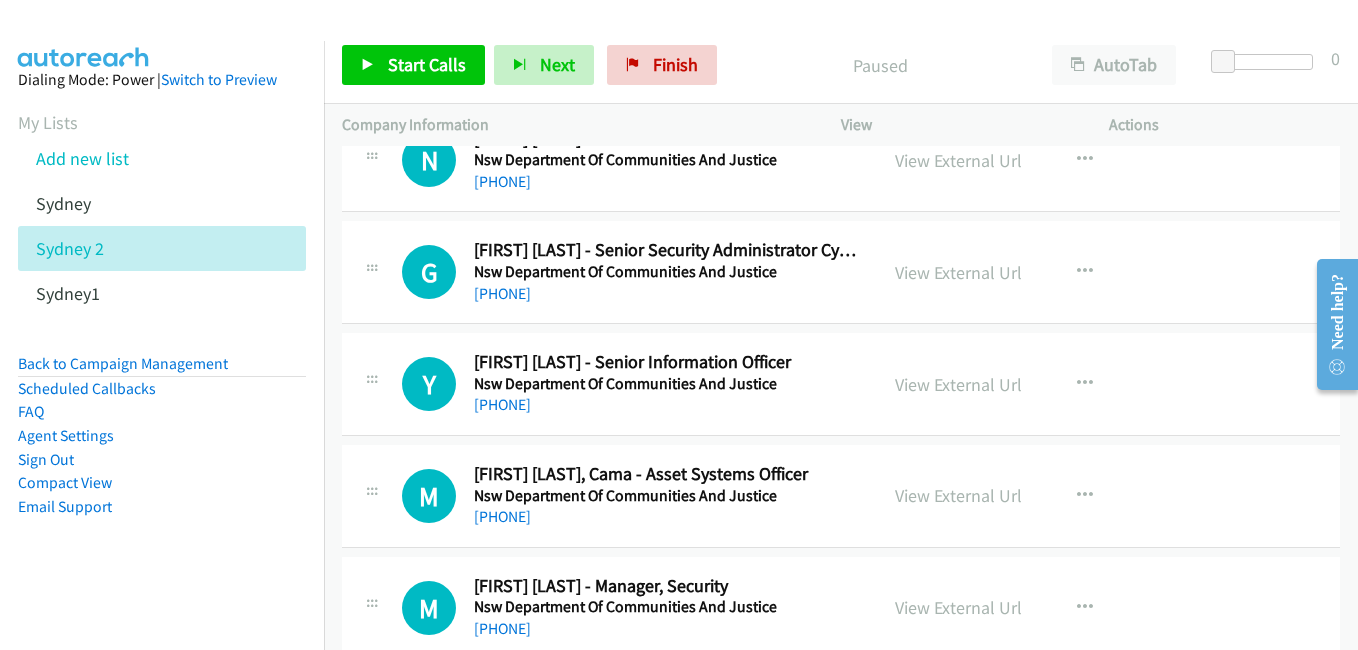 drag, startPoint x: 947, startPoint y: 493, endPoint x: 934, endPoint y: 482, distance: 17.029387 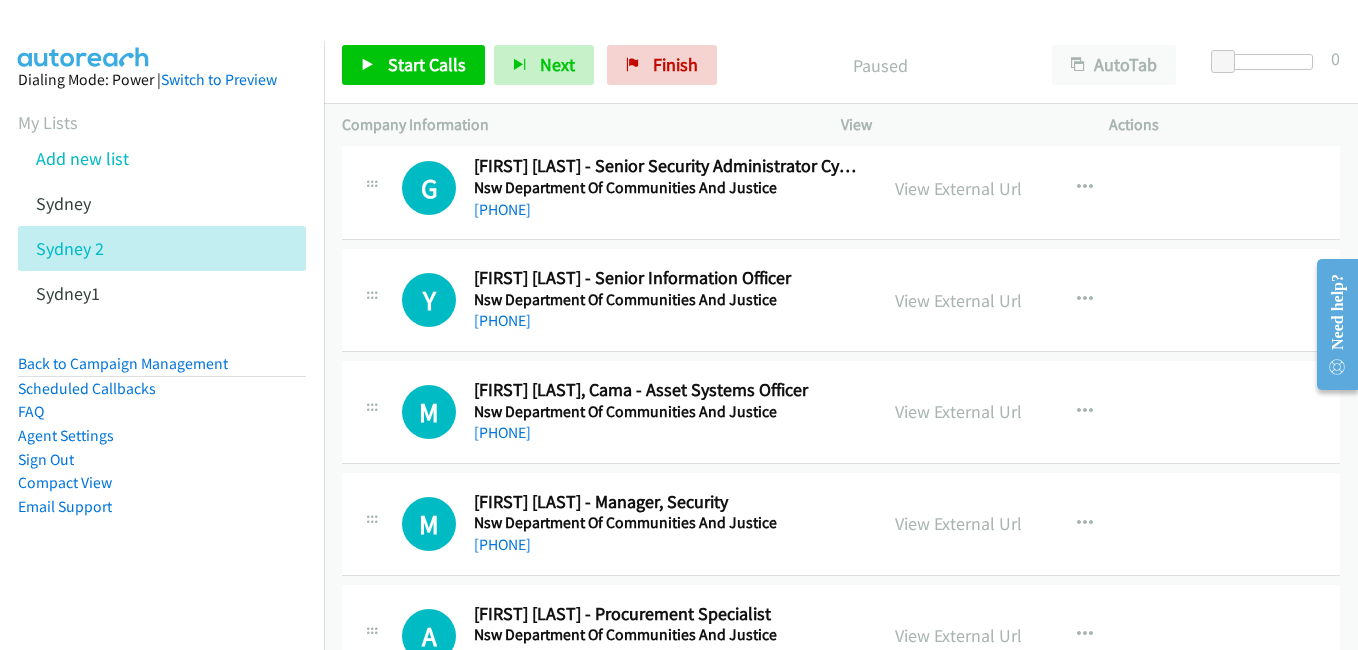 scroll, scrollTop: 800, scrollLeft: 0, axis: vertical 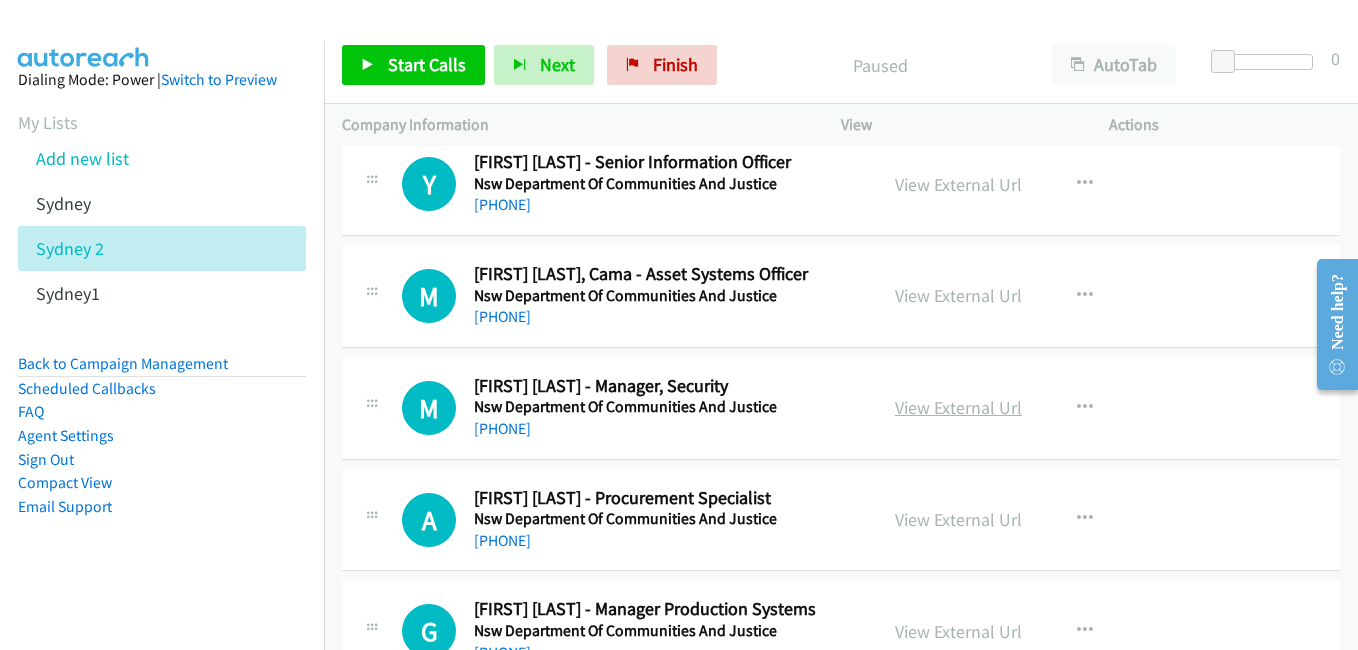 click on "View External Url" at bounding box center [958, 407] 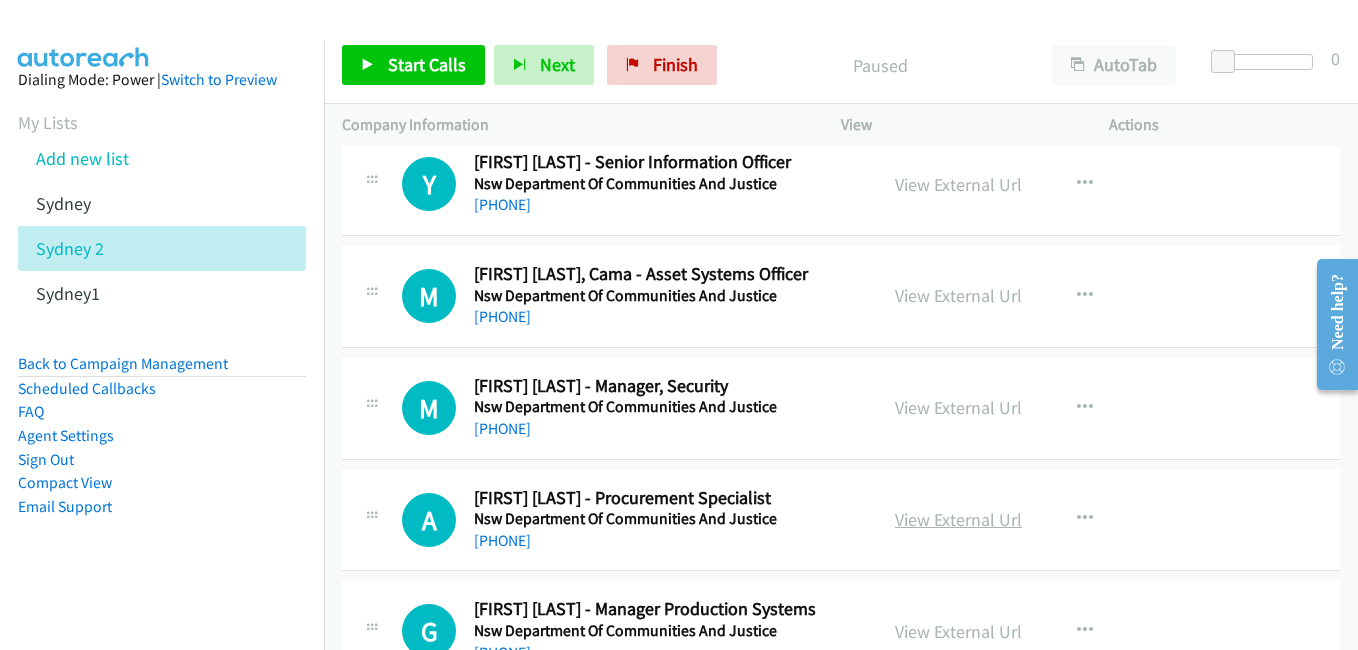 click on "View External Url" at bounding box center (958, 519) 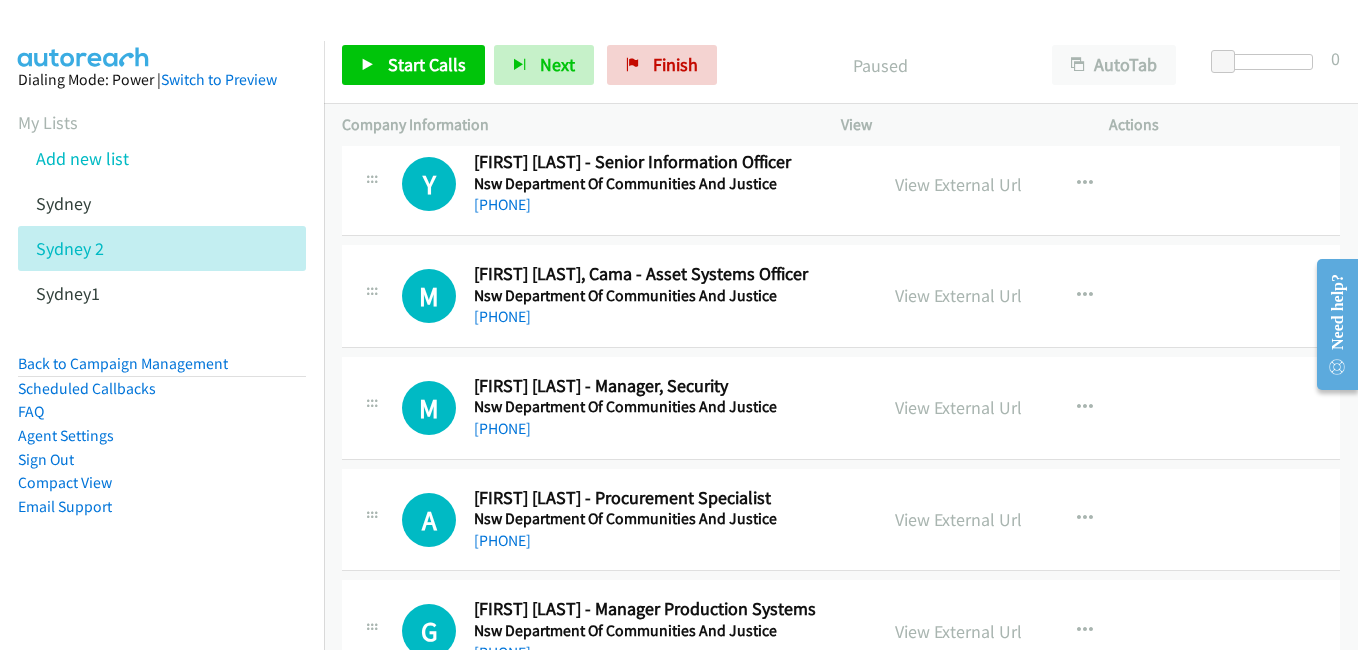 scroll, scrollTop: 1000, scrollLeft: 0, axis: vertical 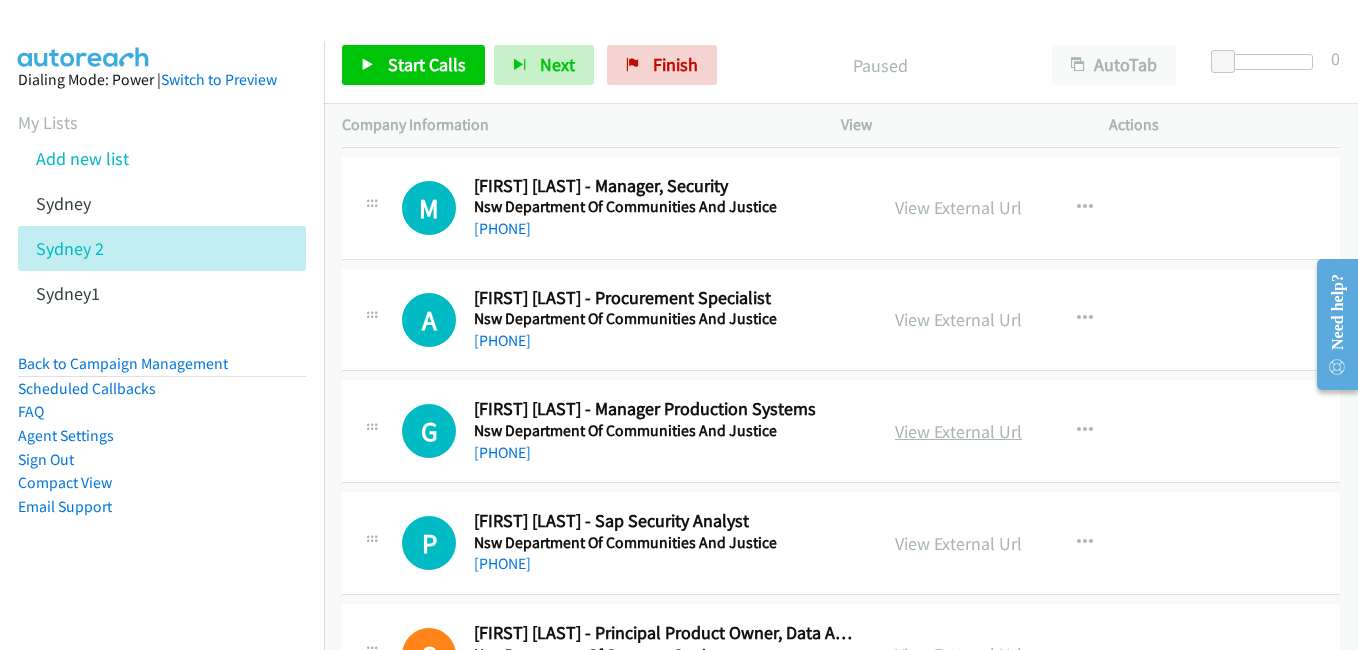 click on "View External Url" at bounding box center (958, 431) 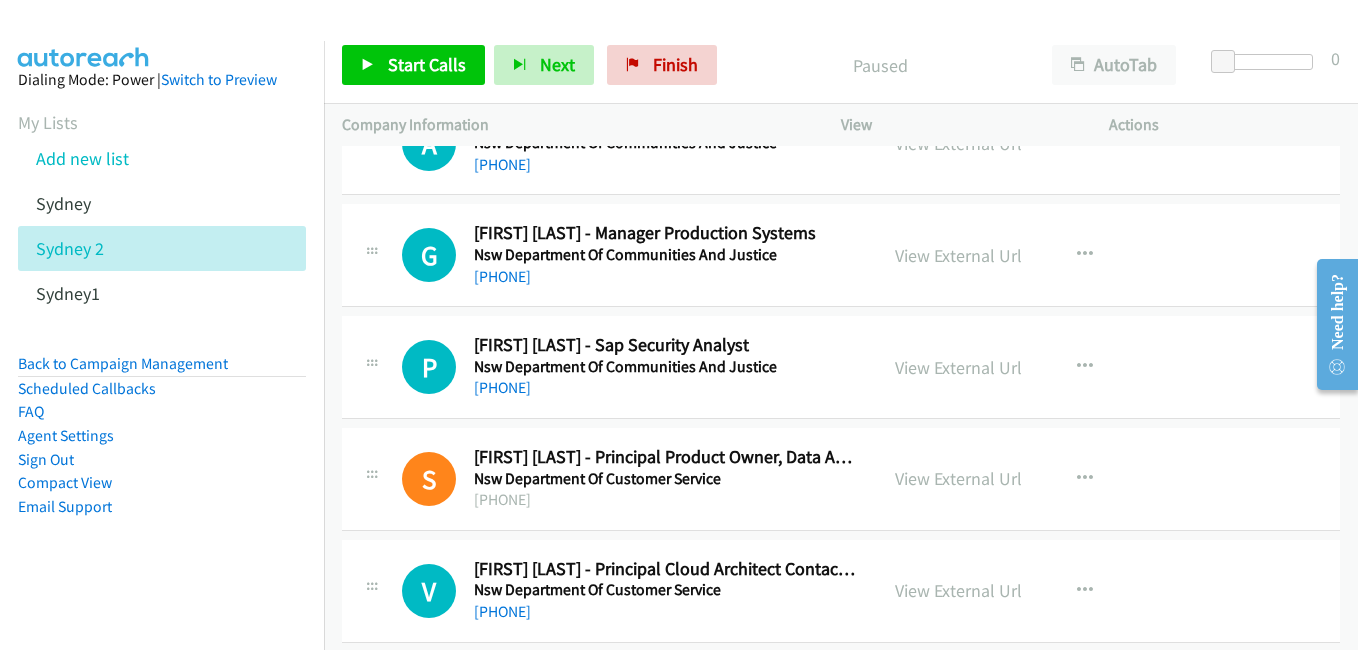 scroll, scrollTop: 1200, scrollLeft: 0, axis: vertical 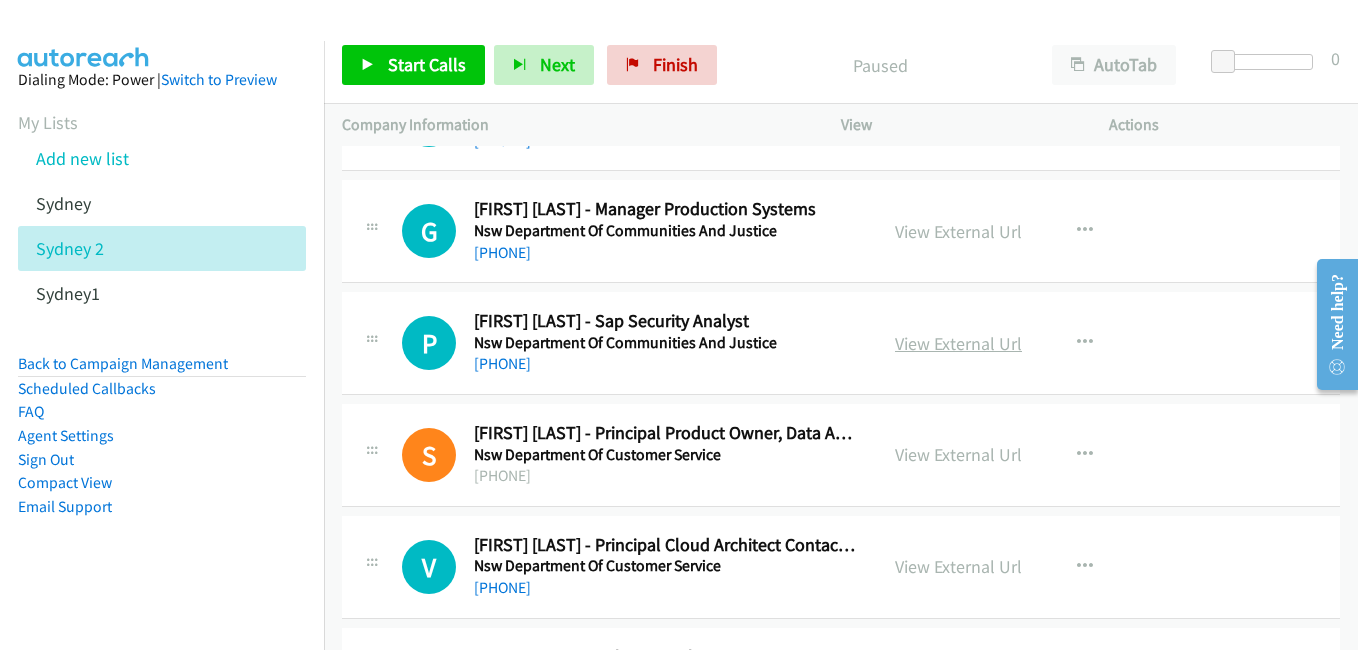 click on "View External Url" at bounding box center [958, 343] 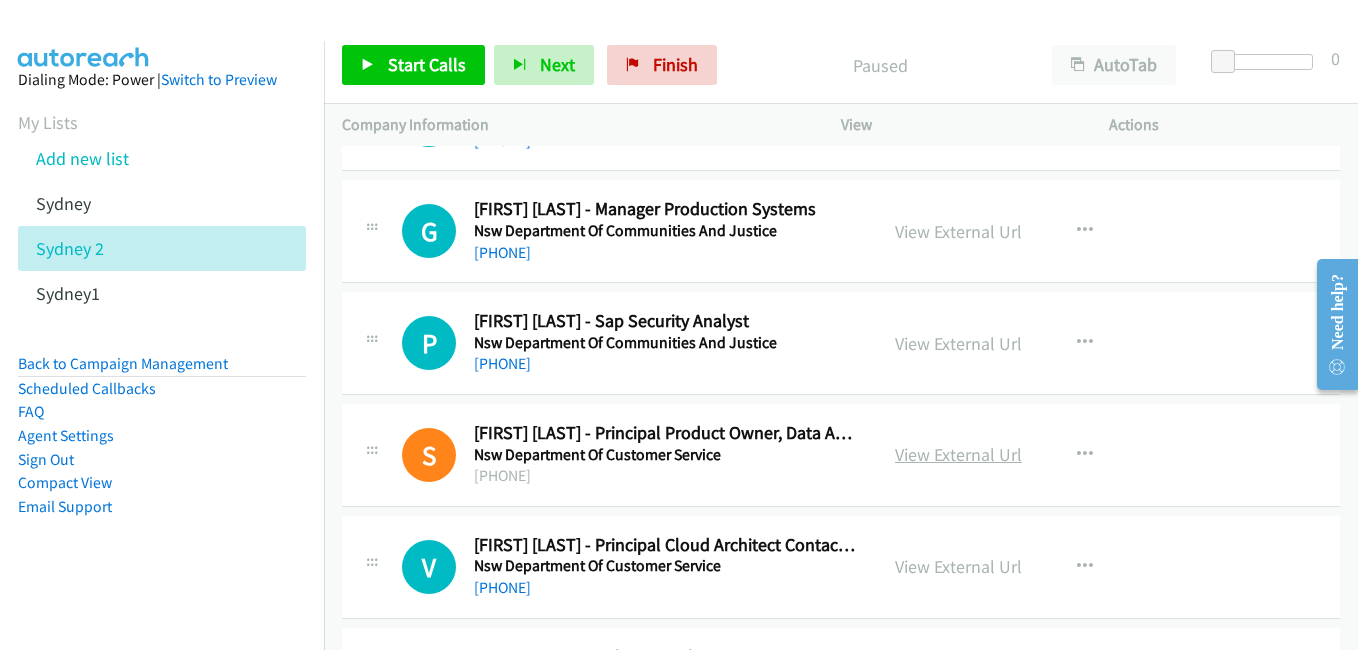 click on "View External Url" at bounding box center [958, 454] 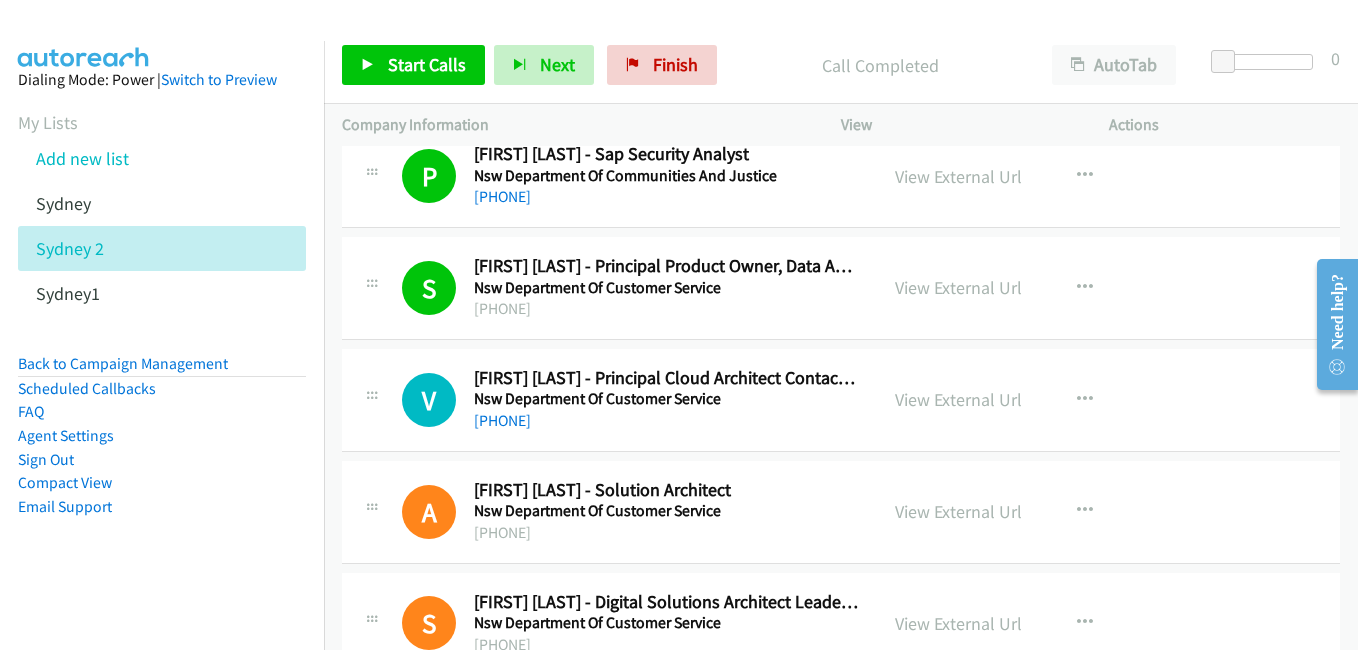 scroll, scrollTop: 1400, scrollLeft: 0, axis: vertical 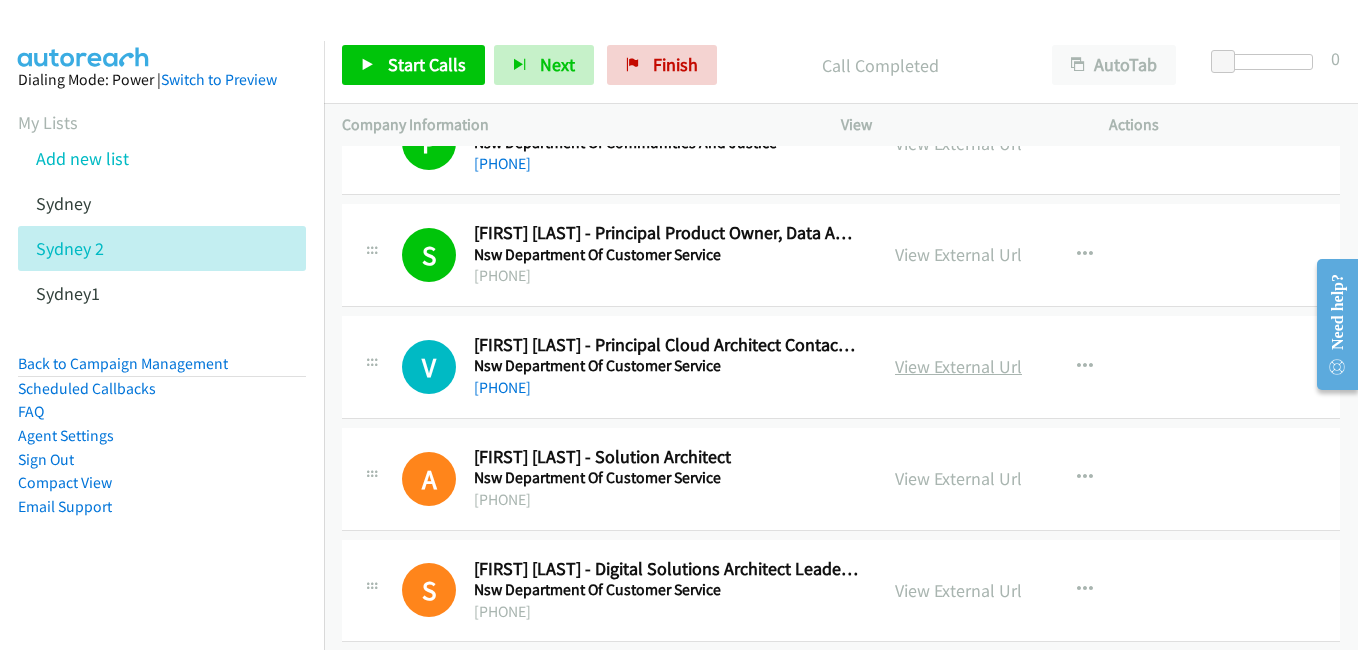 click on "View External Url" at bounding box center (958, 366) 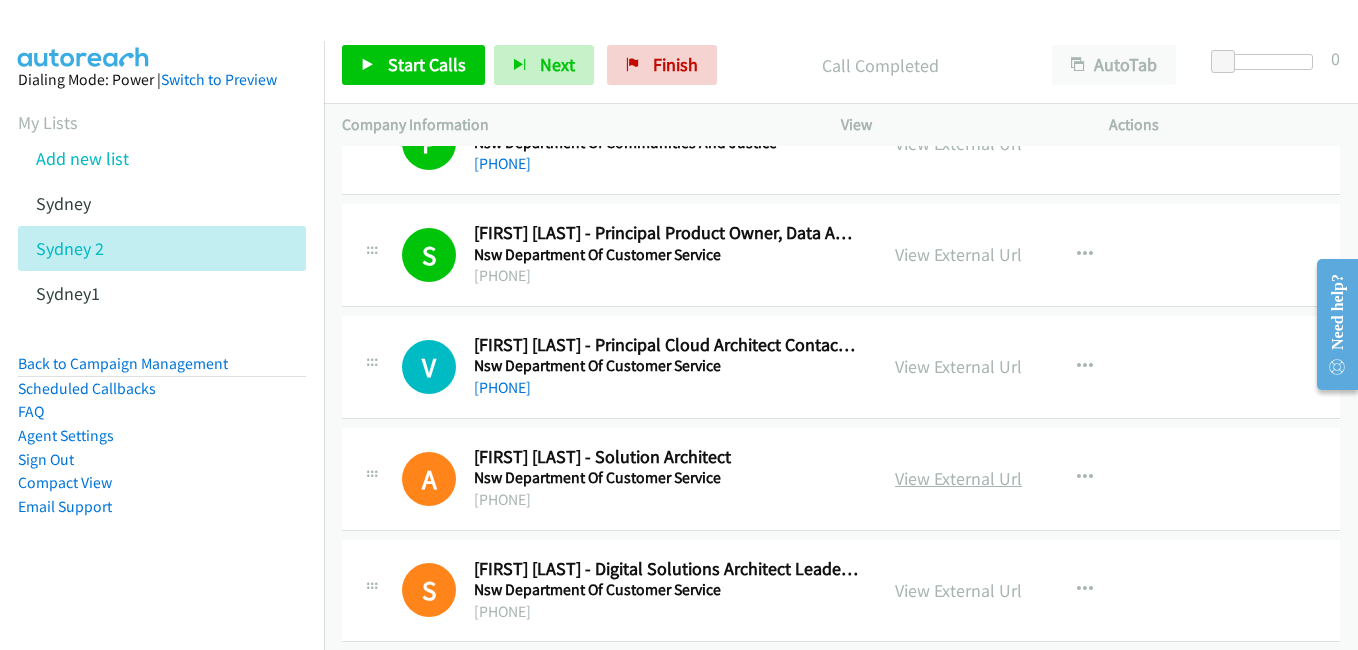 click on "View External Url" at bounding box center (958, 478) 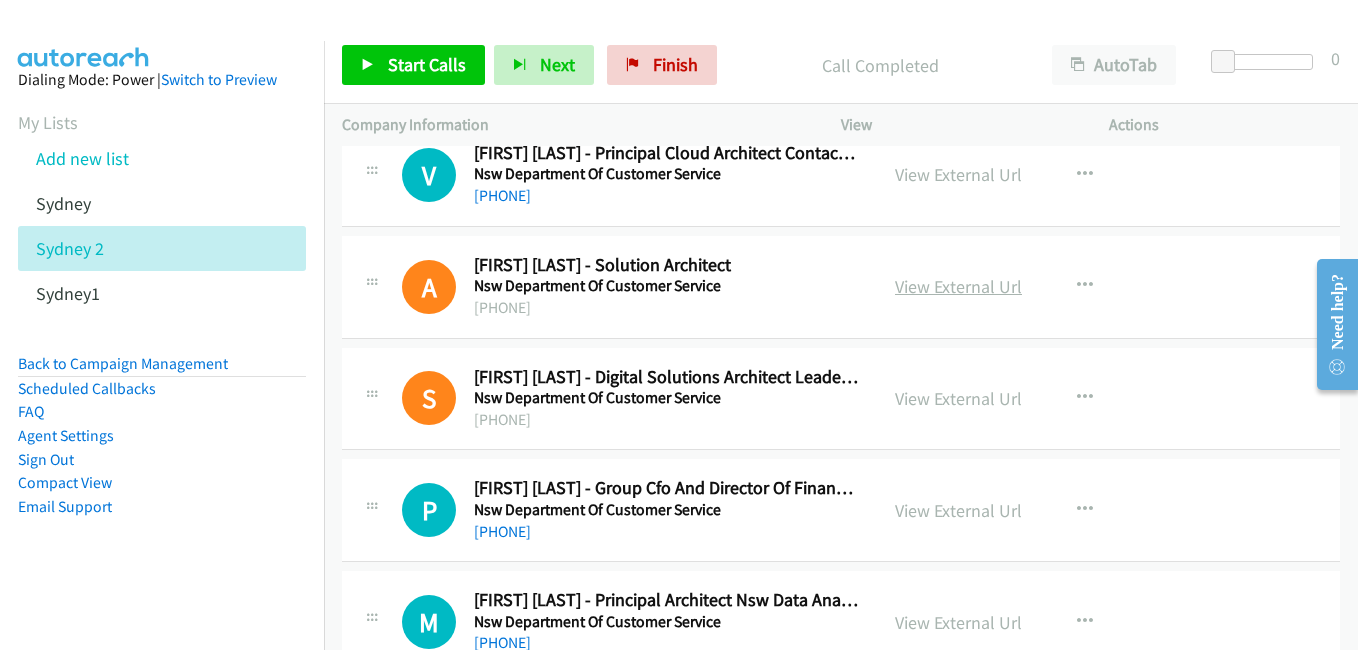 scroll, scrollTop: 1600, scrollLeft: 0, axis: vertical 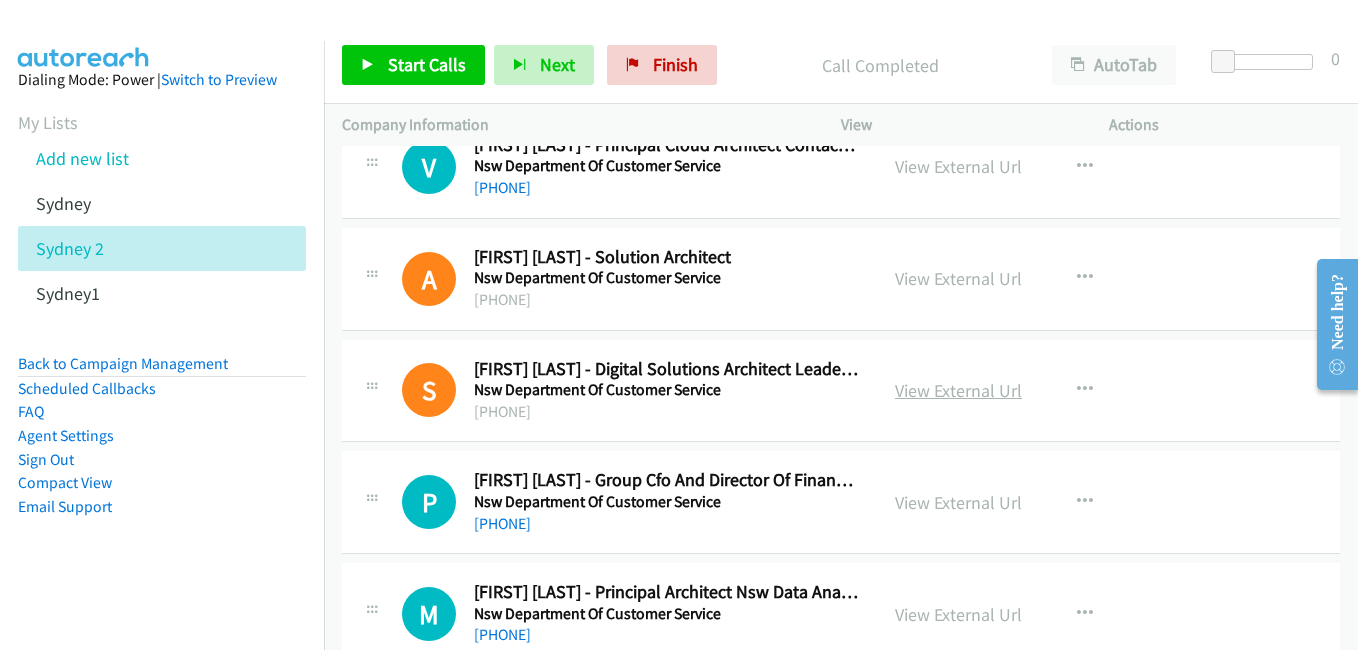click on "View External Url" at bounding box center (958, 390) 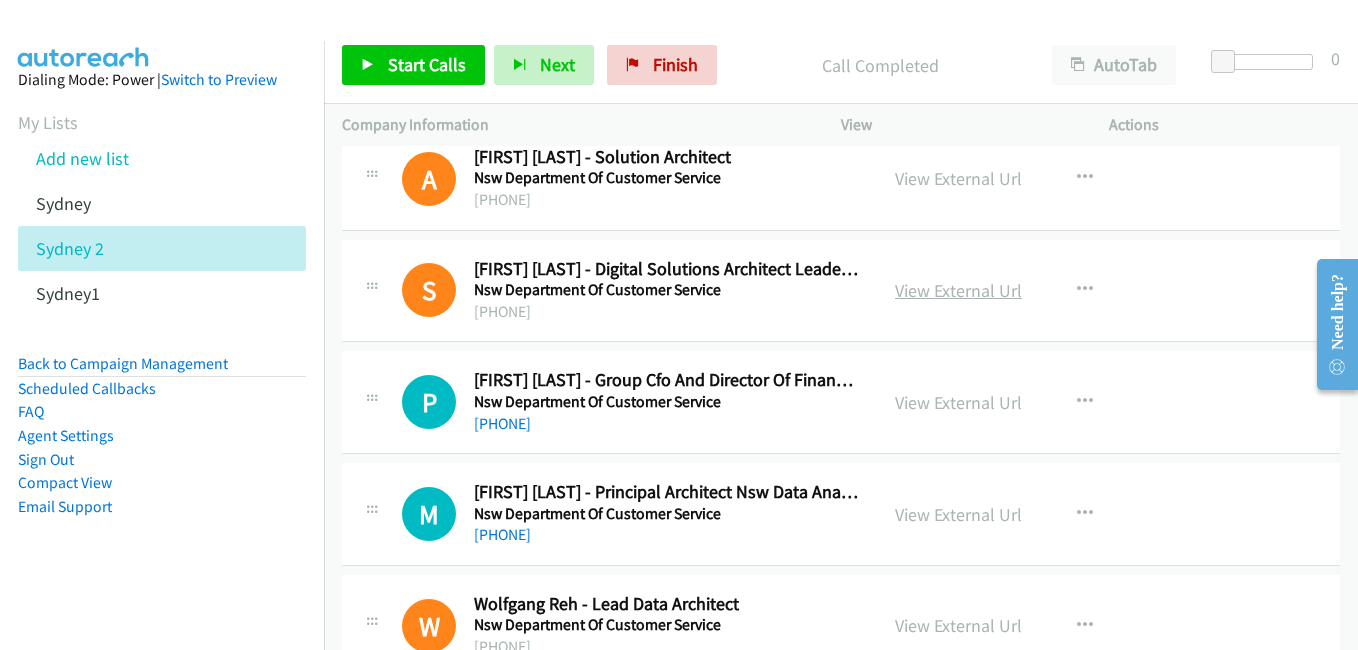 scroll, scrollTop: 1800, scrollLeft: 0, axis: vertical 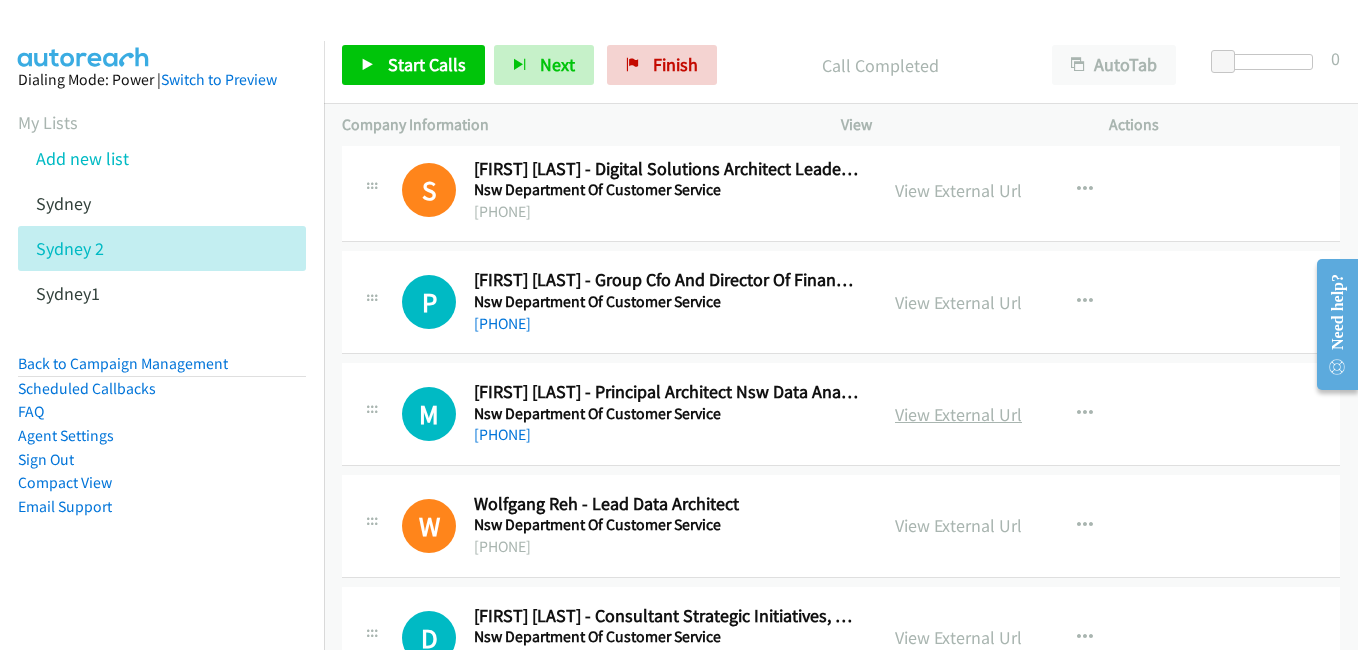 click on "View External Url" at bounding box center (958, 414) 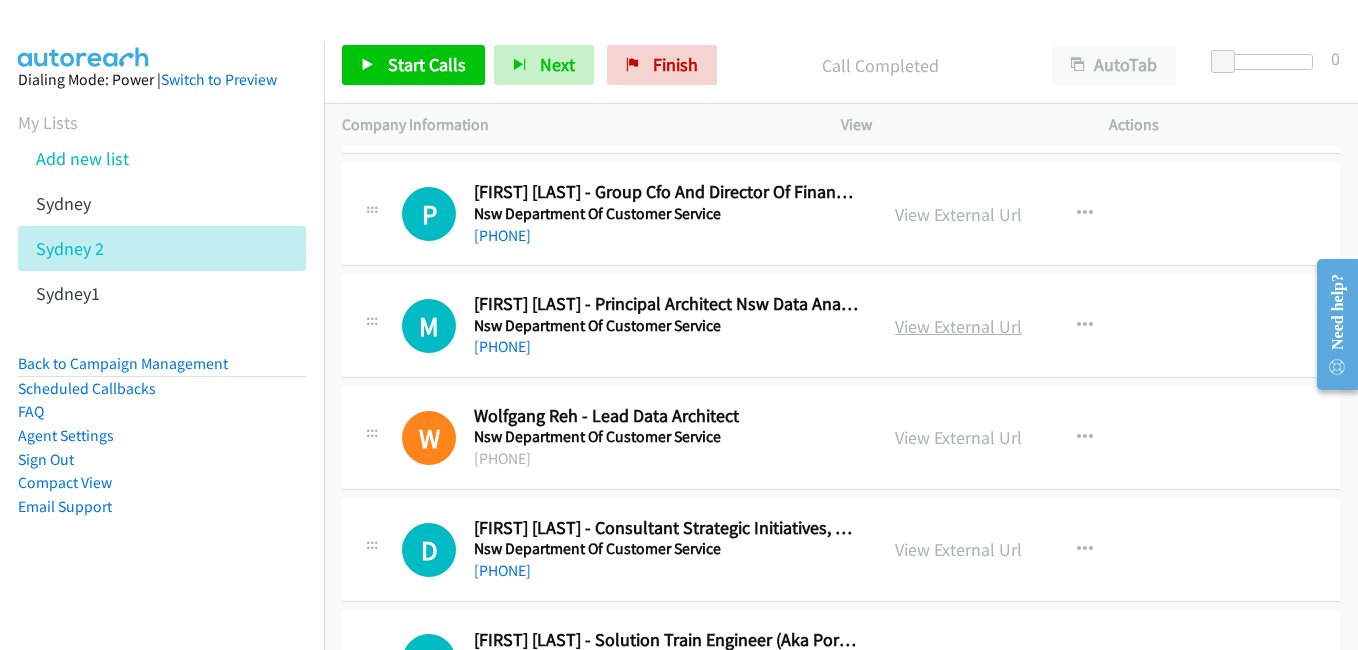 scroll, scrollTop: 1900, scrollLeft: 0, axis: vertical 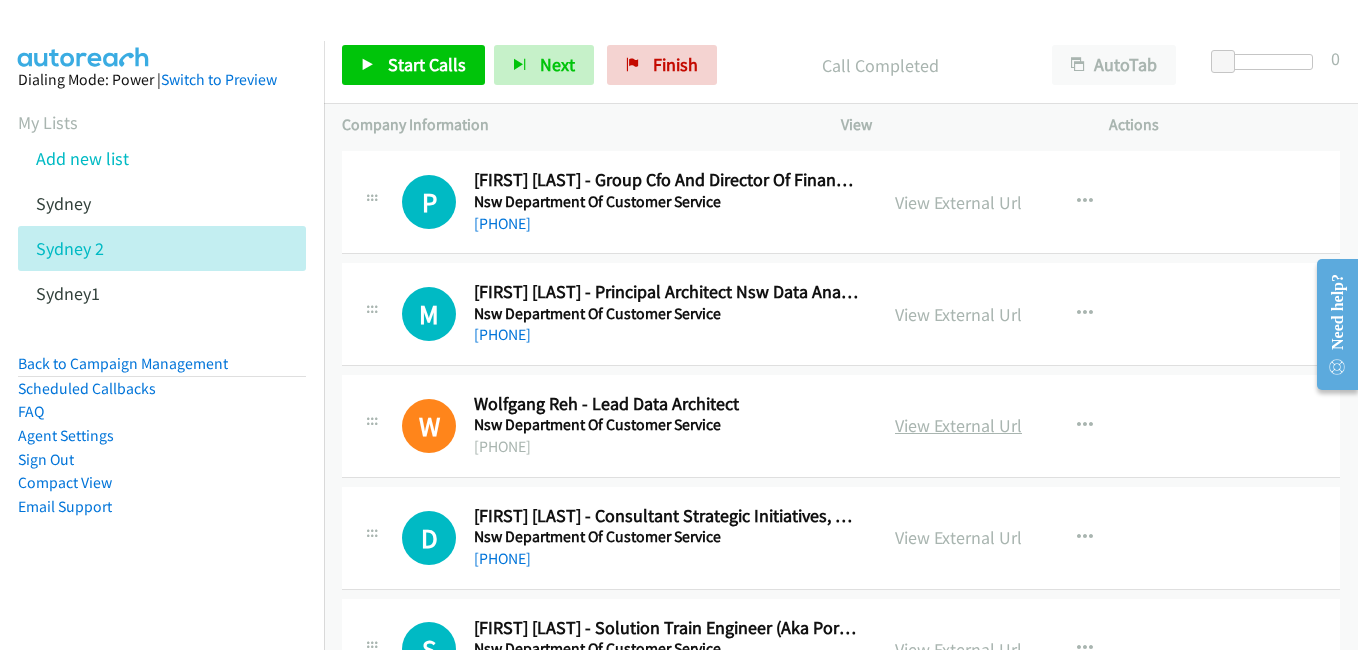 click on "View External Url" at bounding box center (958, 425) 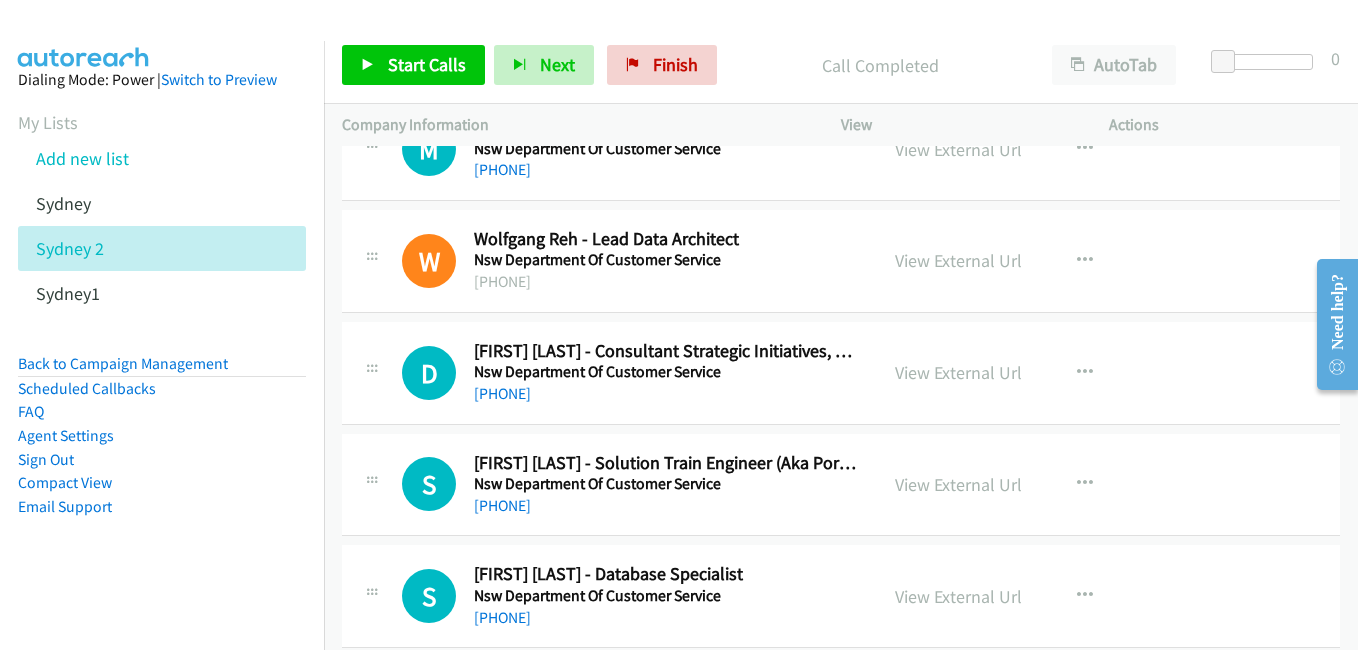 scroll, scrollTop: 2100, scrollLeft: 0, axis: vertical 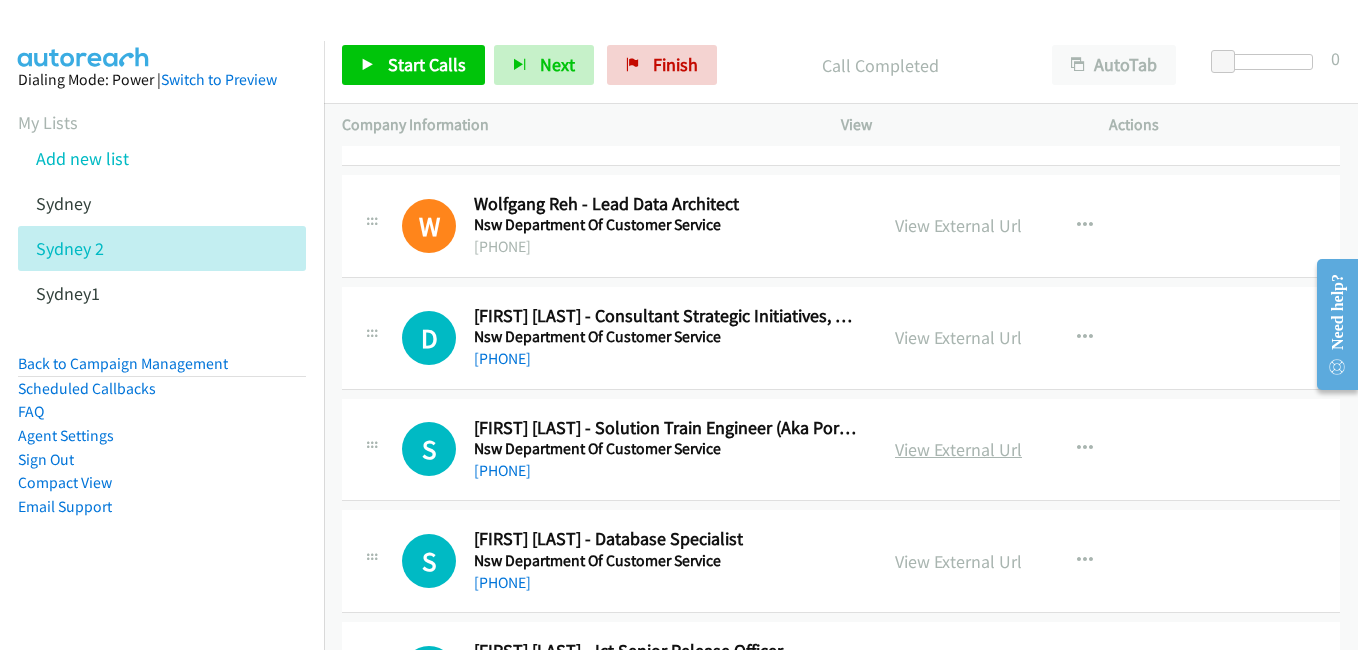 click on "View External Url" at bounding box center [958, 449] 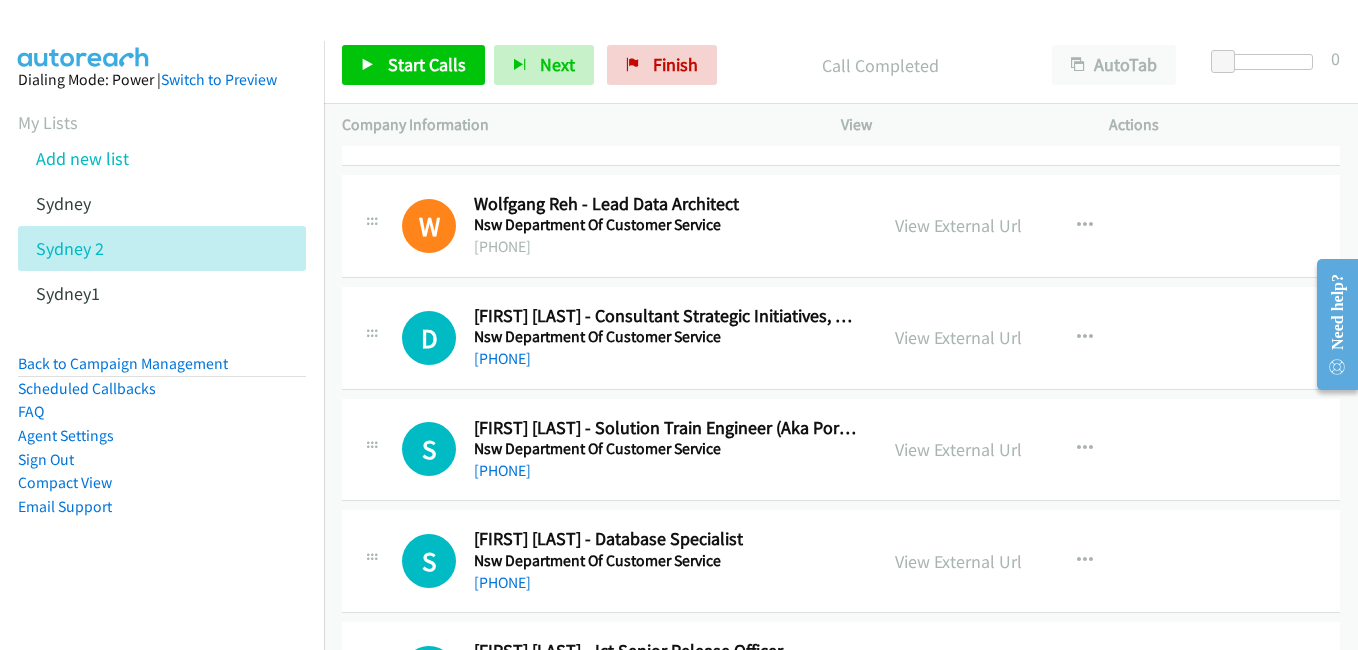 scroll, scrollTop: 2200, scrollLeft: 0, axis: vertical 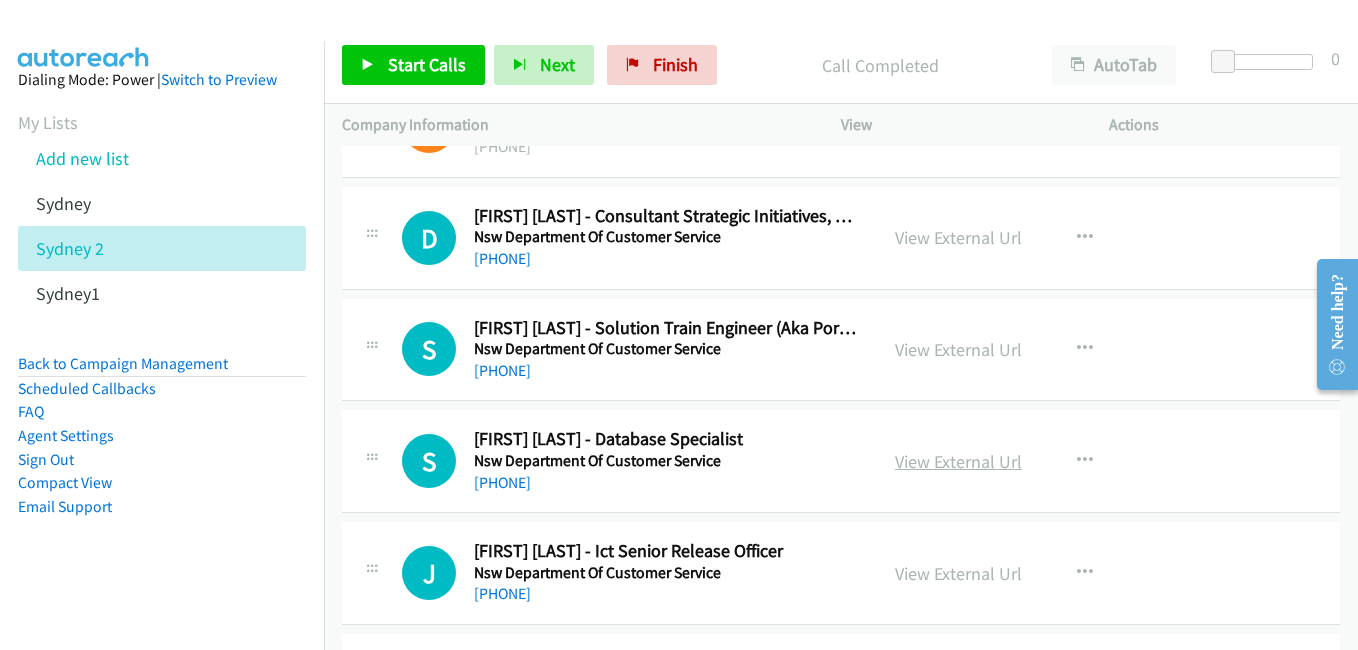 click on "View External Url" at bounding box center [958, 461] 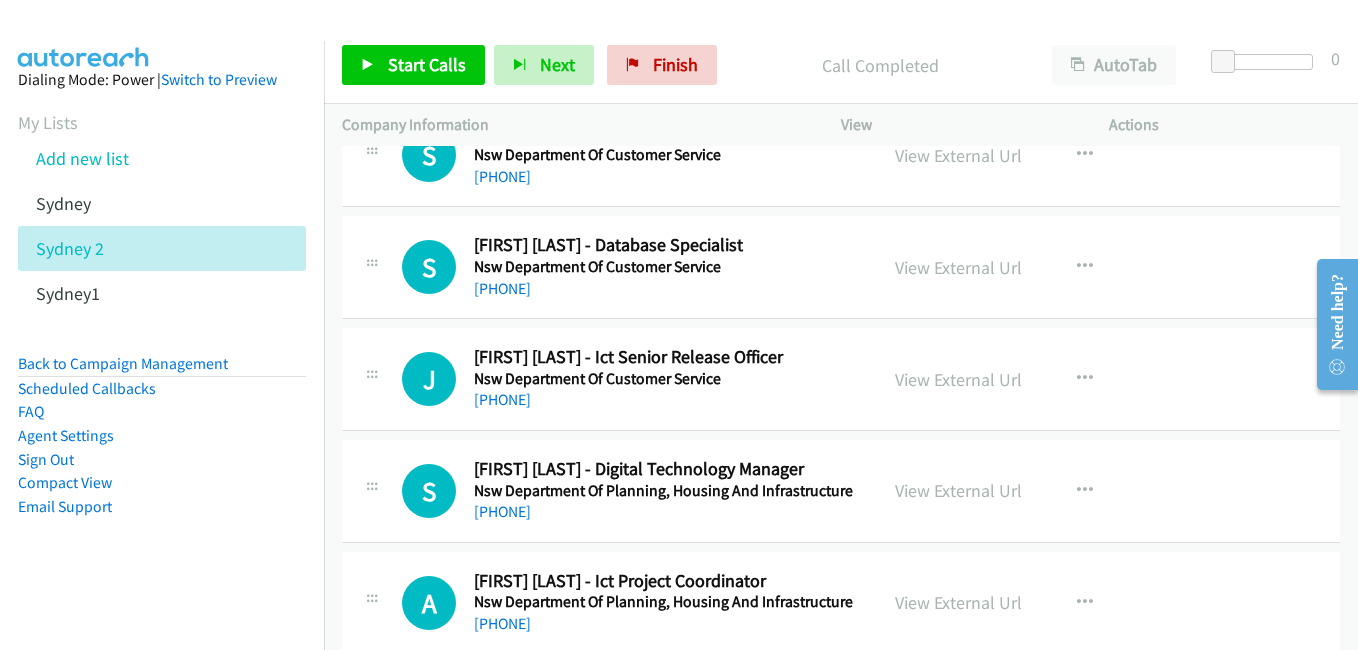 scroll, scrollTop: 2400, scrollLeft: 0, axis: vertical 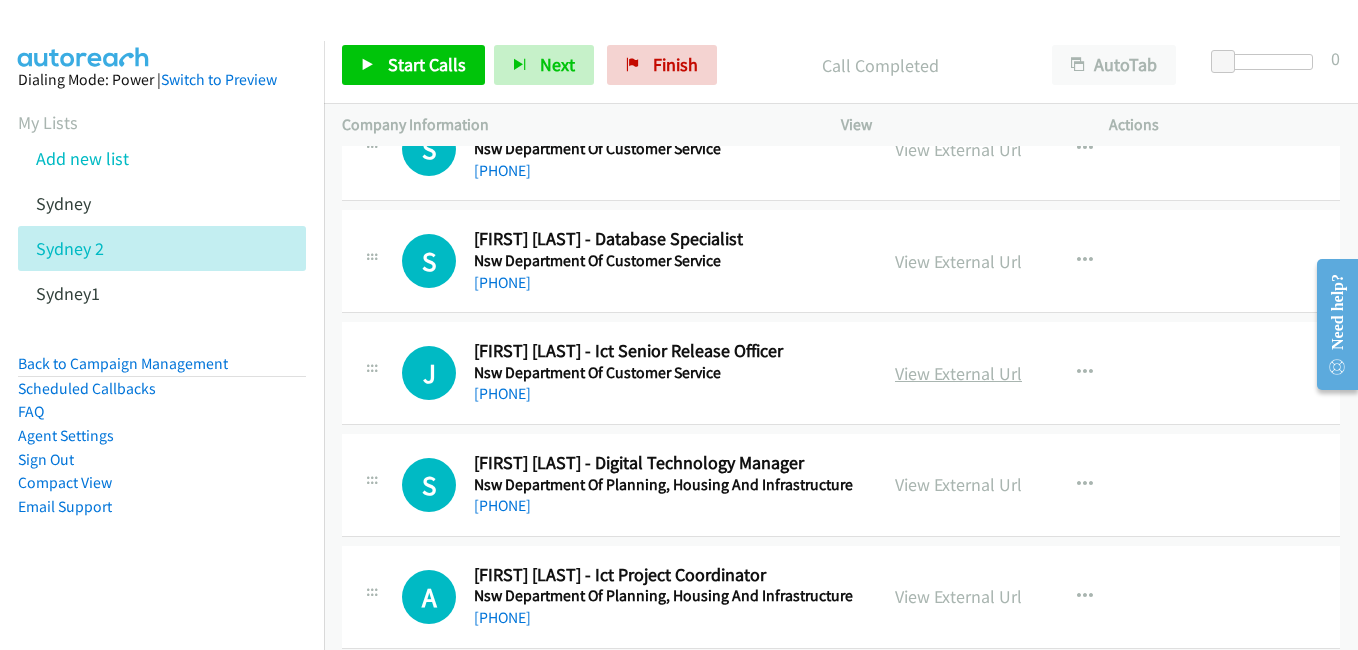 click on "View External Url" at bounding box center [958, 373] 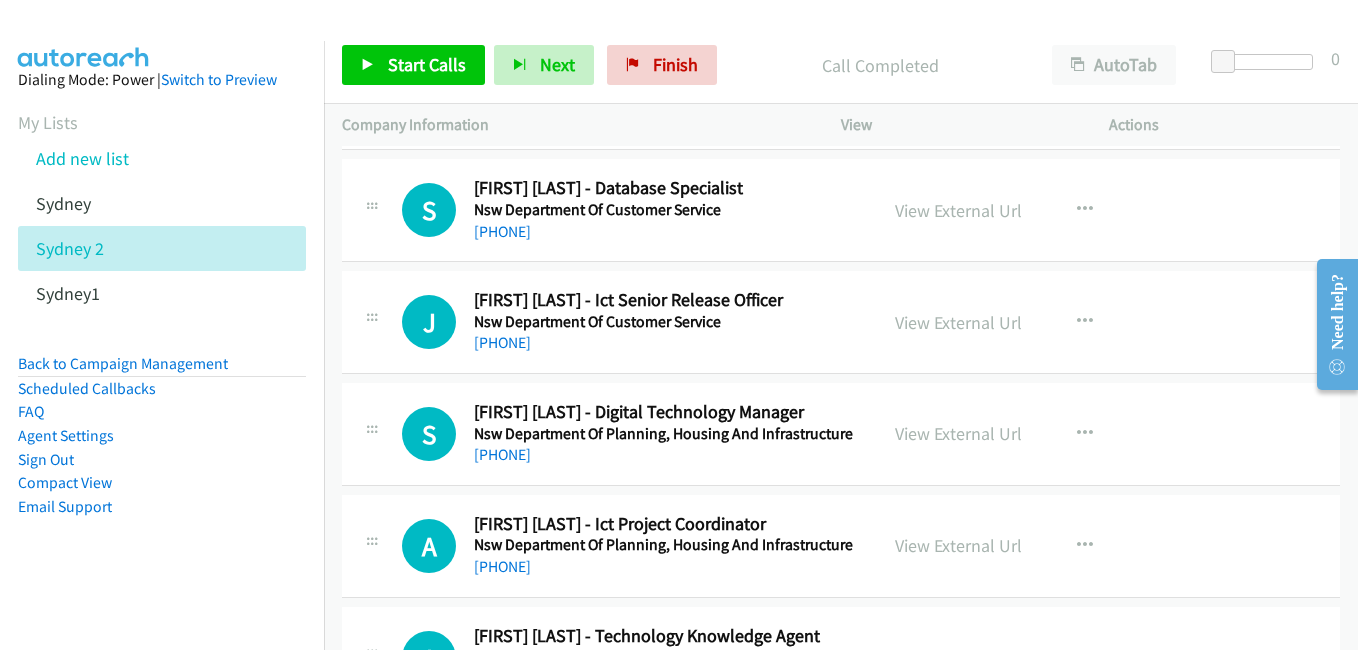 scroll, scrollTop: 2500, scrollLeft: 0, axis: vertical 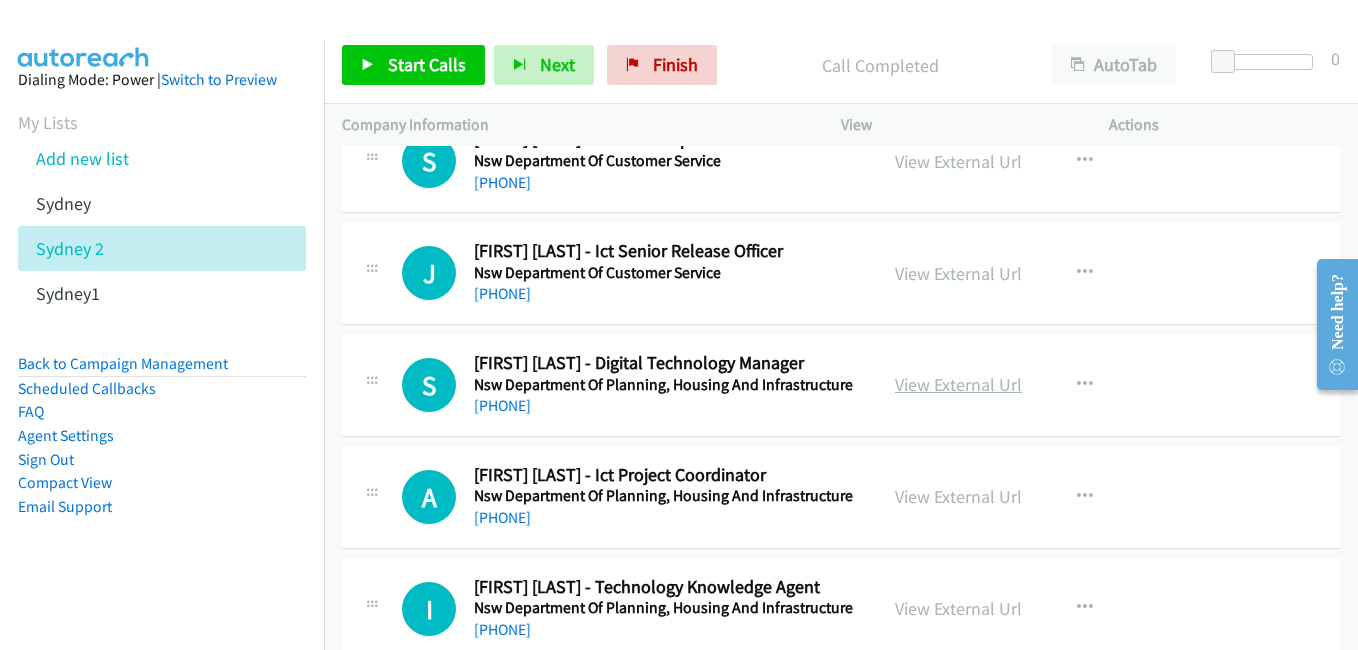 click on "View External Url" at bounding box center [958, 384] 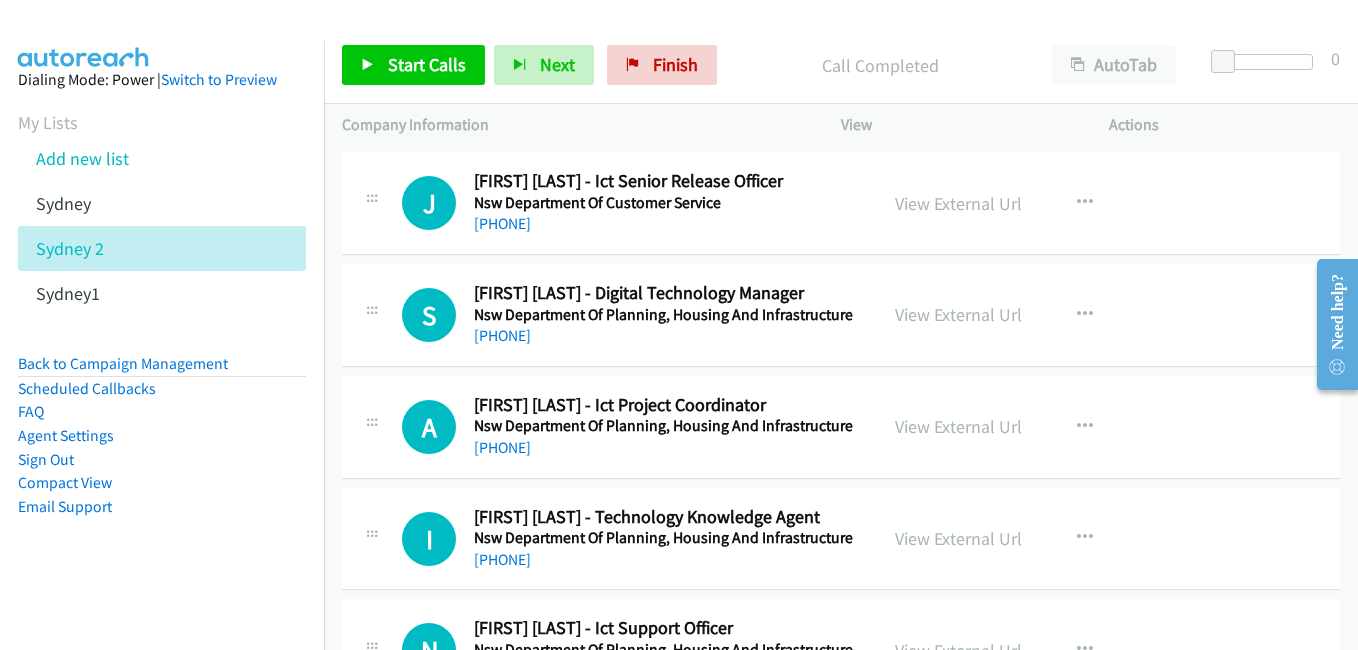 scroll, scrollTop: 2600, scrollLeft: 0, axis: vertical 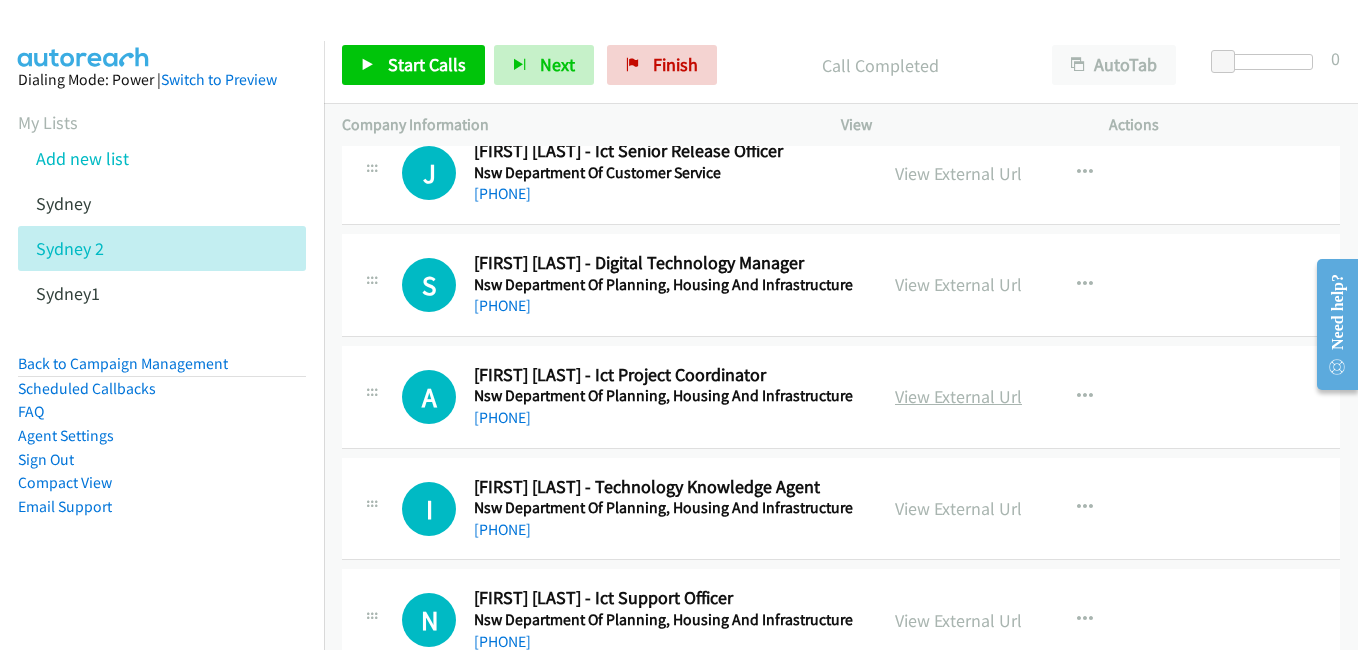 click on "View External Url" at bounding box center (958, 396) 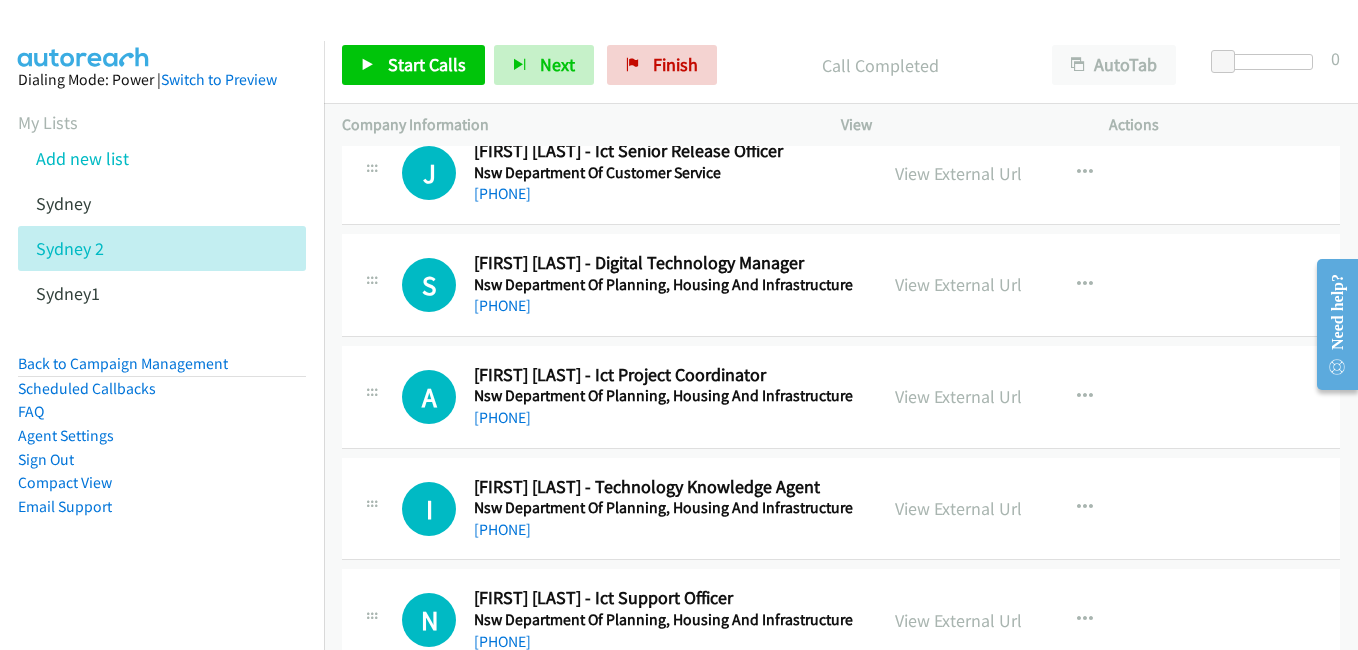 scroll, scrollTop: 2700, scrollLeft: 0, axis: vertical 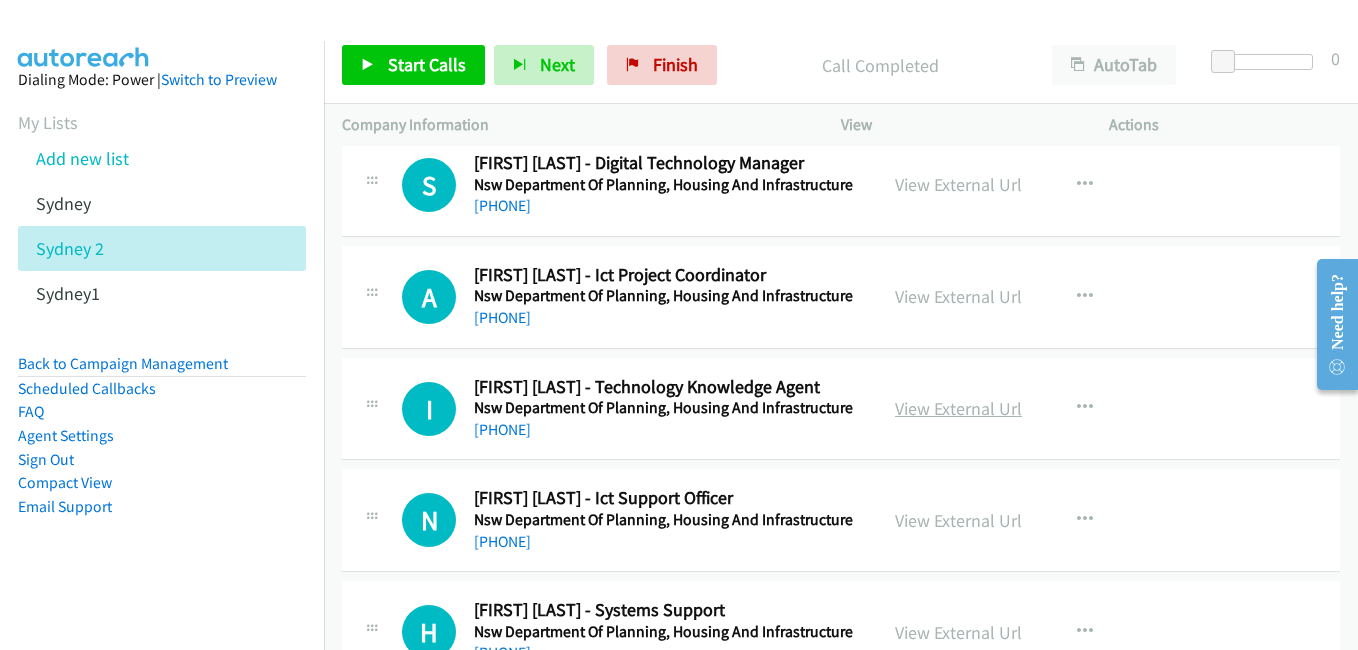 click on "View External Url" at bounding box center [958, 408] 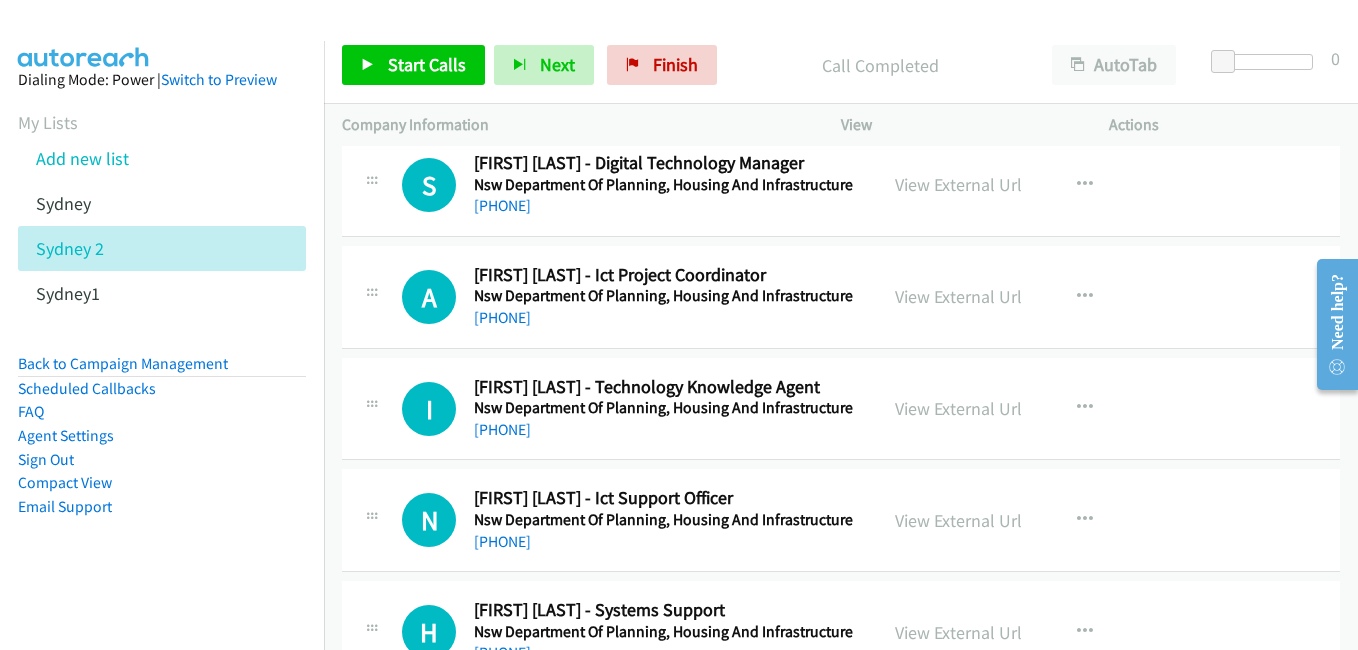 scroll, scrollTop: 2800, scrollLeft: 0, axis: vertical 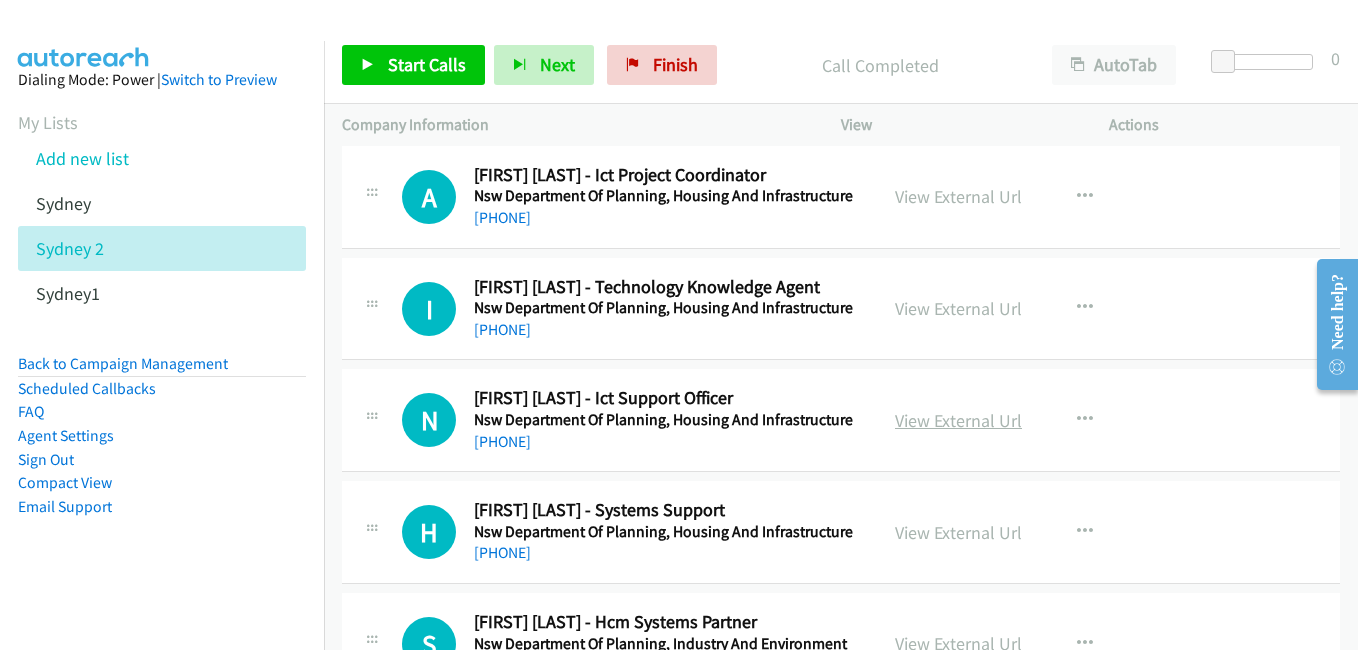 click on "View External Url" at bounding box center [958, 420] 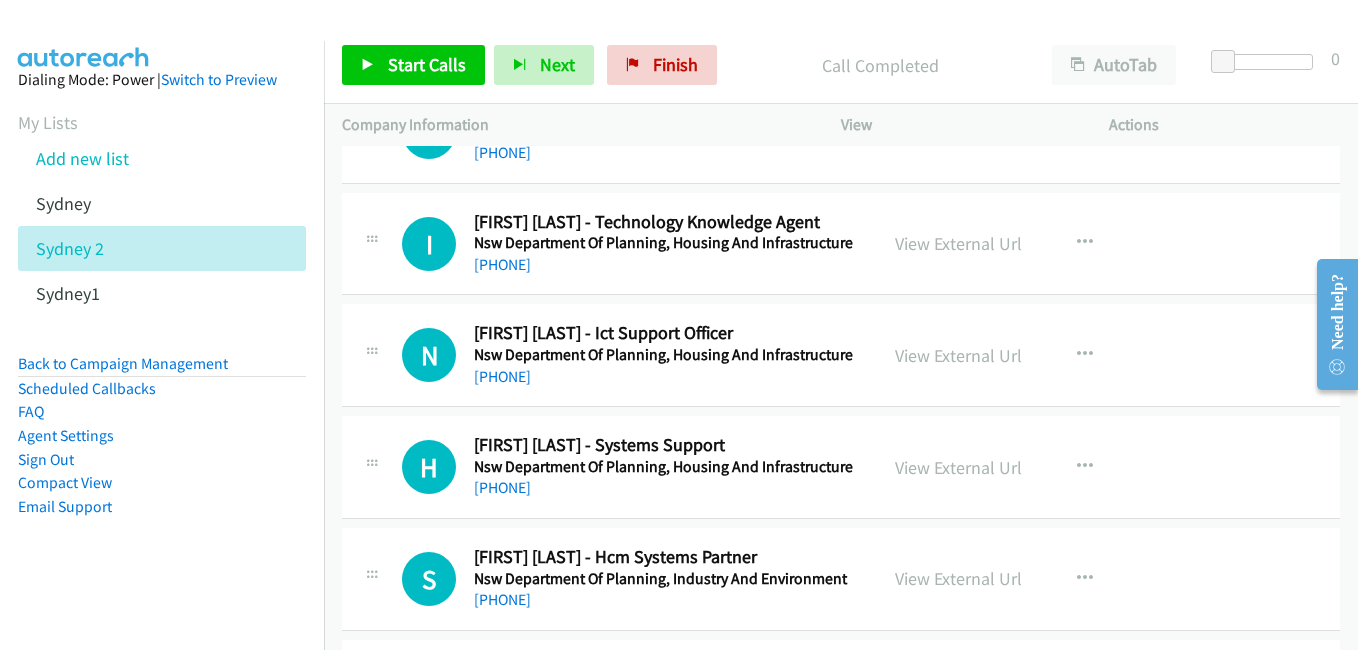 scroll, scrollTop: 2900, scrollLeft: 0, axis: vertical 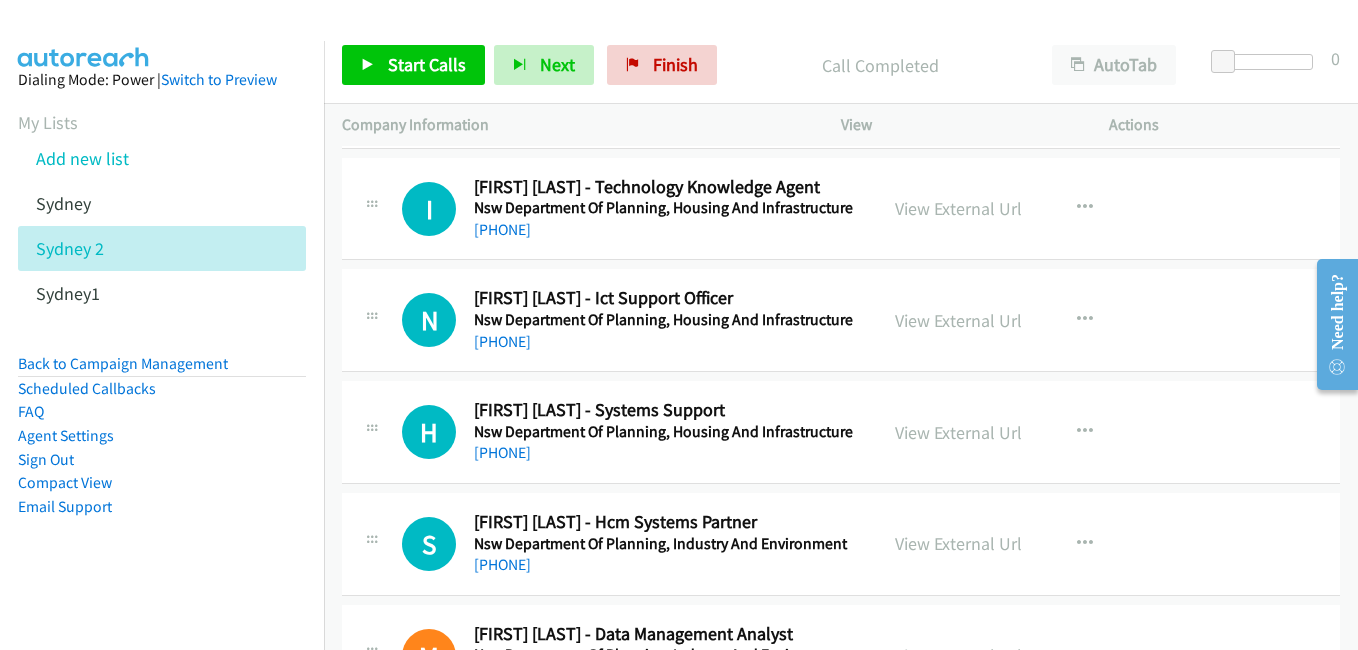 drag, startPoint x: 949, startPoint y: 428, endPoint x: 341, endPoint y: 5, distance: 740.67065 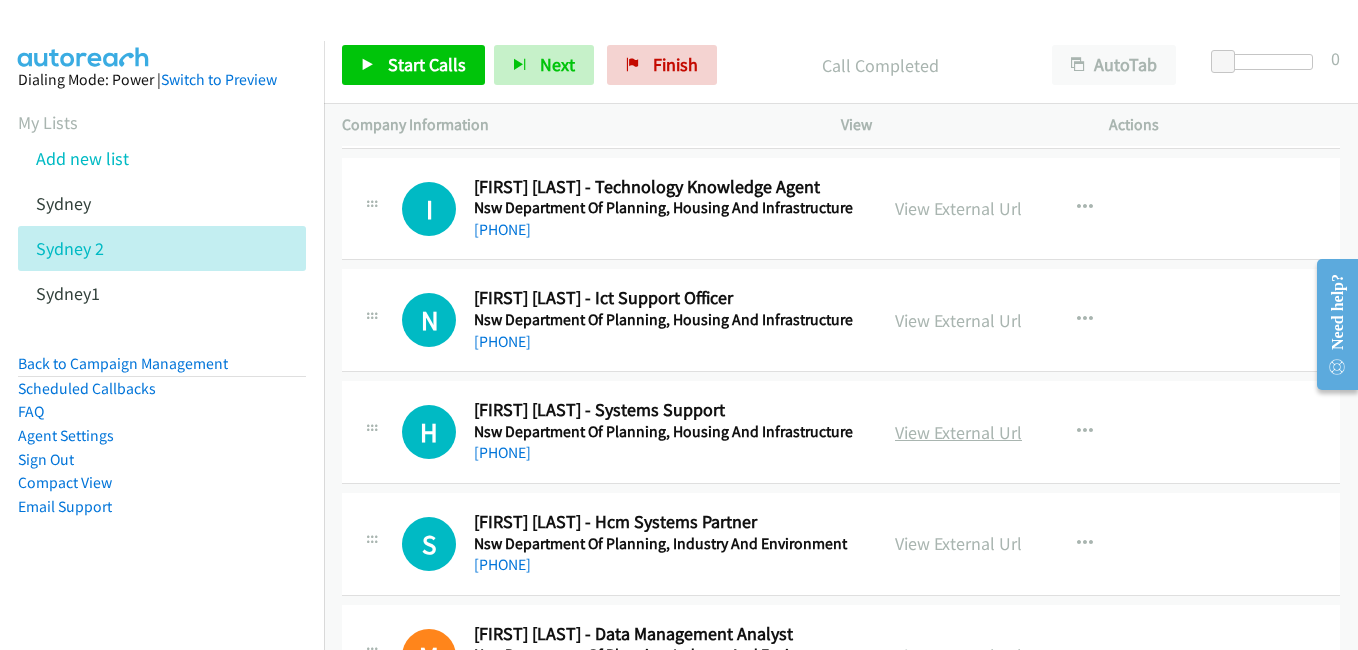 click on "View External Url" at bounding box center [958, 432] 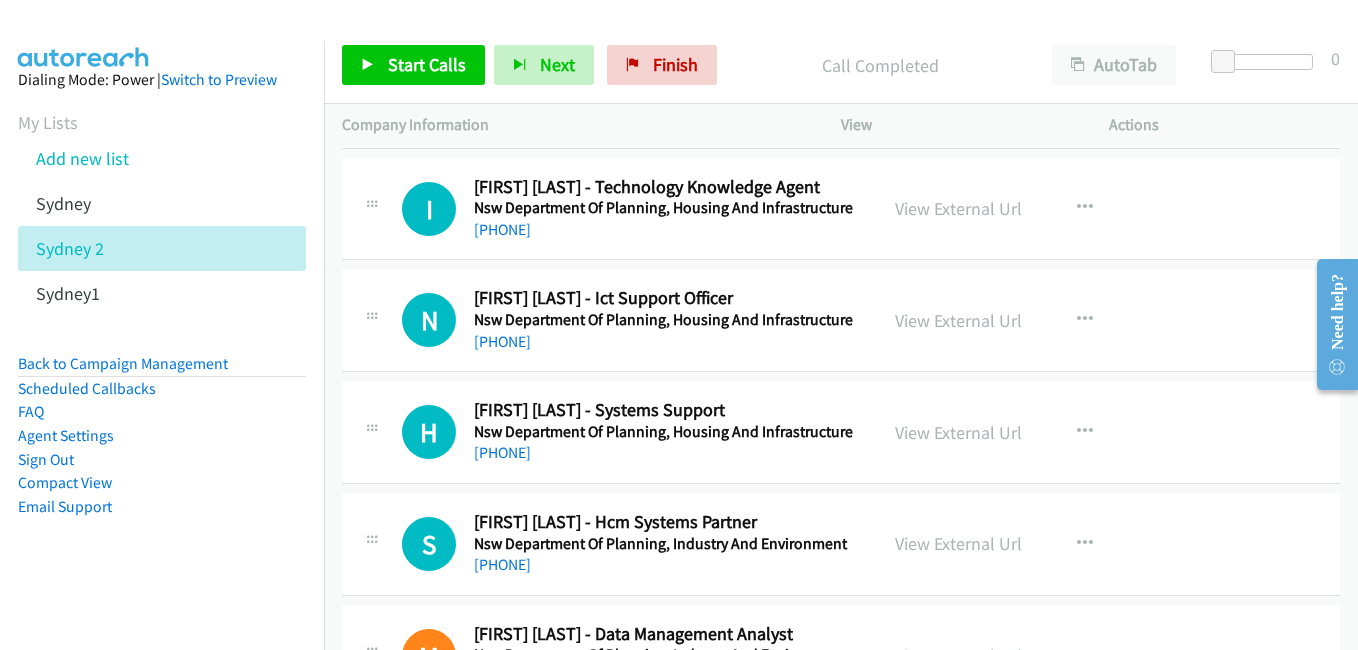 scroll, scrollTop: 3000, scrollLeft: 0, axis: vertical 